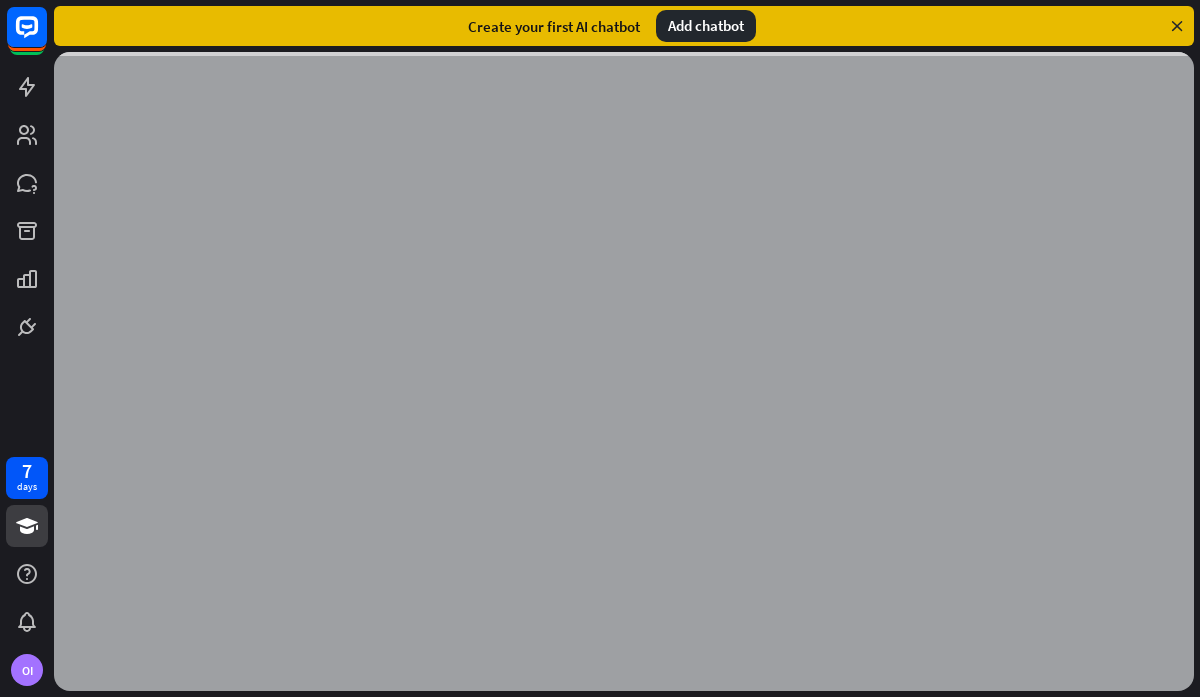 scroll, scrollTop: 0, scrollLeft: 0, axis: both 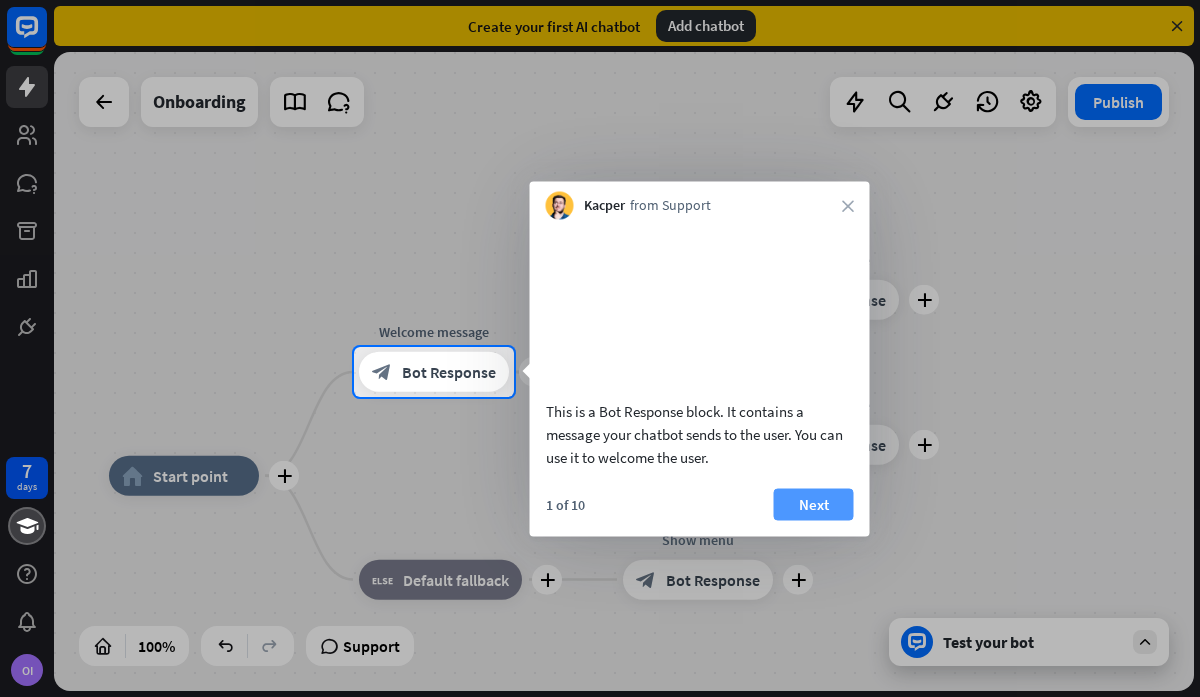 click on "Next" at bounding box center (814, 504) 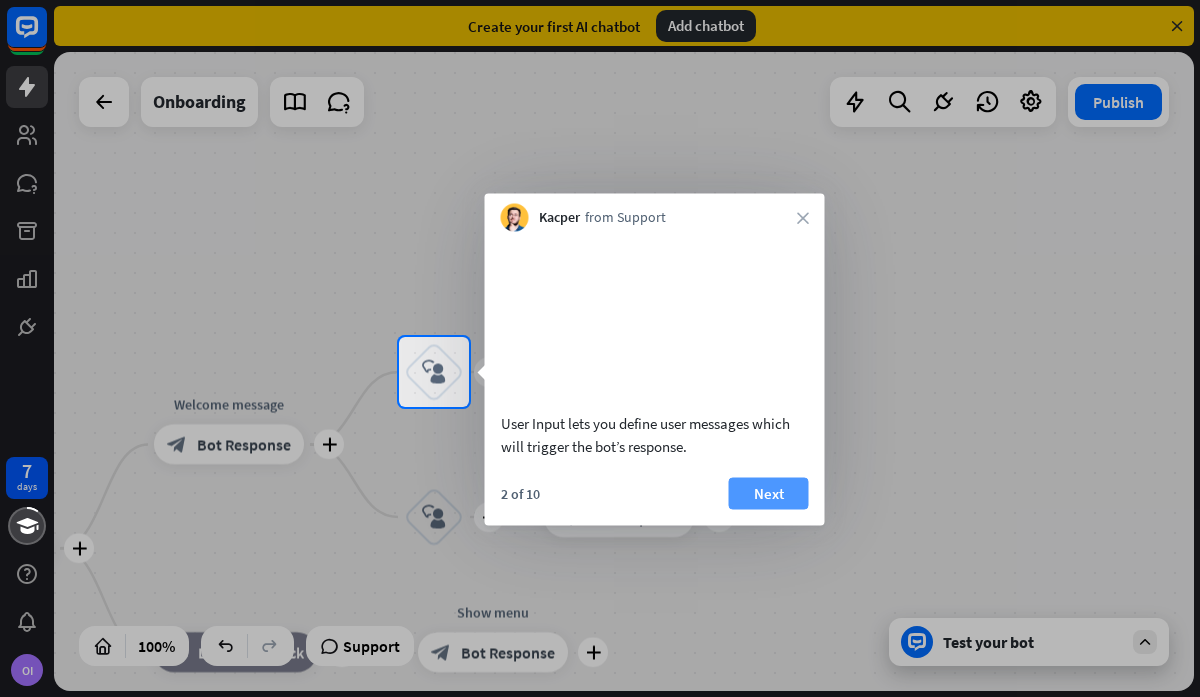 click on "Next" at bounding box center [769, 493] 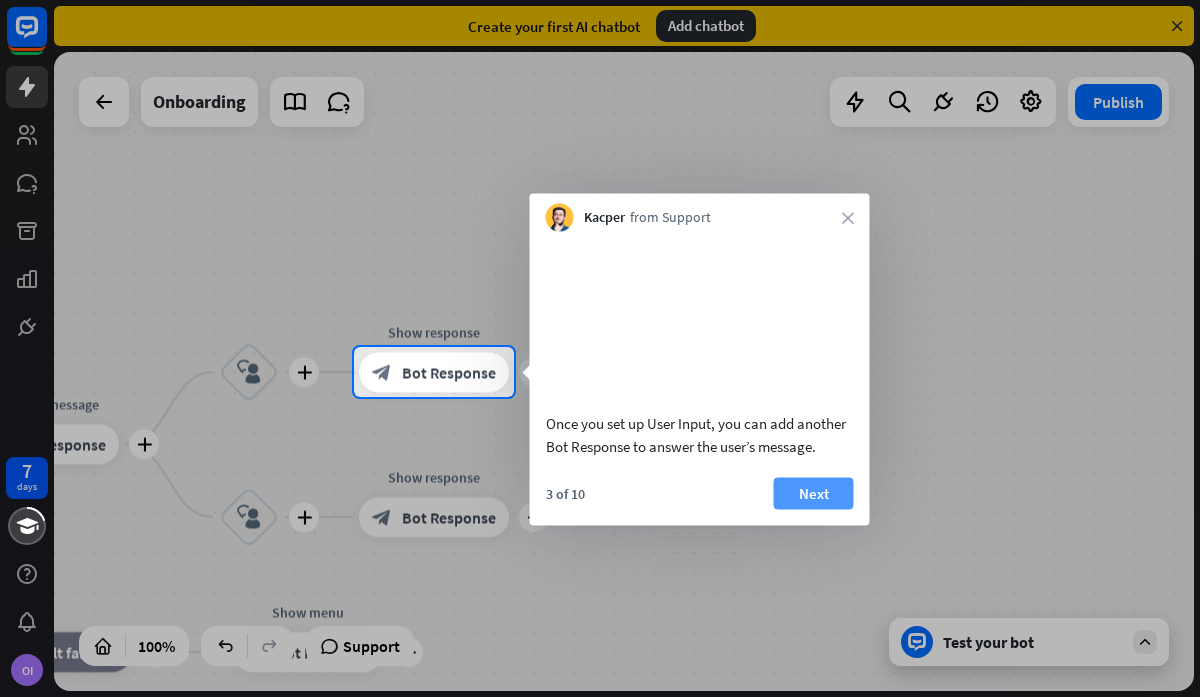 click on "Next" at bounding box center (814, 493) 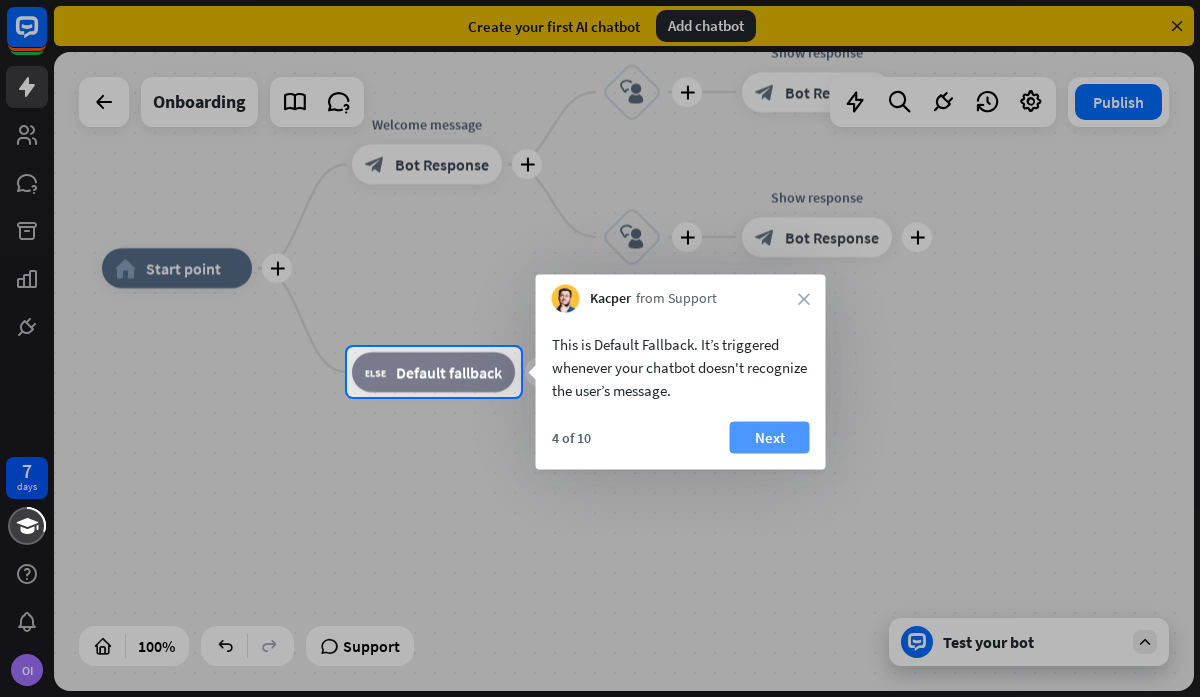 click on "Next" at bounding box center [770, 438] 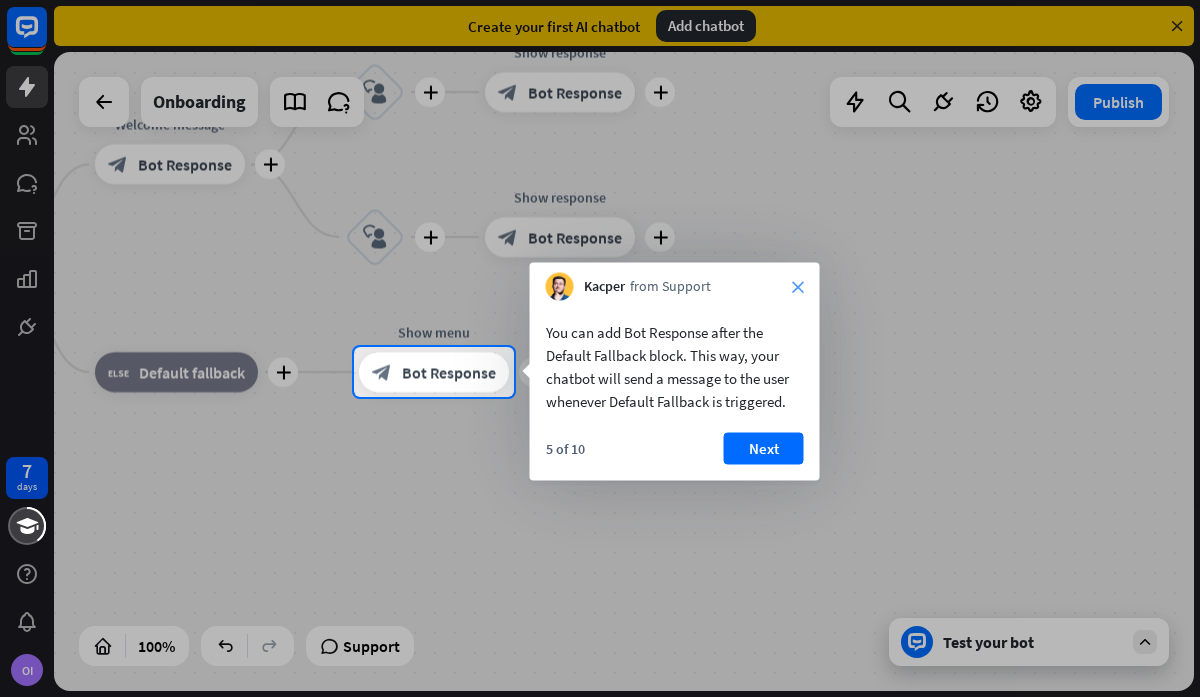 click on "close" at bounding box center (798, 287) 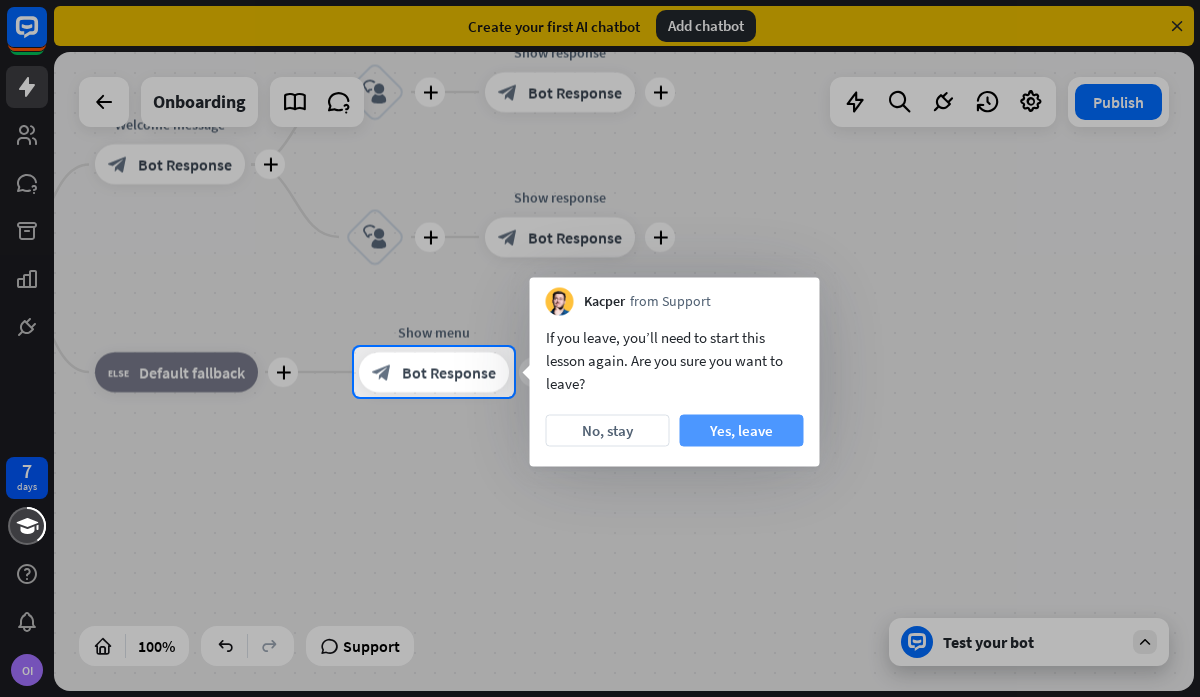 click on "Yes, leave" at bounding box center [742, 431] 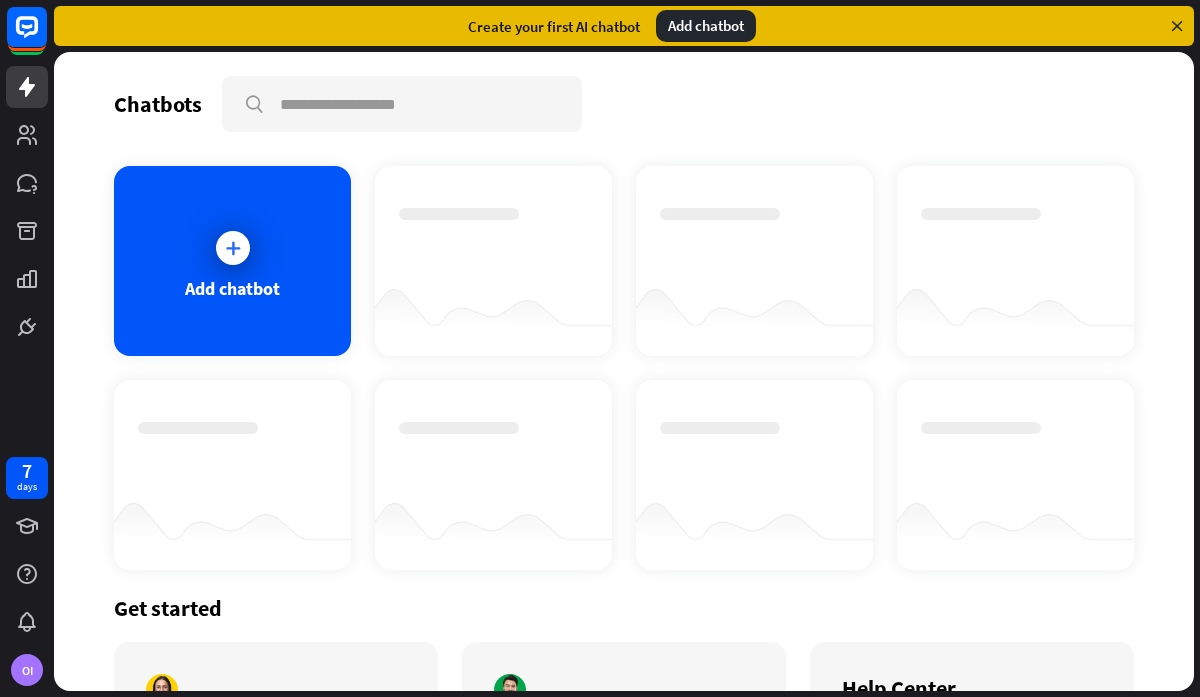 scroll, scrollTop: 10, scrollLeft: 0, axis: vertical 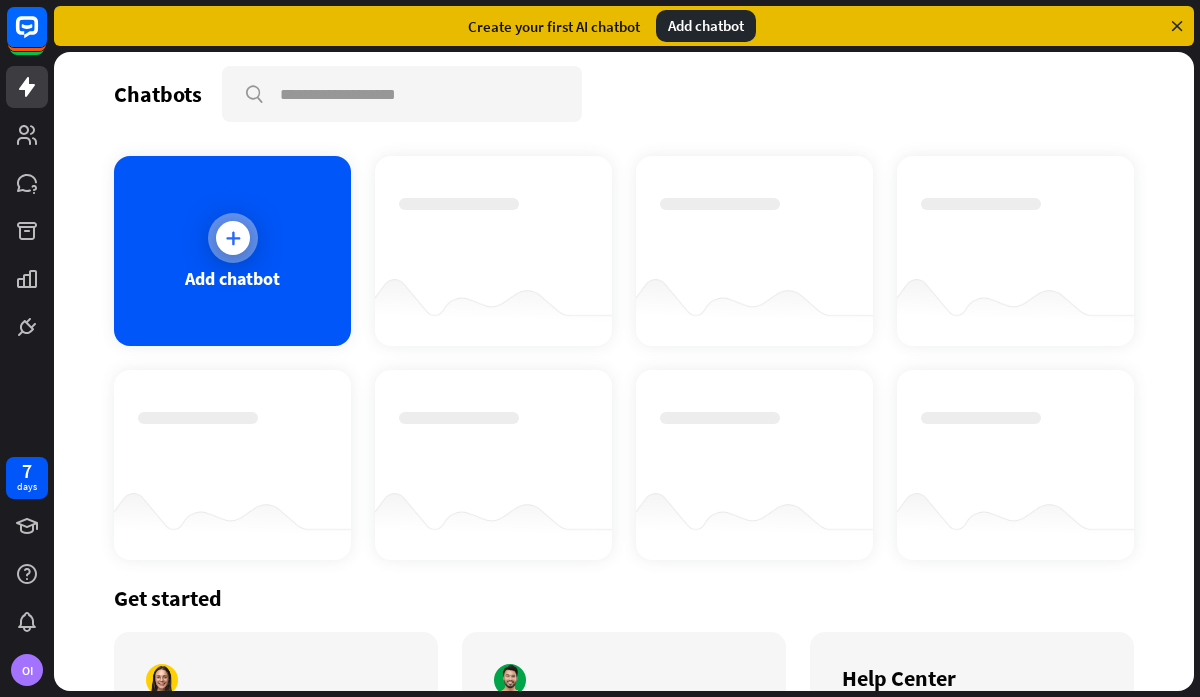 click at bounding box center (233, 238) 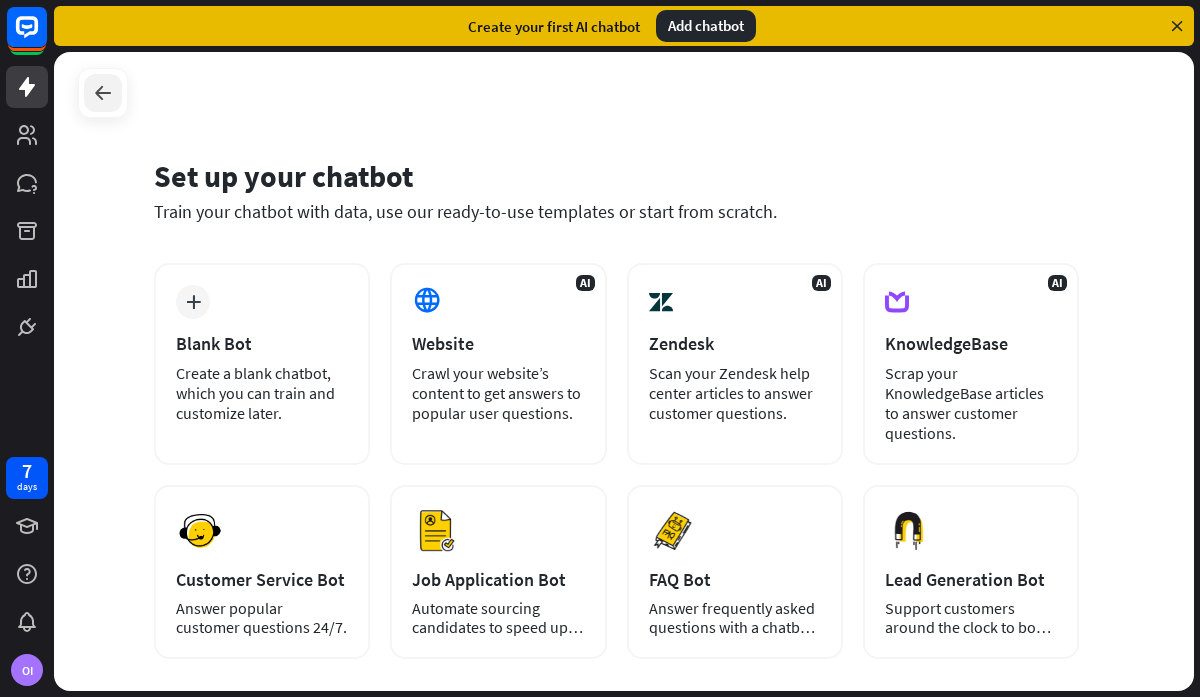 click at bounding box center (103, 93) 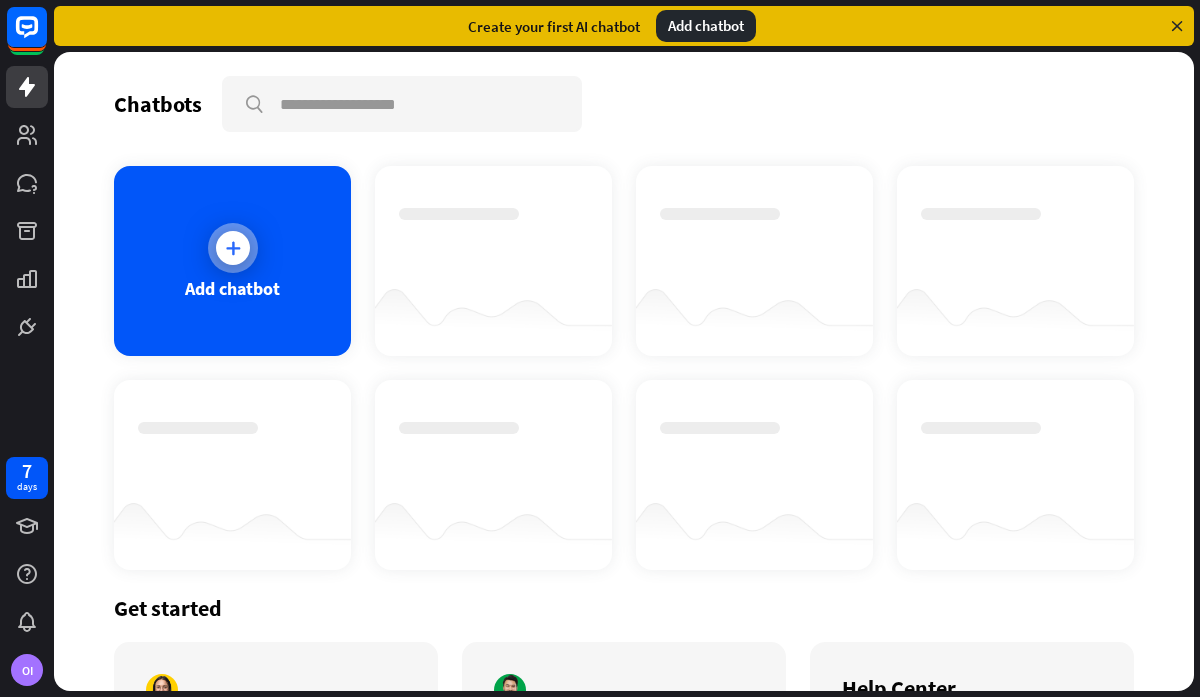 click at bounding box center (233, 248) 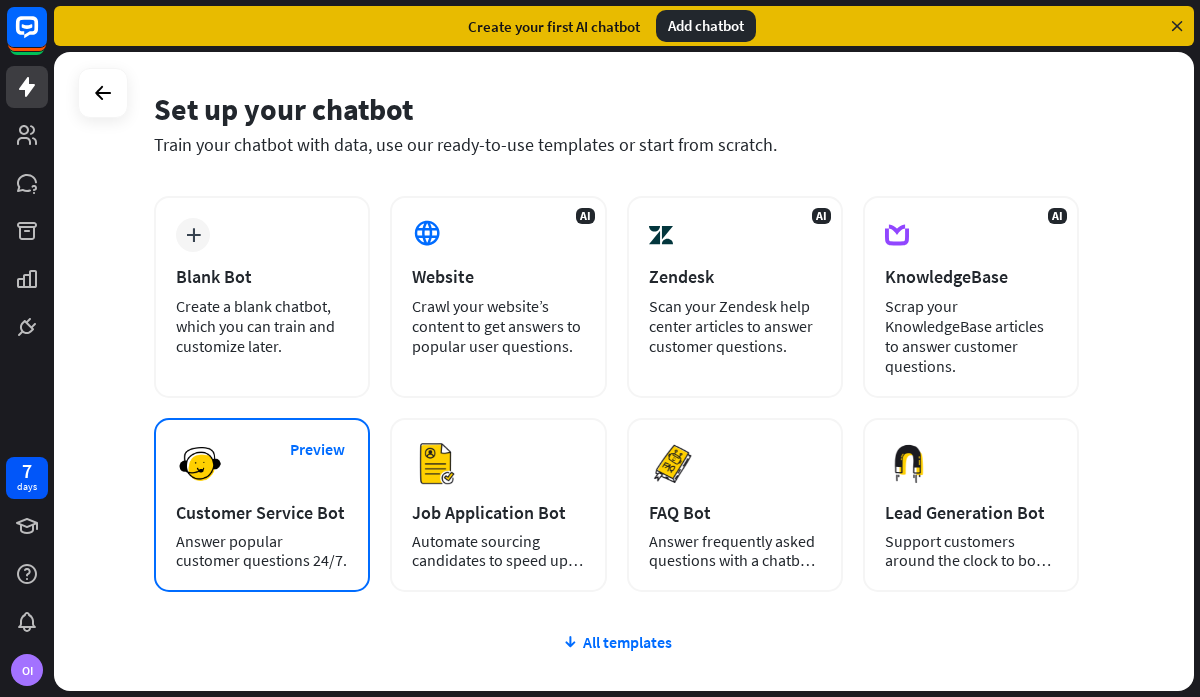 scroll, scrollTop: 79, scrollLeft: 0, axis: vertical 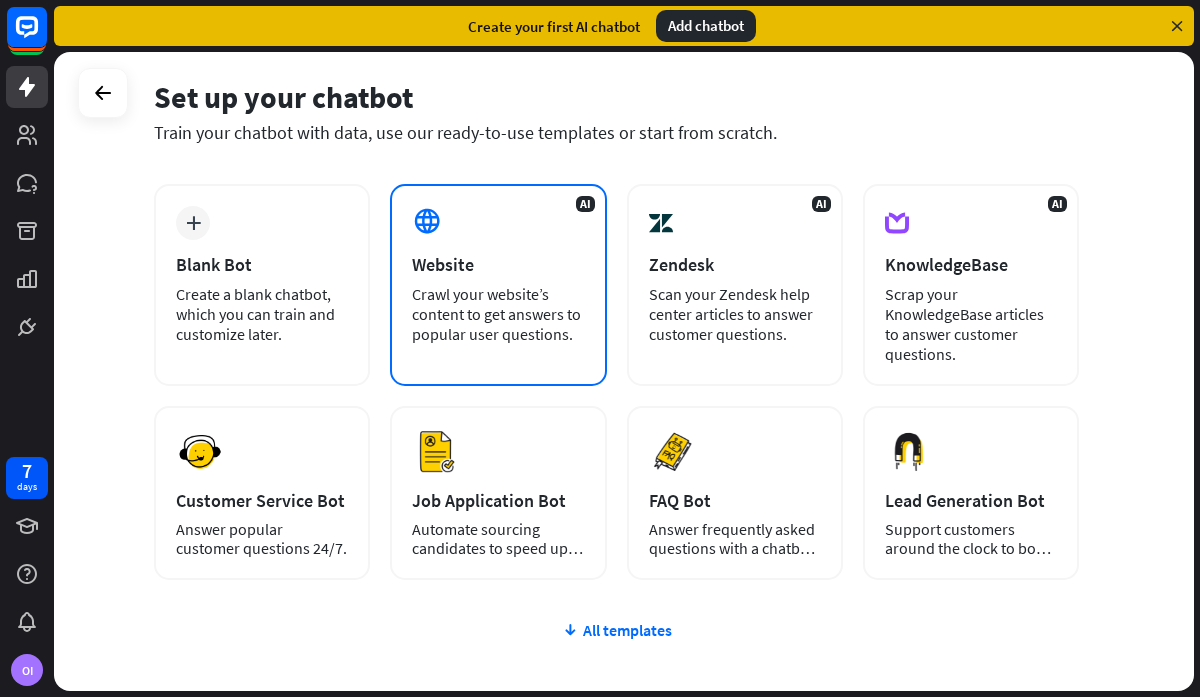 click on "Crawl your website’s content to get answers to
popular user questions." at bounding box center [498, 314] 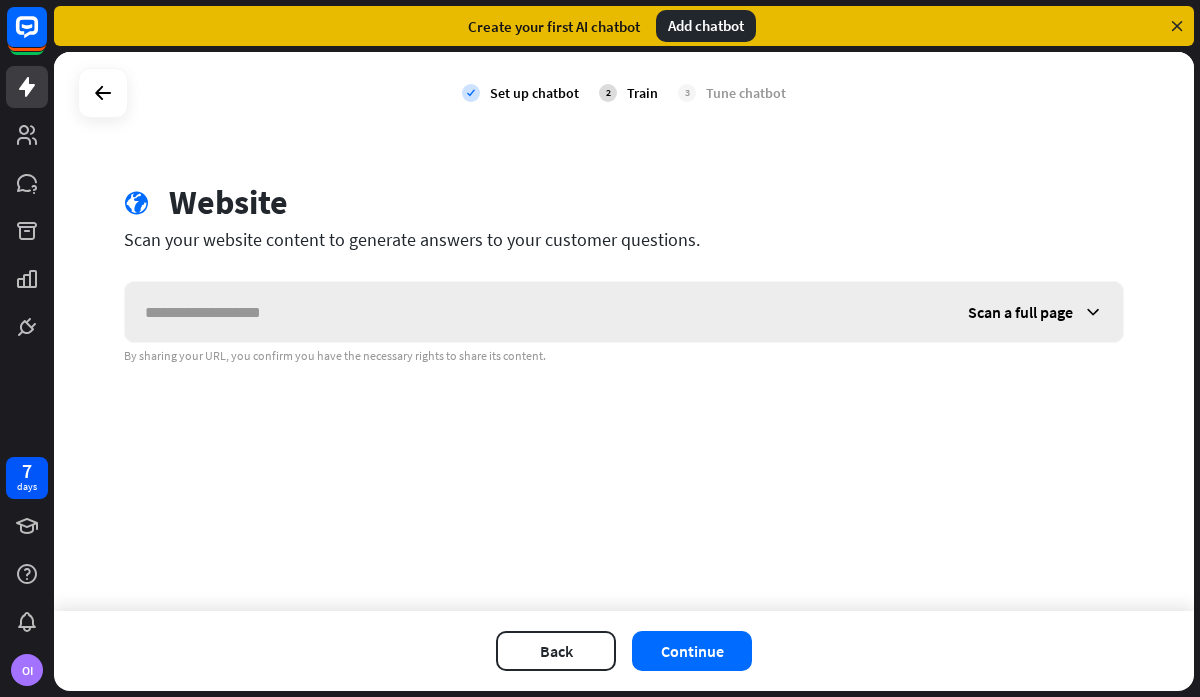 click at bounding box center (536, 312) 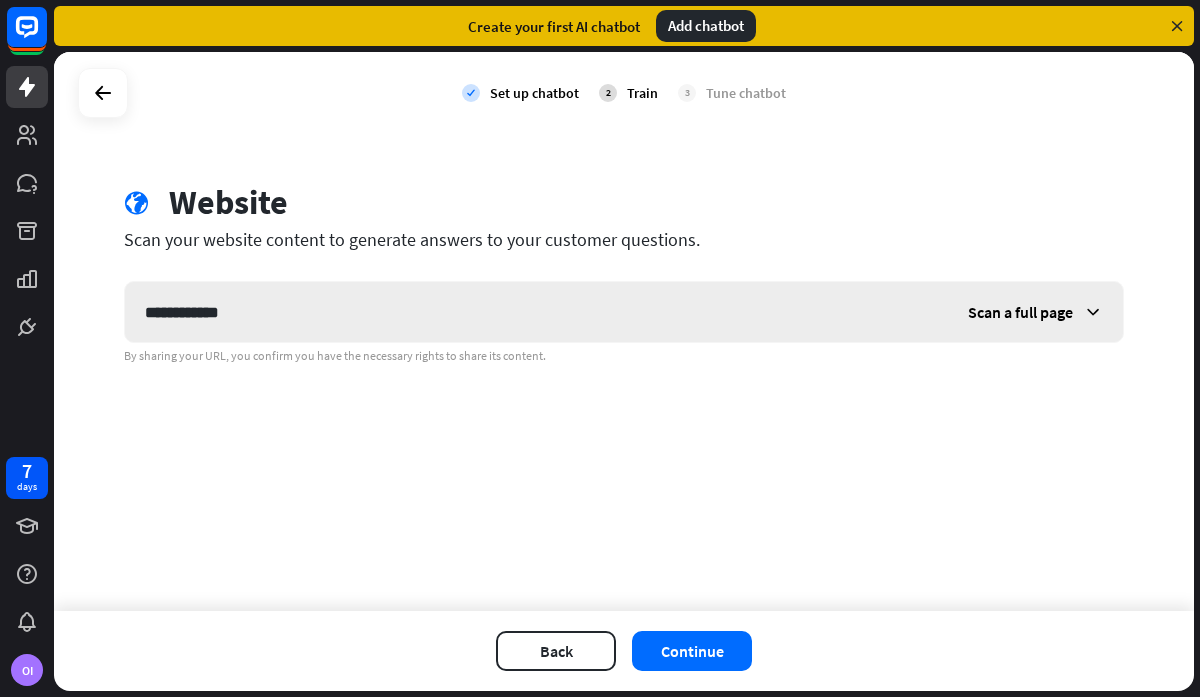 type on "**********" 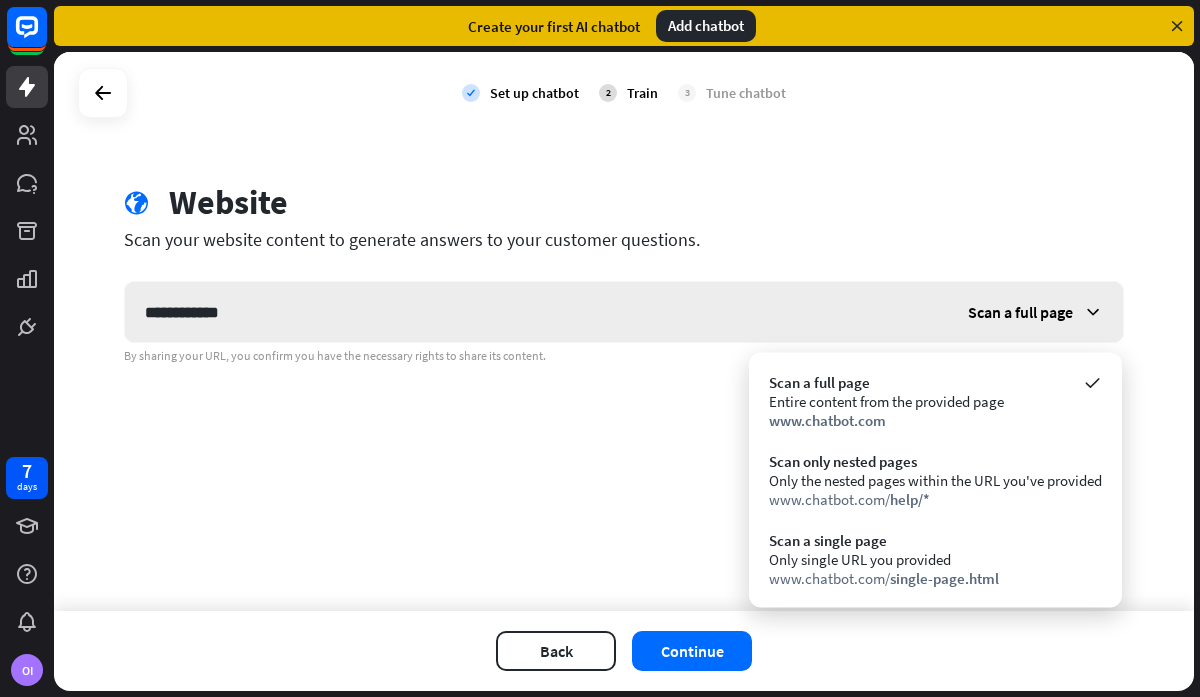 click at bounding box center (1093, 312) 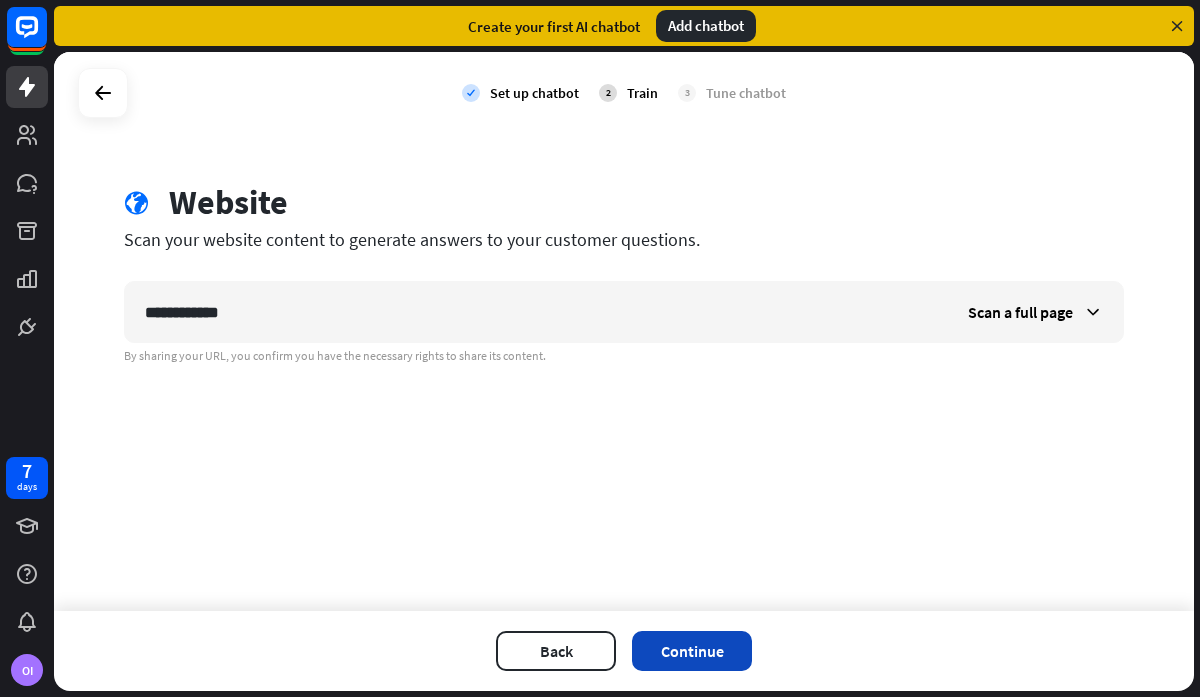 click on "Continue" at bounding box center (692, 651) 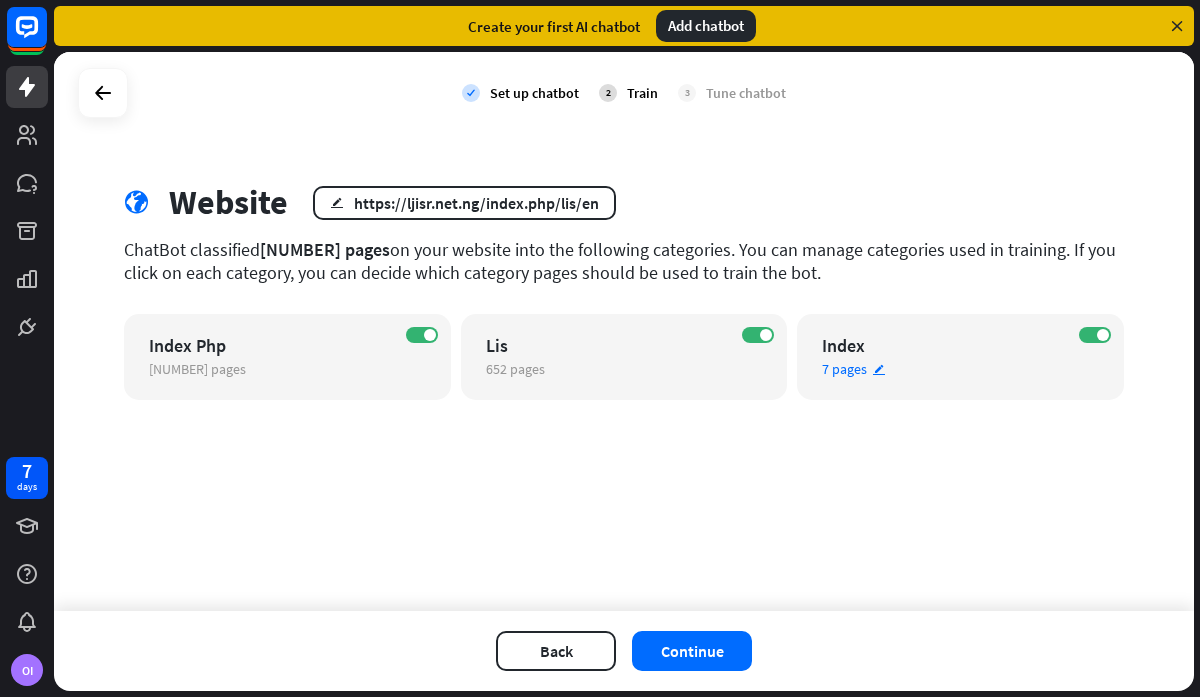 click on "edit" at bounding box center (879, 369) 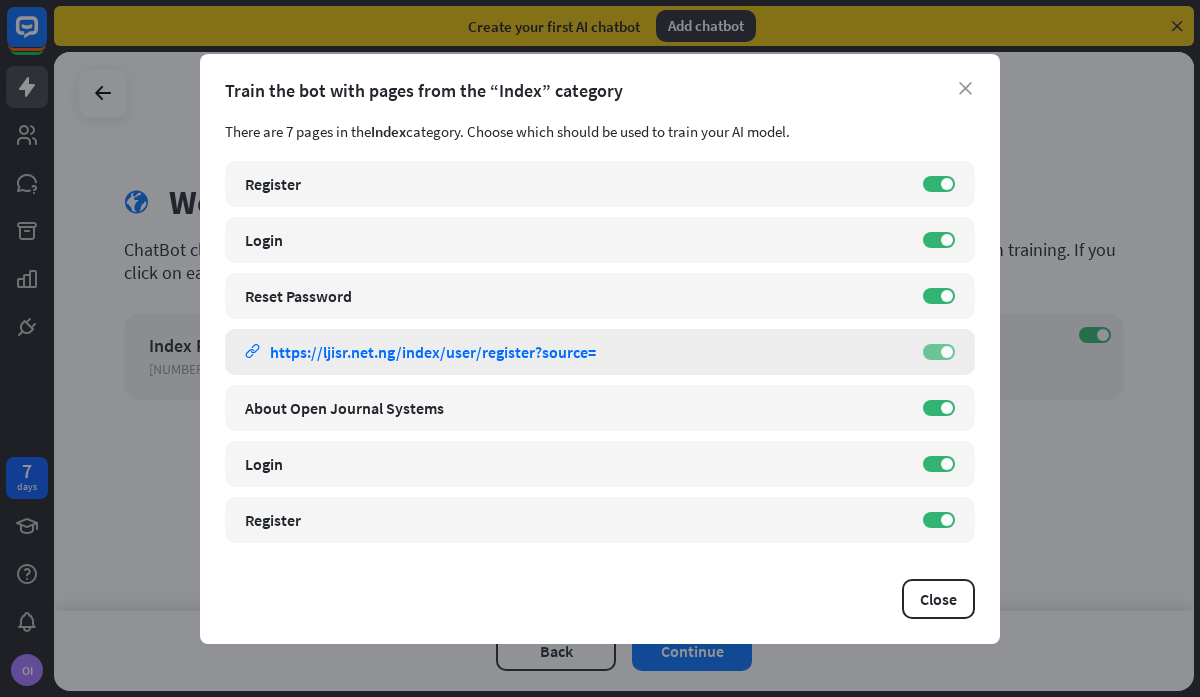 click on "ON" at bounding box center [939, 352] 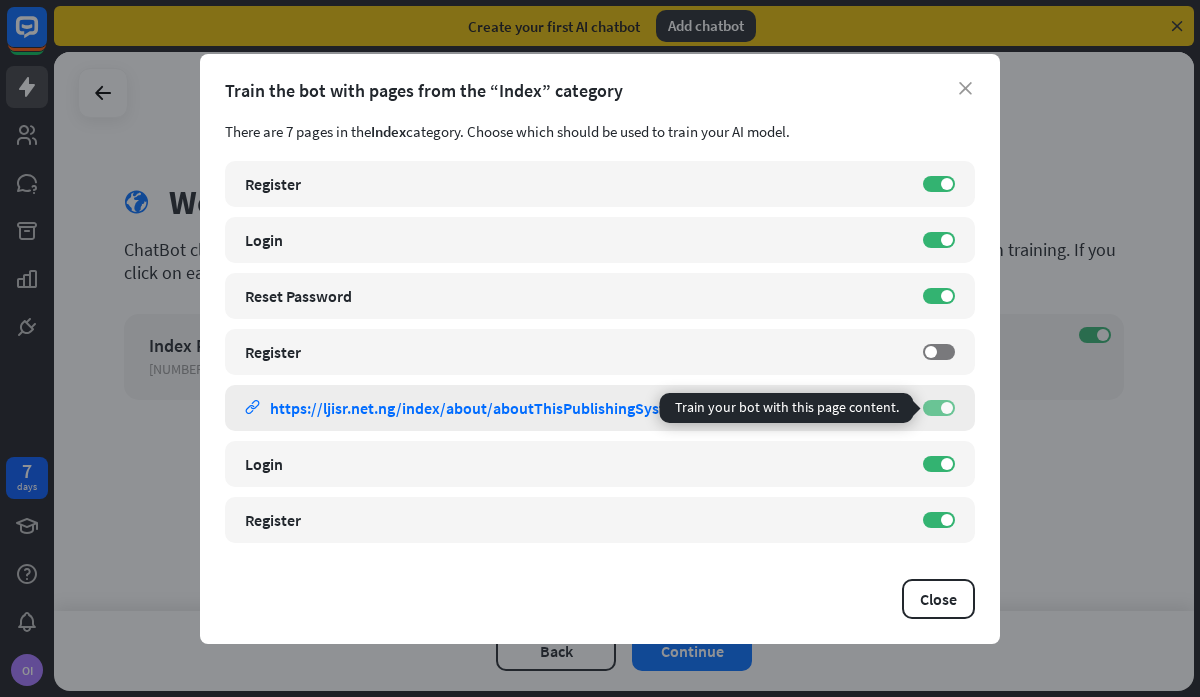 click on "ON" at bounding box center (939, 408) 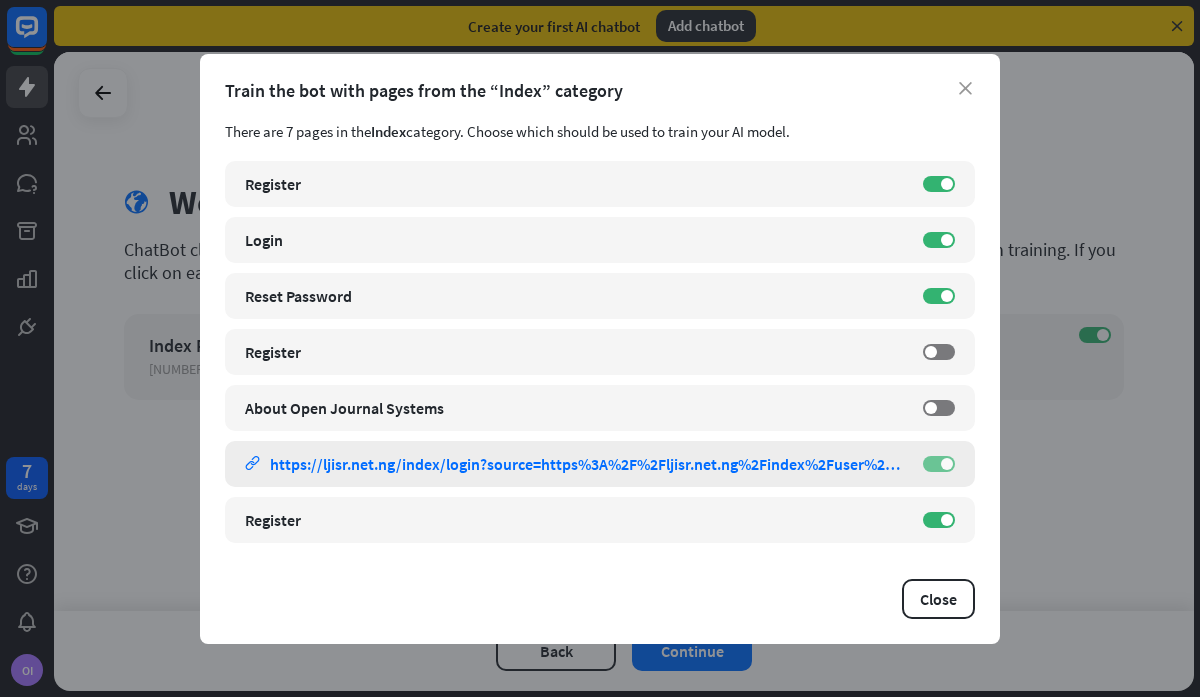 click at bounding box center (947, 464) 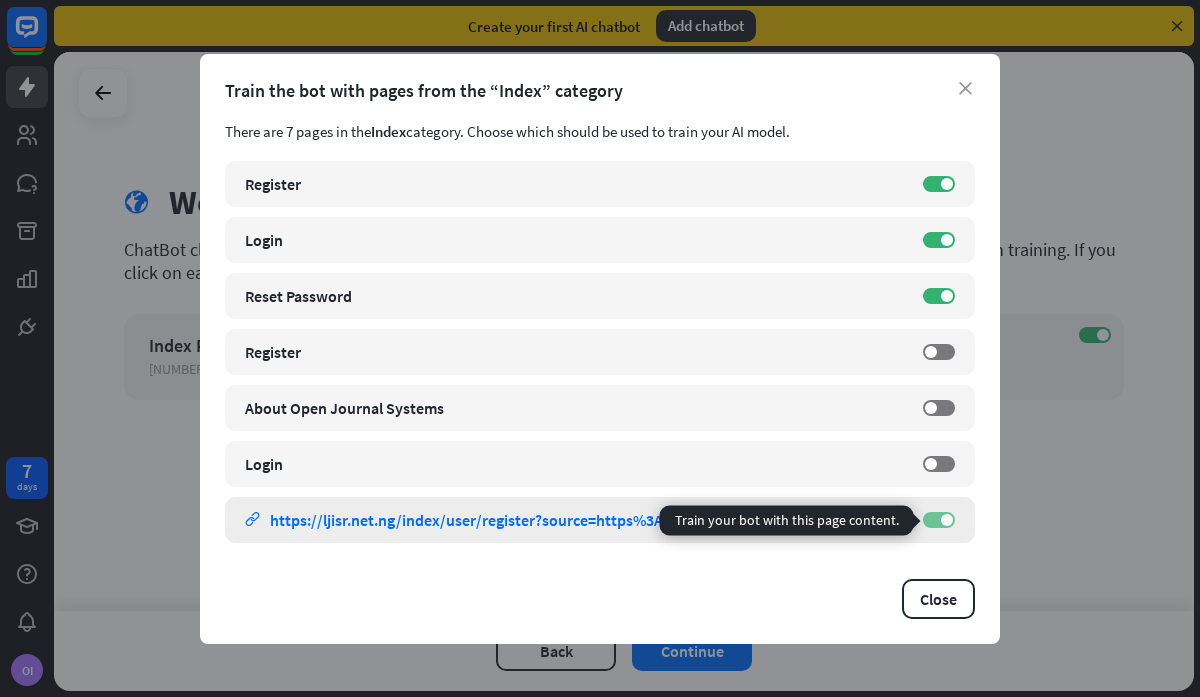 click at bounding box center [947, 520] 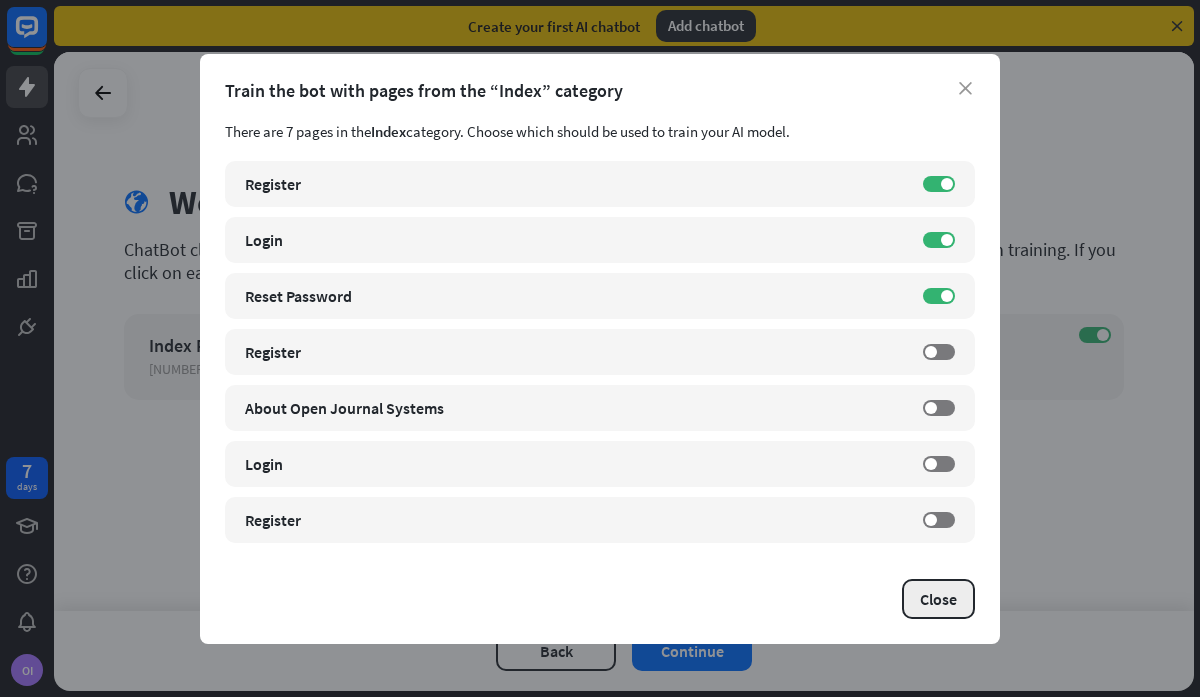 click on "Close" at bounding box center (938, 599) 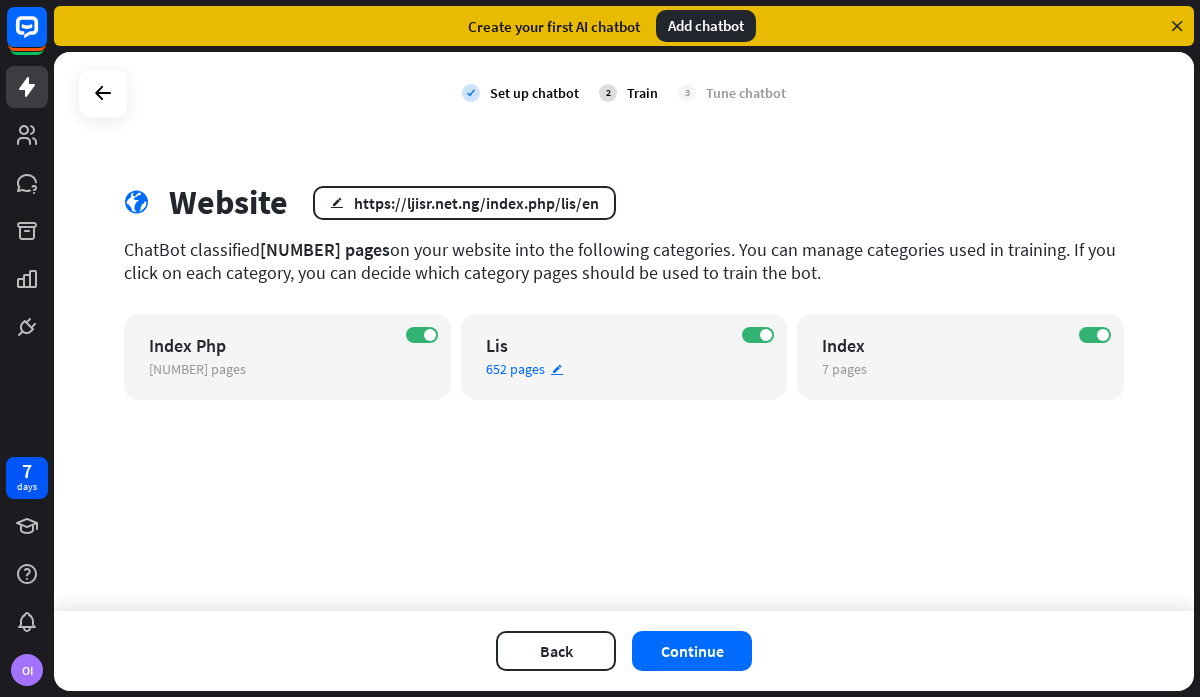 click on "edit" at bounding box center [557, 369] 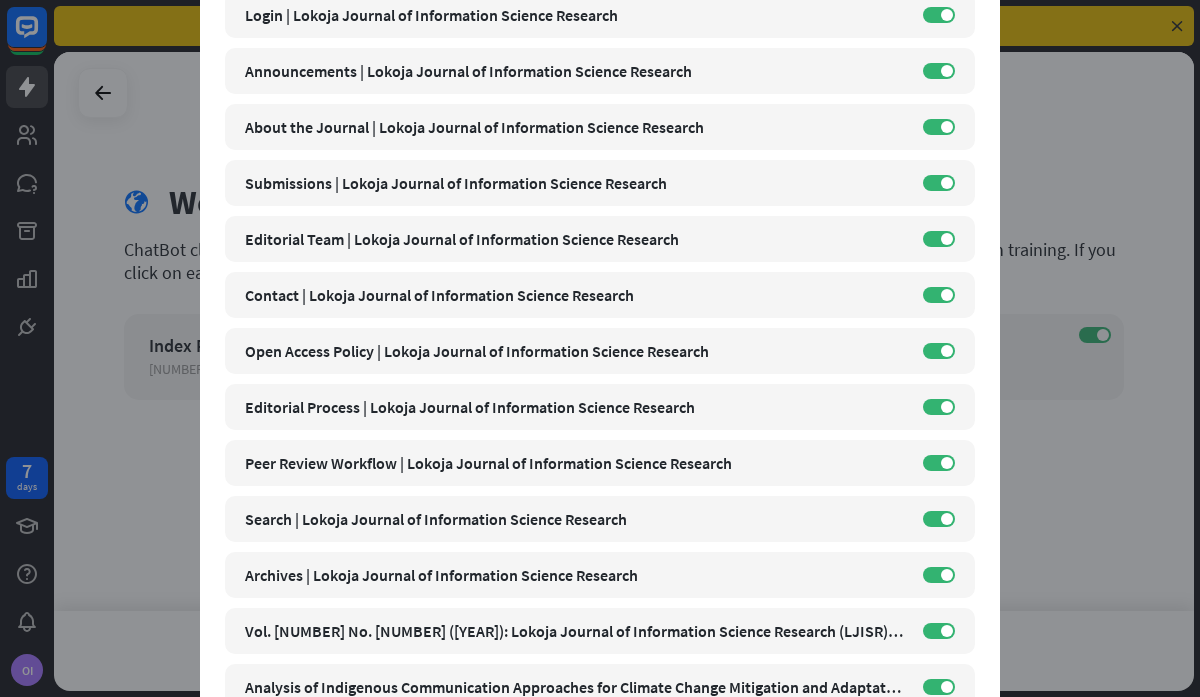 scroll, scrollTop: 0, scrollLeft: 0, axis: both 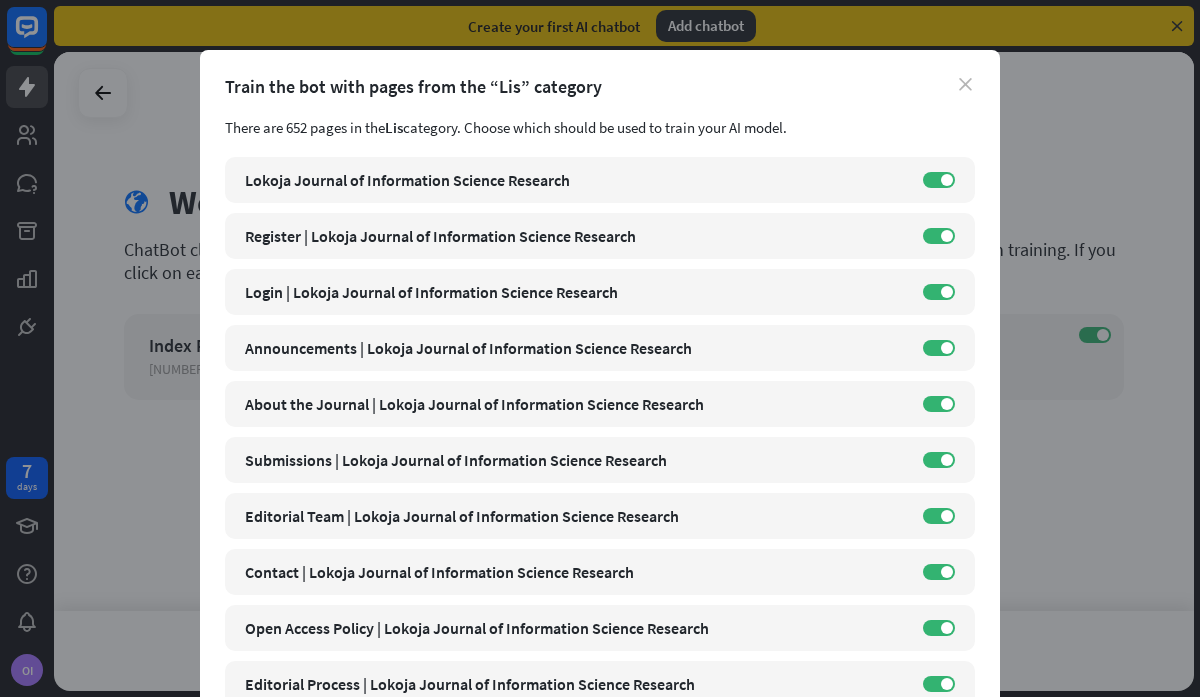 click on "close" at bounding box center (965, 84) 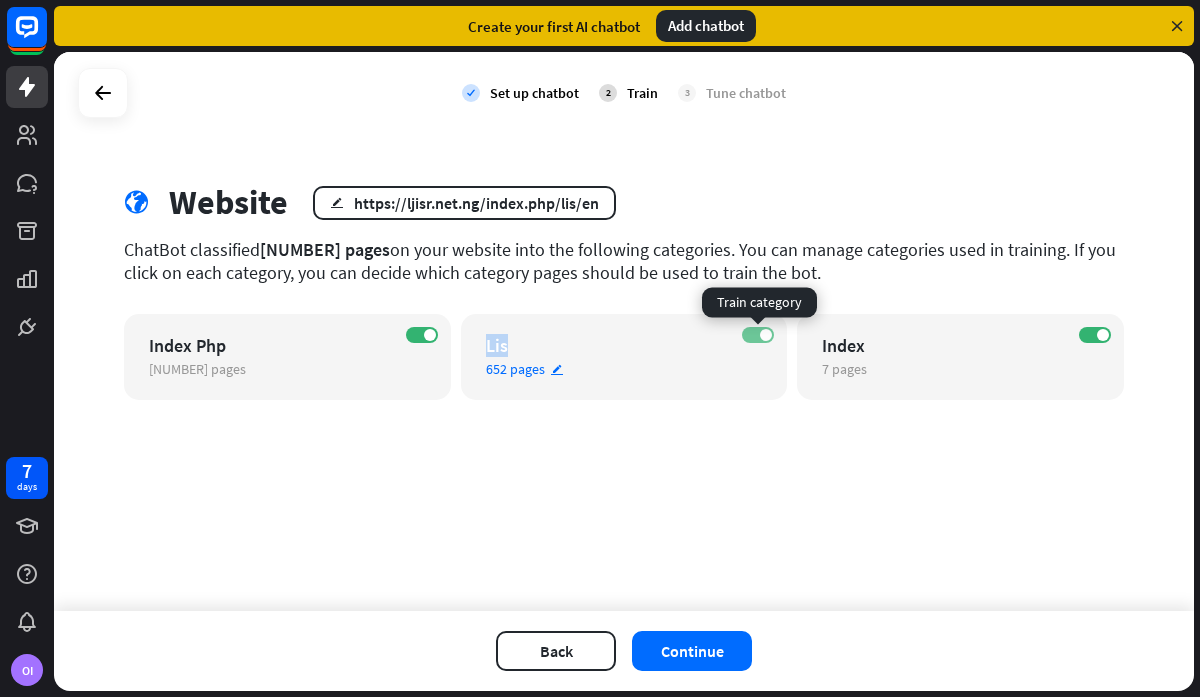 click on "ON
Lis   [NUMBER] pages   edit" at bounding box center [624, 357] 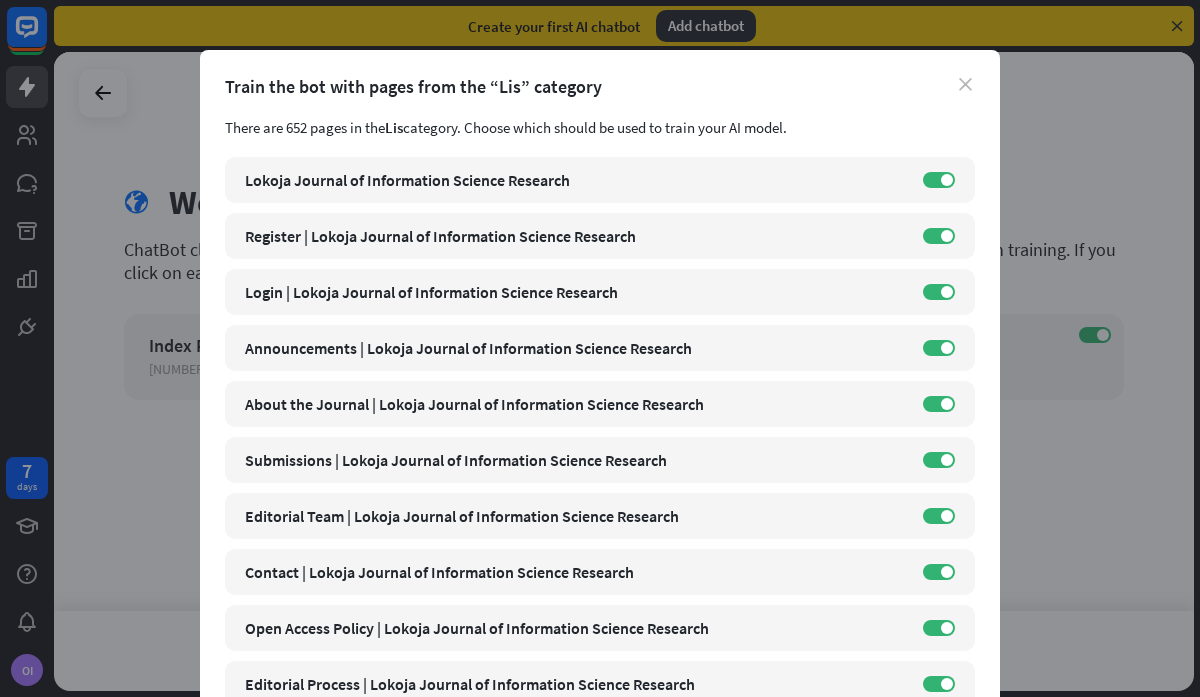 click on "close" at bounding box center [965, 84] 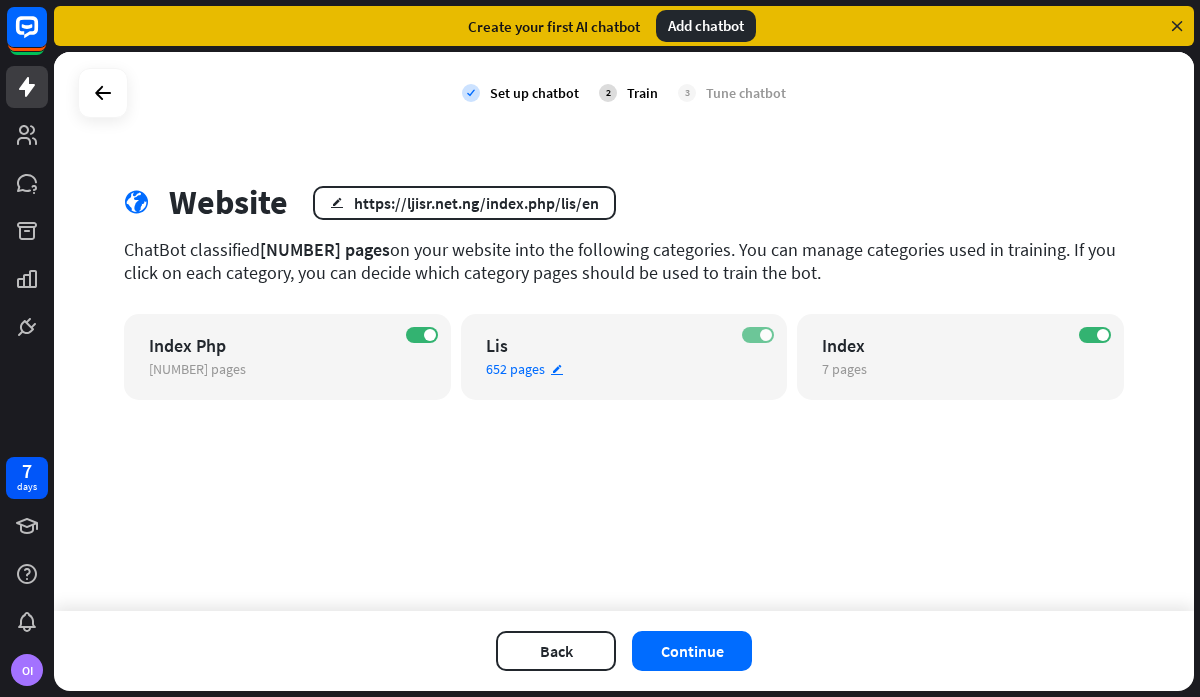 click on "ON" at bounding box center [758, 335] 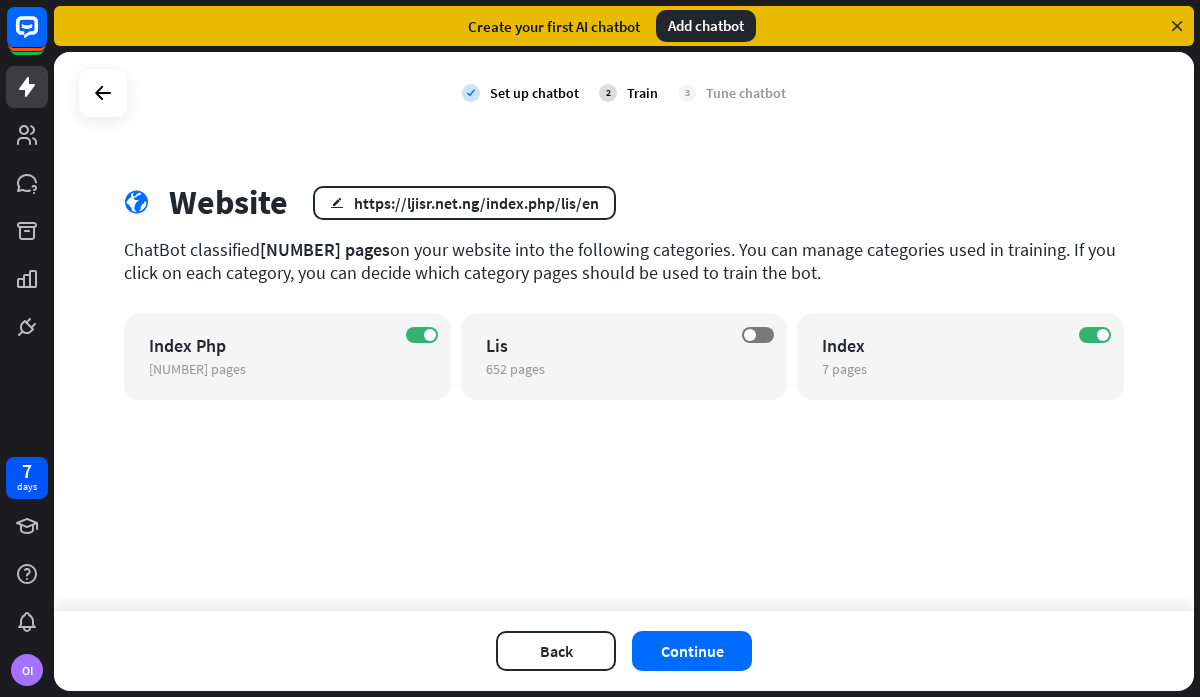 click on "check   Set up chatbot   2   Train   3   Tune chatbot   globe
Website
edit   https://ljisr.net.ng/index.php/lis/en
ChatBot classified
1451 pages
on your website into the following categories. You can
manage categories used in training. If you click on each
category, you can decide which category pages should be used
to train the bot.
ON
Index Php   792 pages   edit
OFF
Lis   652 pages   edit
ON
Index   7 pages   edit" at bounding box center [624, 331] 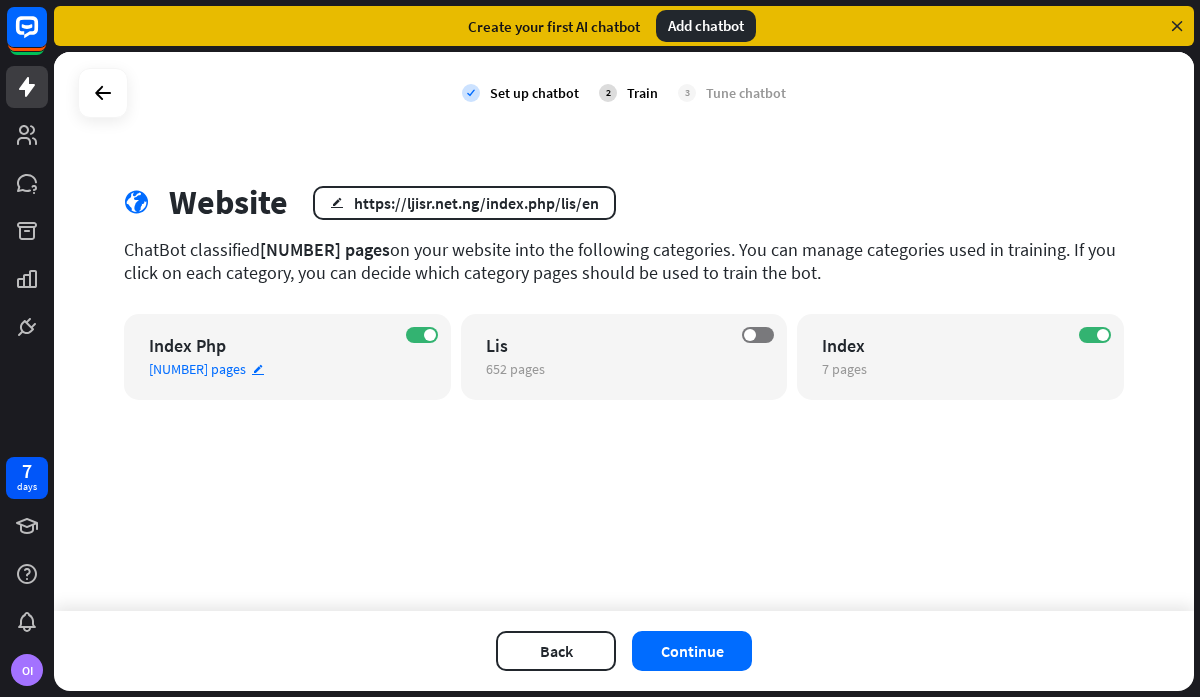 click on "edit" at bounding box center (258, 369) 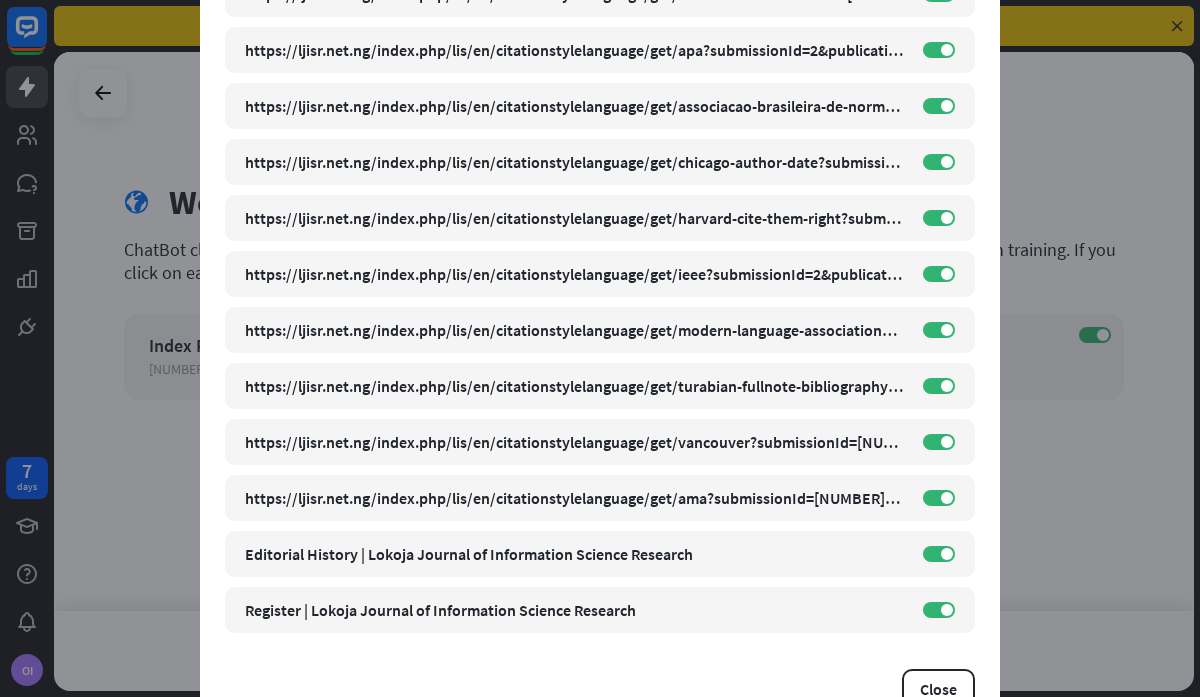scroll, scrollTop: 43878, scrollLeft: 0, axis: vertical 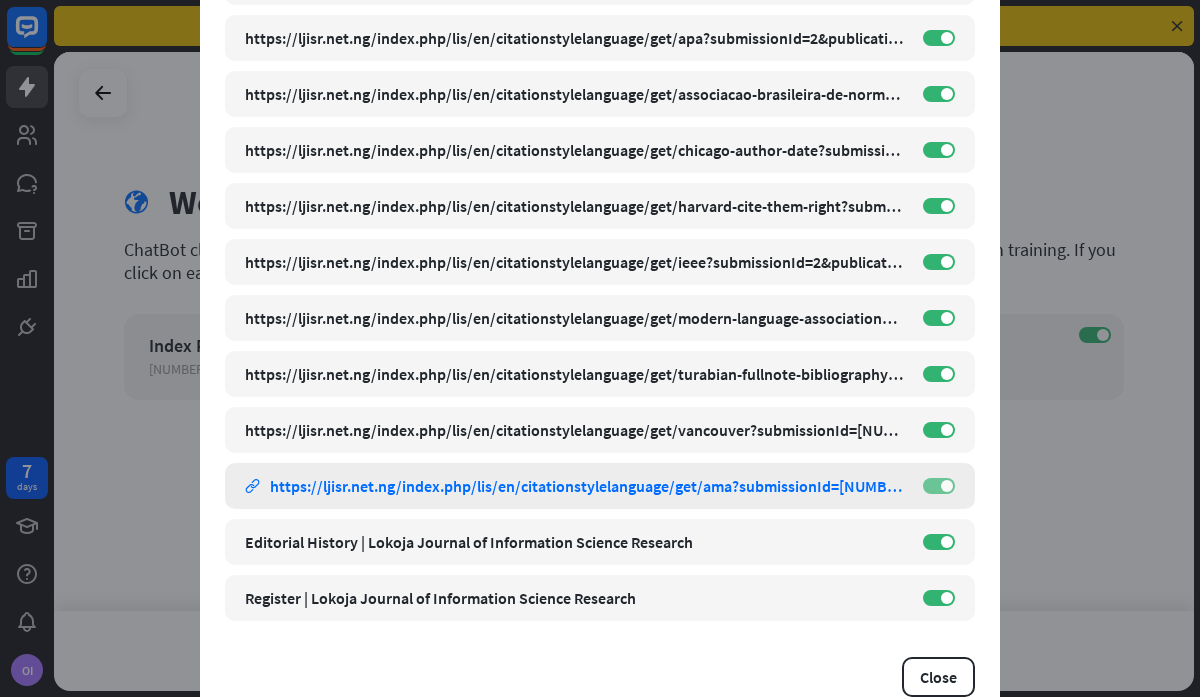 click on "ON" at bounding box center (939, 486) 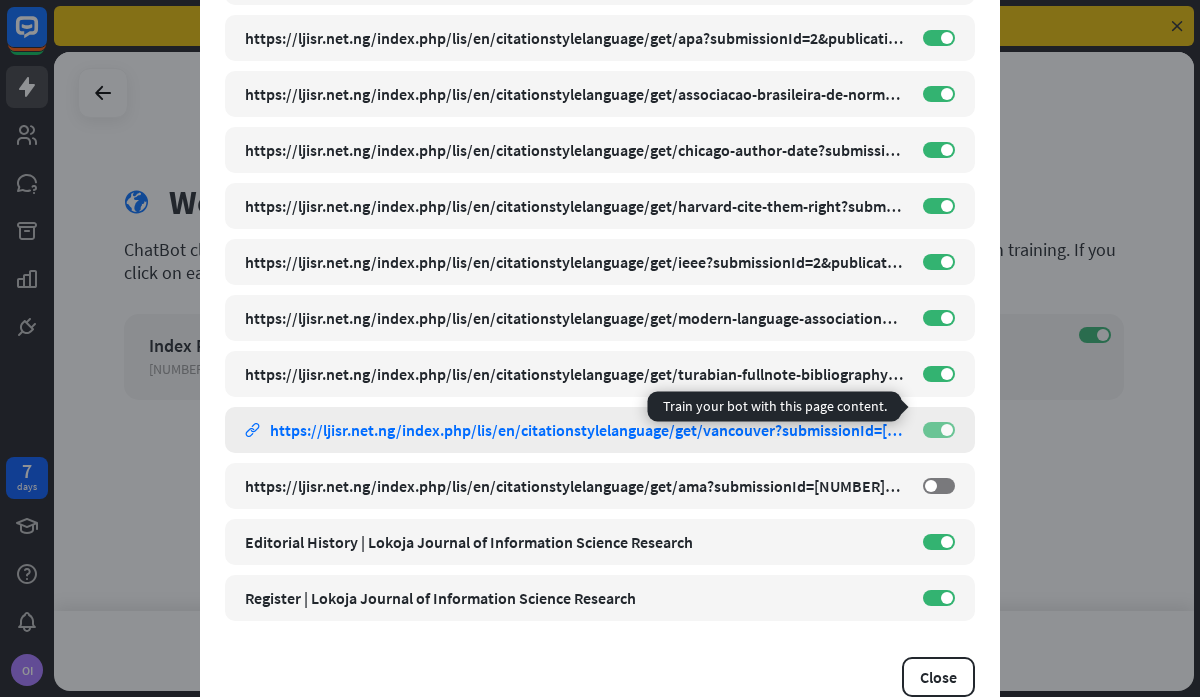 click on "ON" at bounding box center (939, 430) 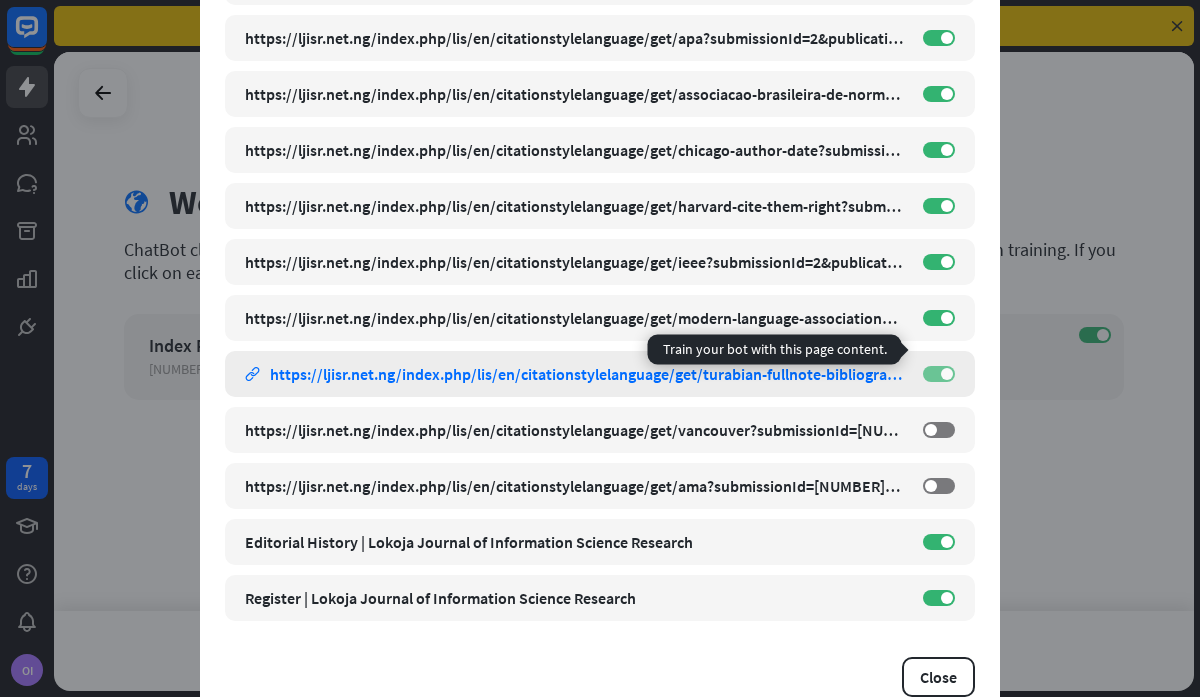 click on "ON" at bounding box center (939, 374) 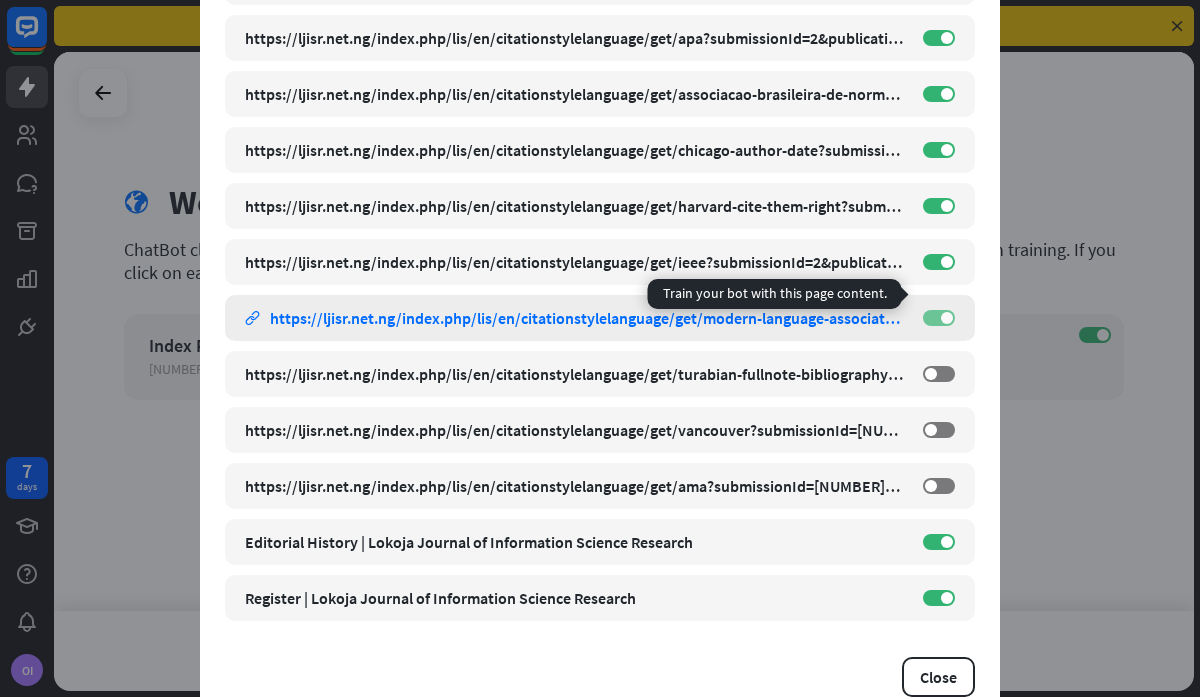 click on "ON" at bounding box center (939, 318) 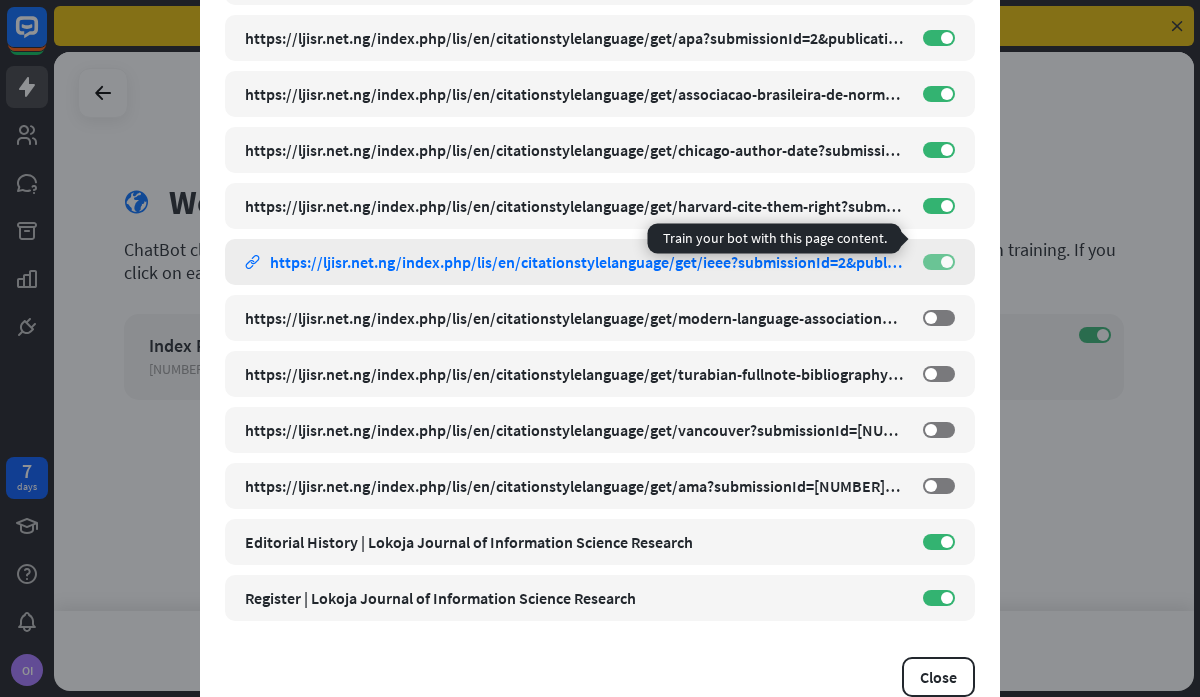 click on "ON" at bounding box center (939, 262) 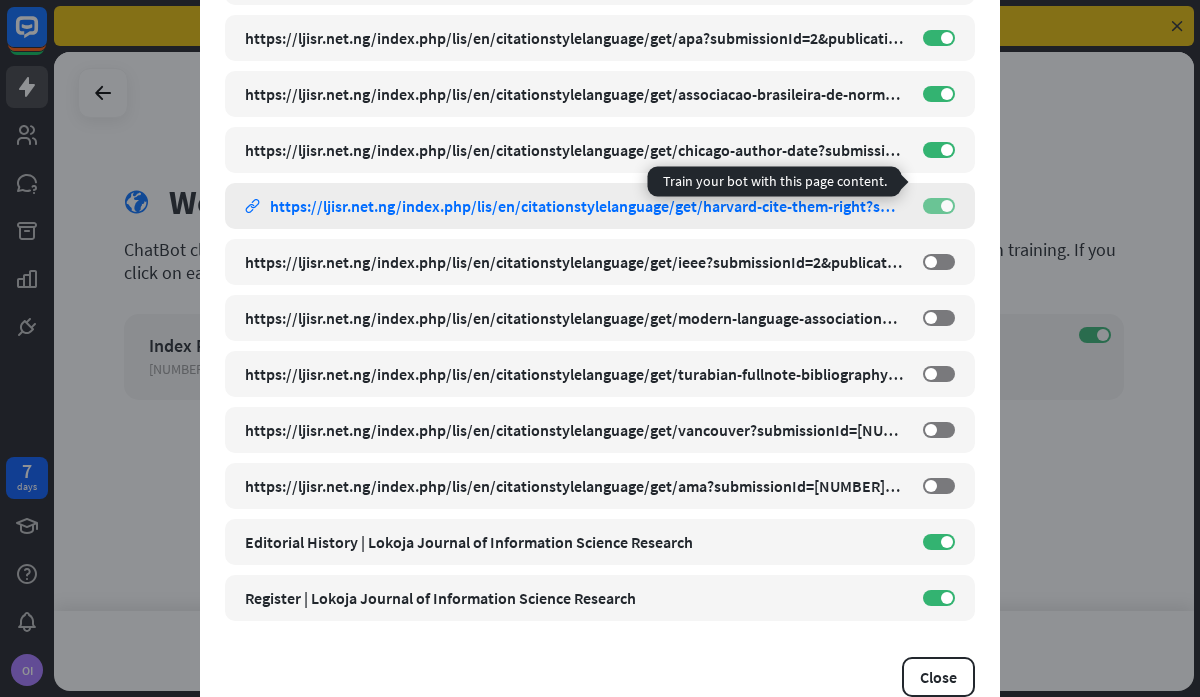 click on "ON" at bounding box center (939, 206) 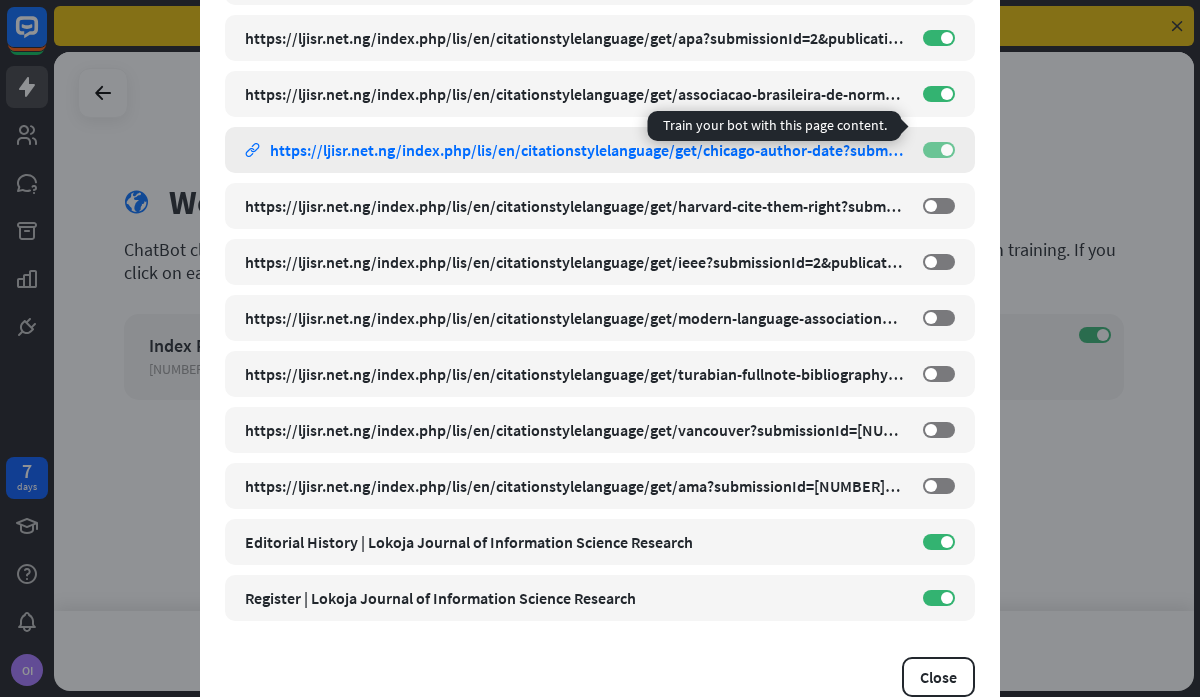 click on "ON" at bounding box center [939, 150] 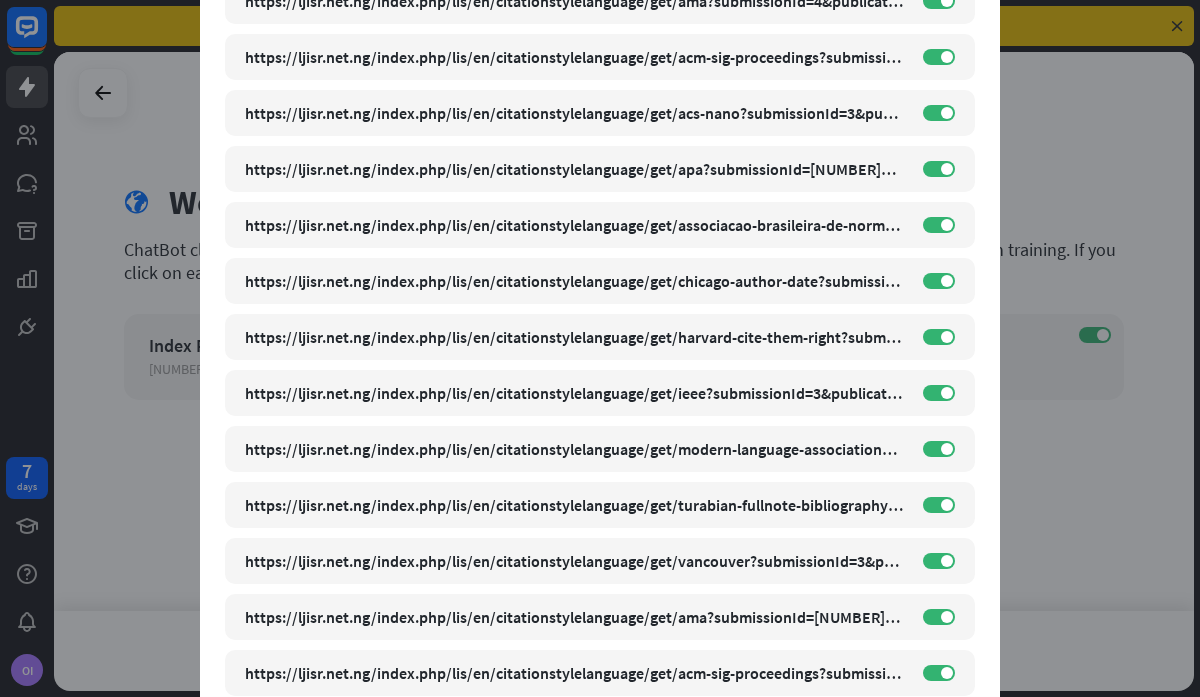 scroll, scrollTop: 43878, scrollLeft: 0, axis: vertical 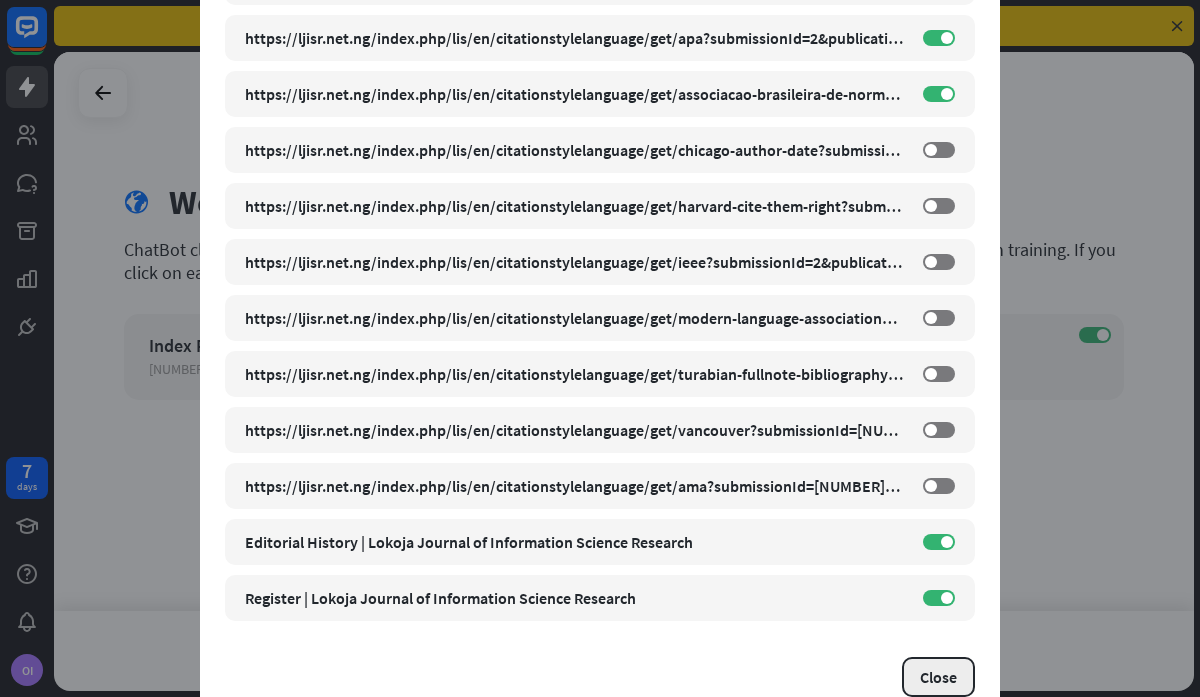 click on "Close" at bounding box center [938, 677] 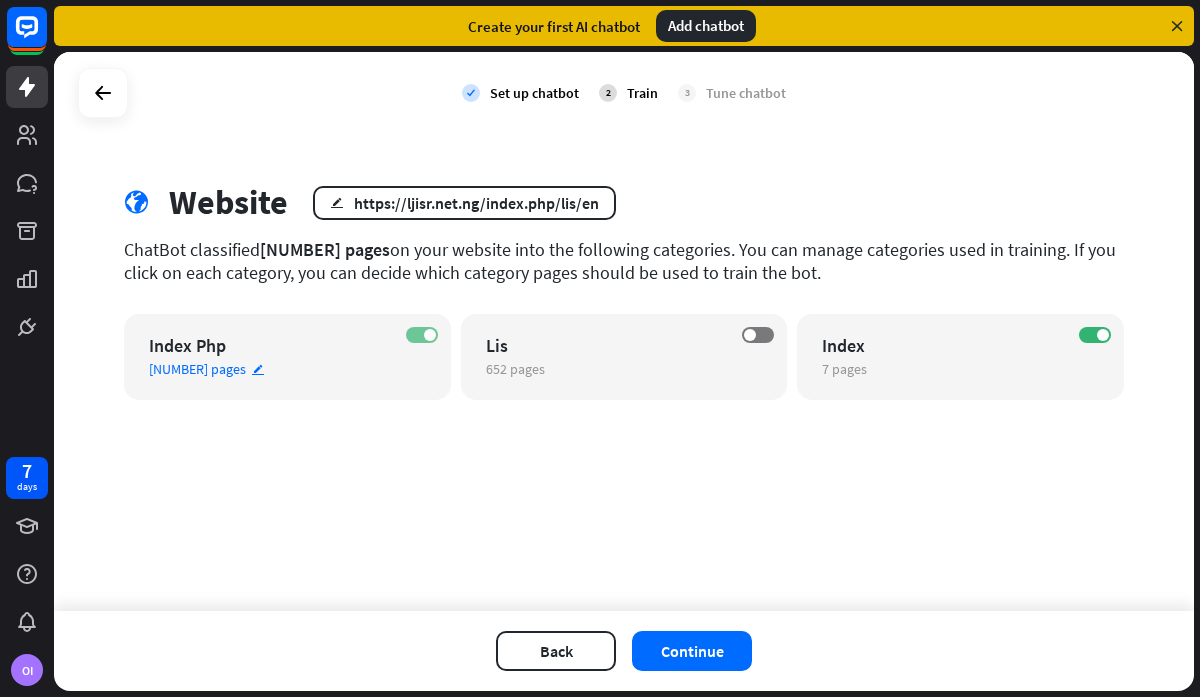 click on "ON" at bounding box center (422, 335) 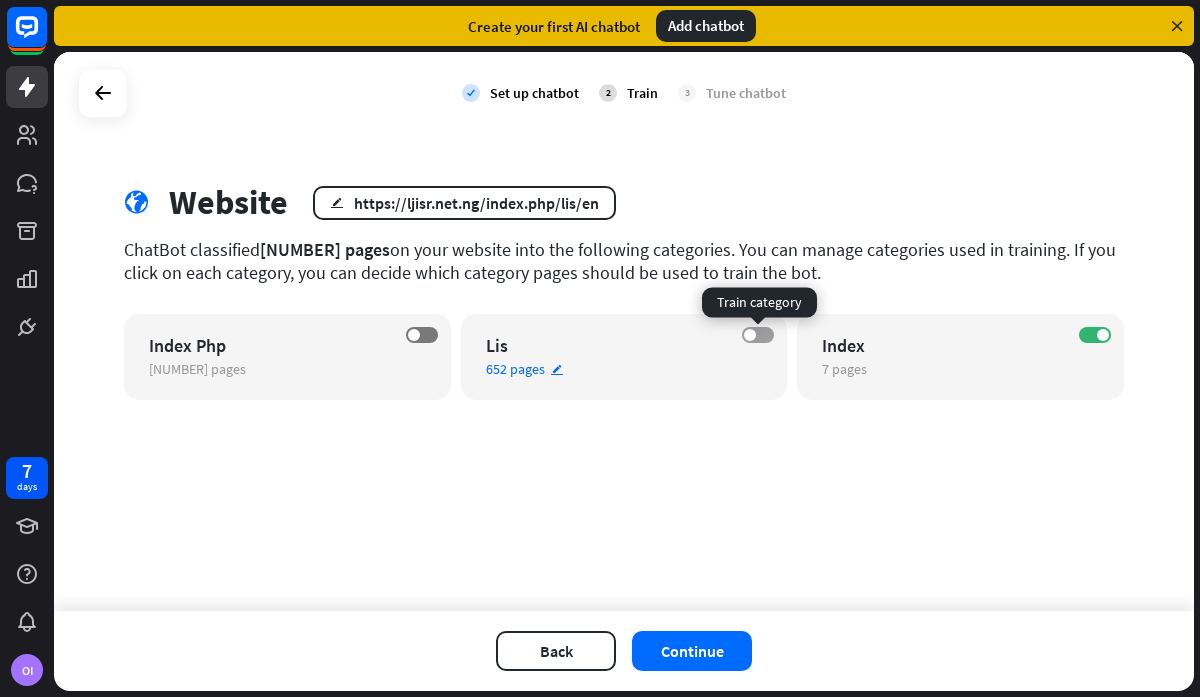 click on "OFF" at bounding box center (758, 335) 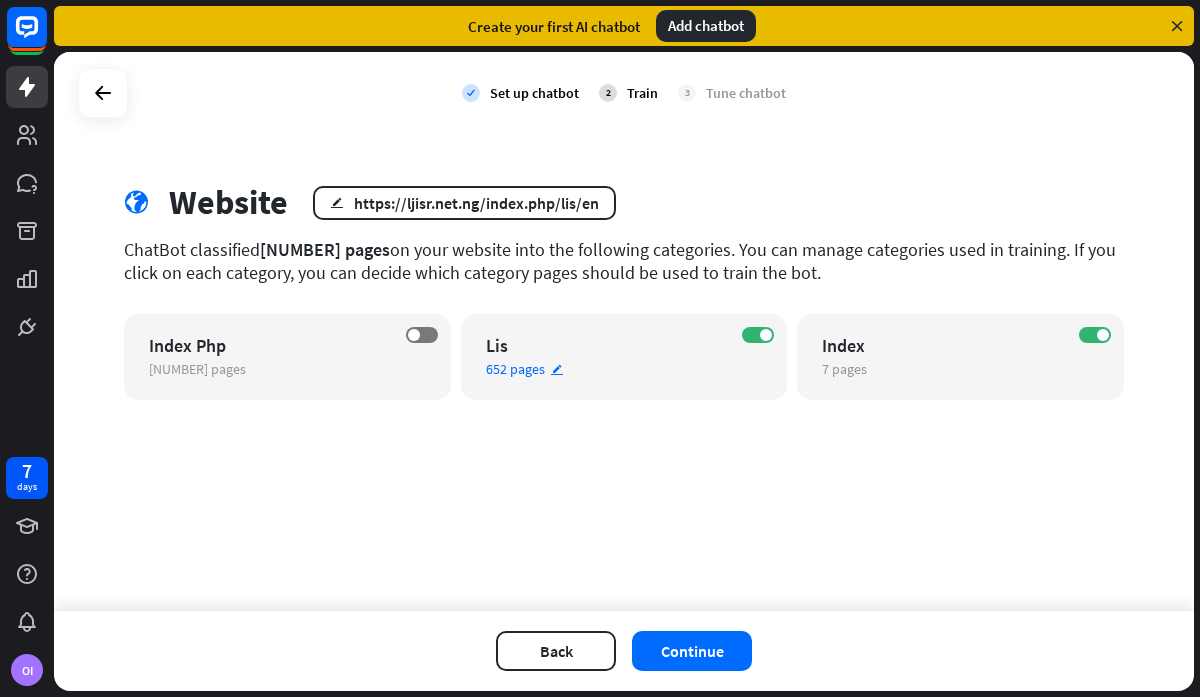 click on "edit" at bounding box center (557, 369) 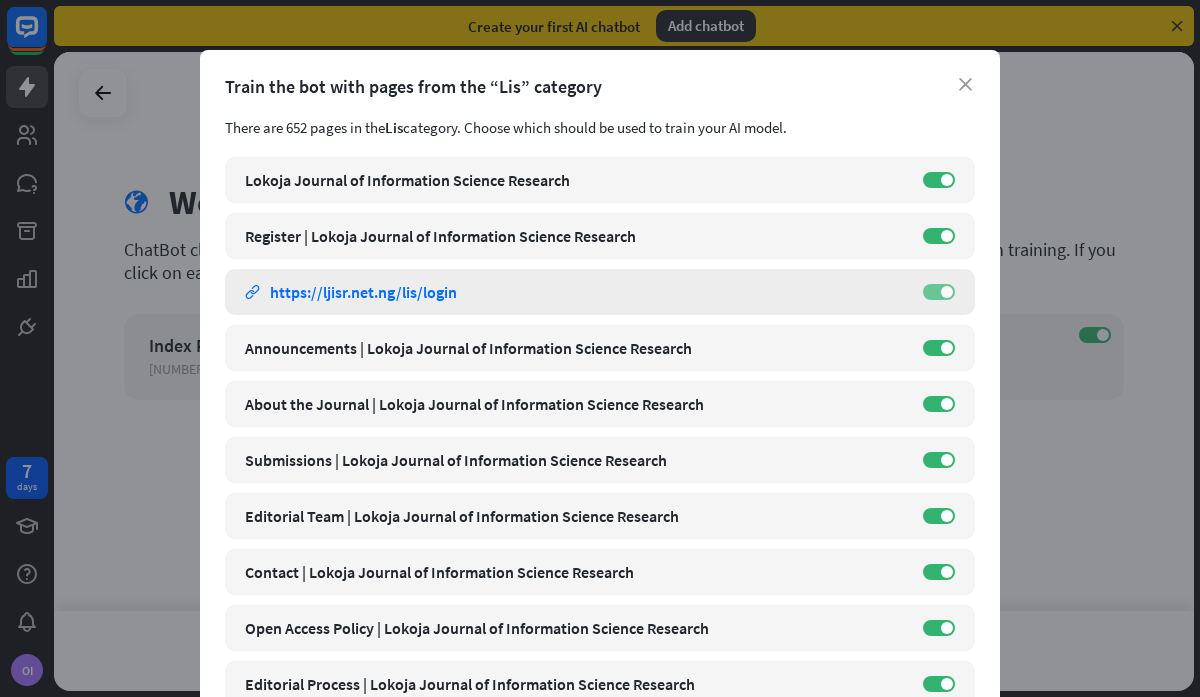 click on "ON" at bounding box center [939, 292] 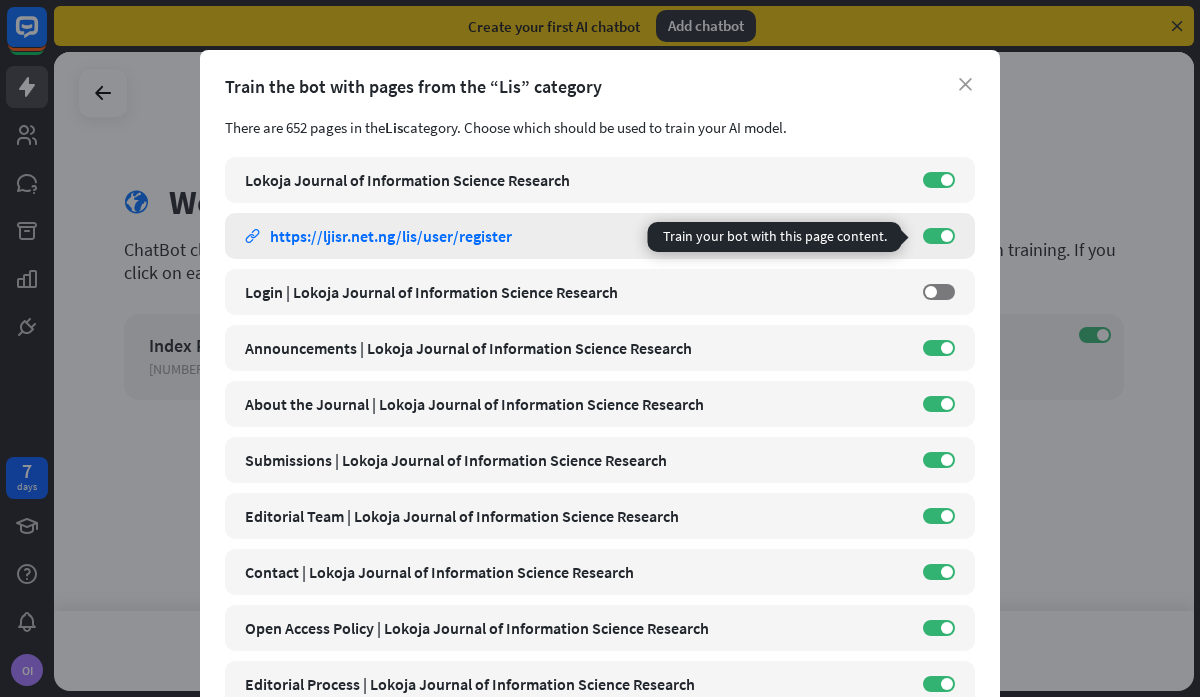 click on "ON" at bounding box center (939, 236) 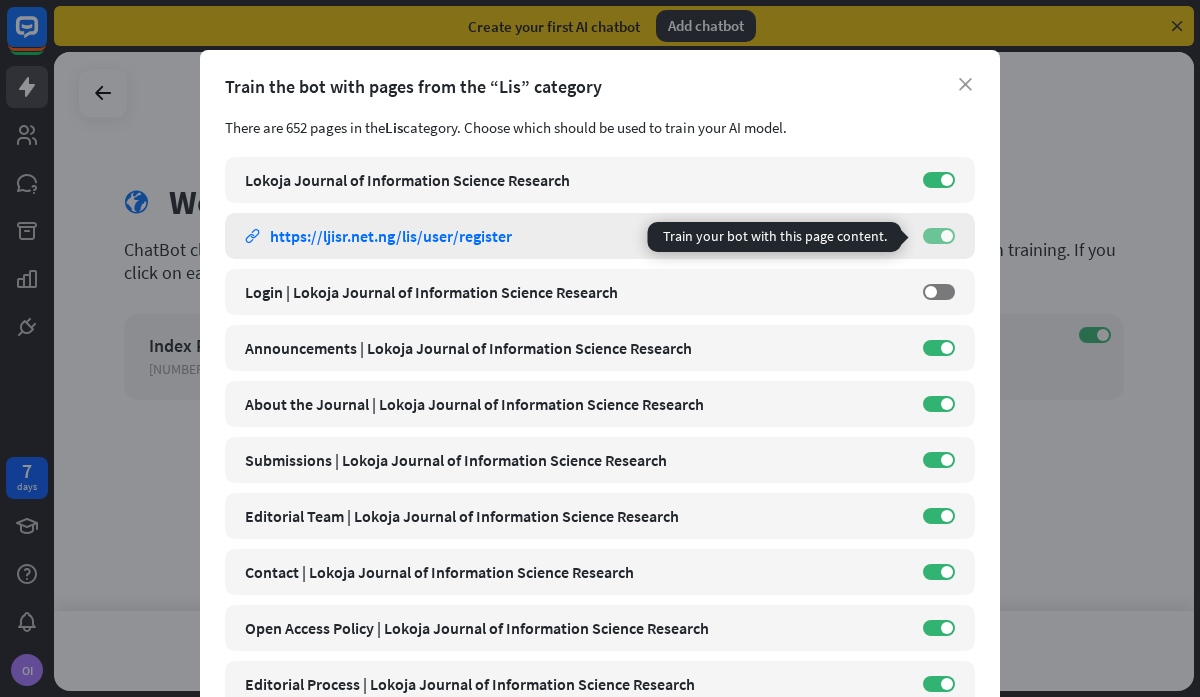 click on "ON" at bounding box center [939, 236] 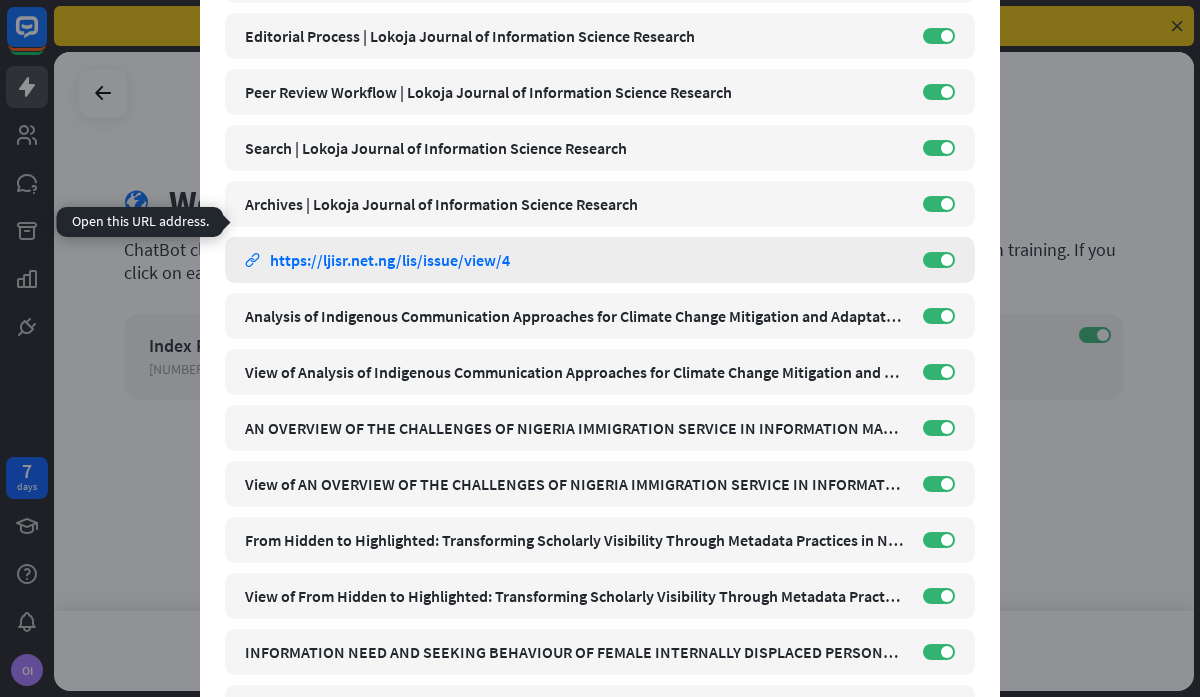 scroll, scrollTop: 630, scrollLeft: 0, axis: vertical 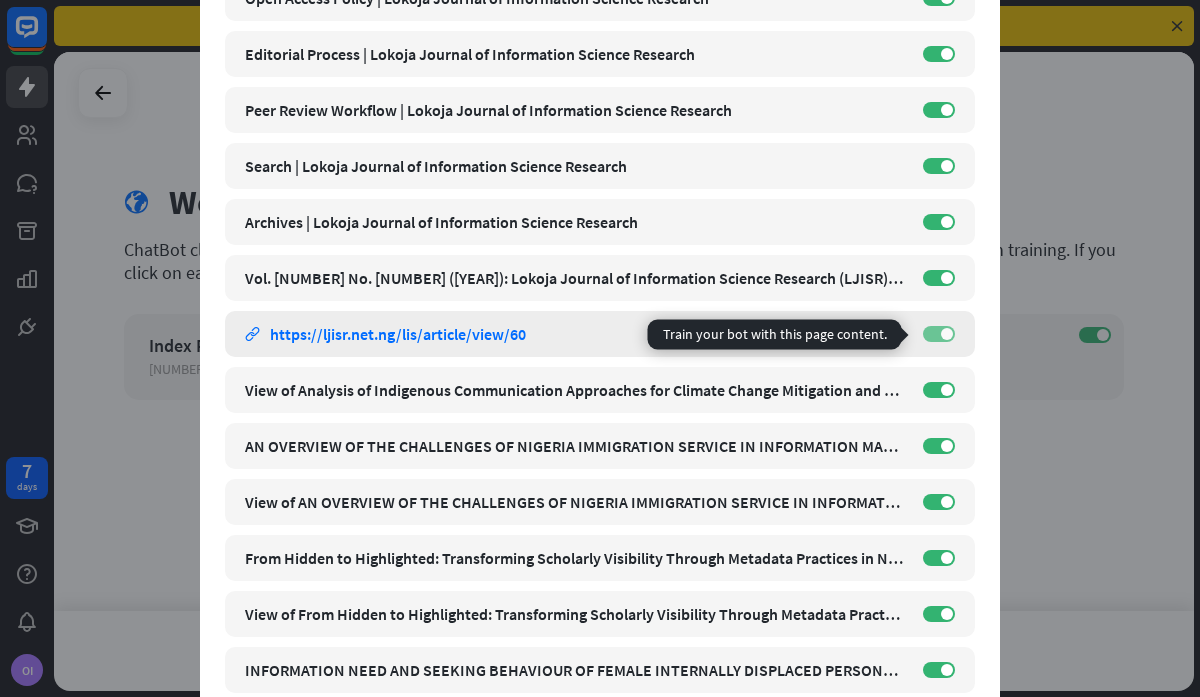 click on "ON" at bounding box center [939, 334] 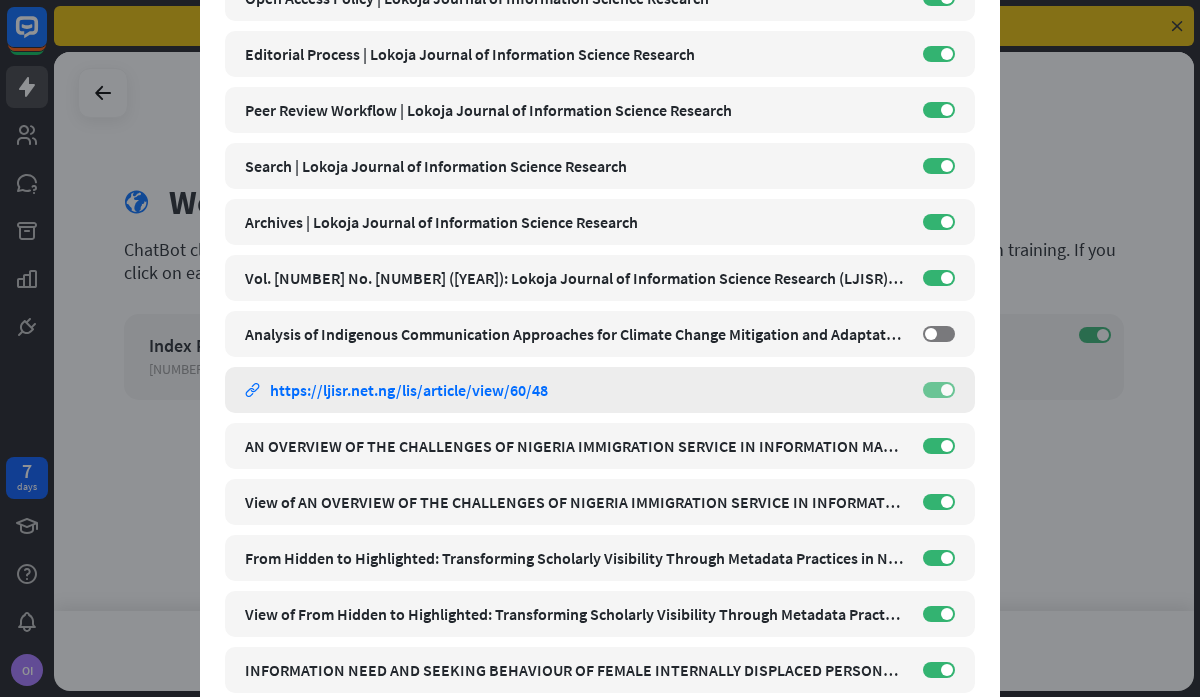 click on "ON" at bounding box center (939, 390) 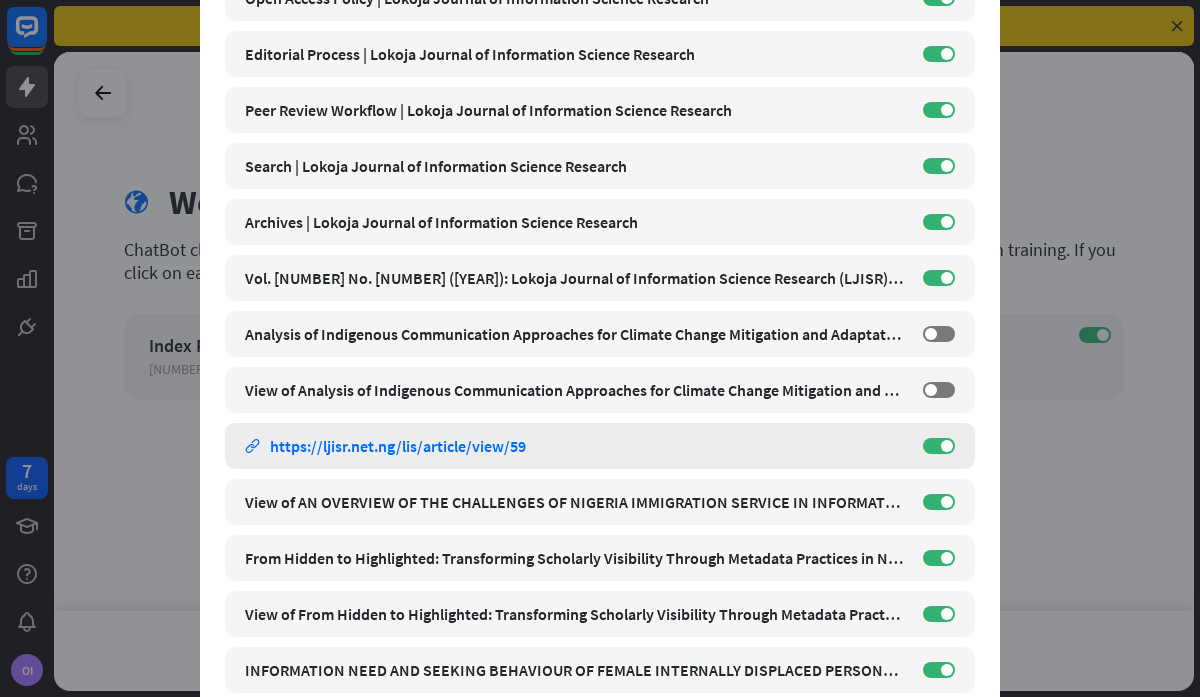 click on "AN OVERVIEW OF THE CHALLENGES OF NIGERIA IMMIGRATION SERVICE IN INFORMATION MANAGEMENT FOR EFFECTIVE DOCUMENTATION: THE WAYS FORWARD | Lokoja Journal of Information Science Research
link   https://ljisr.net.ng/lis/article/view/[NUMBER]
ON" at bounding box center (600, 446) 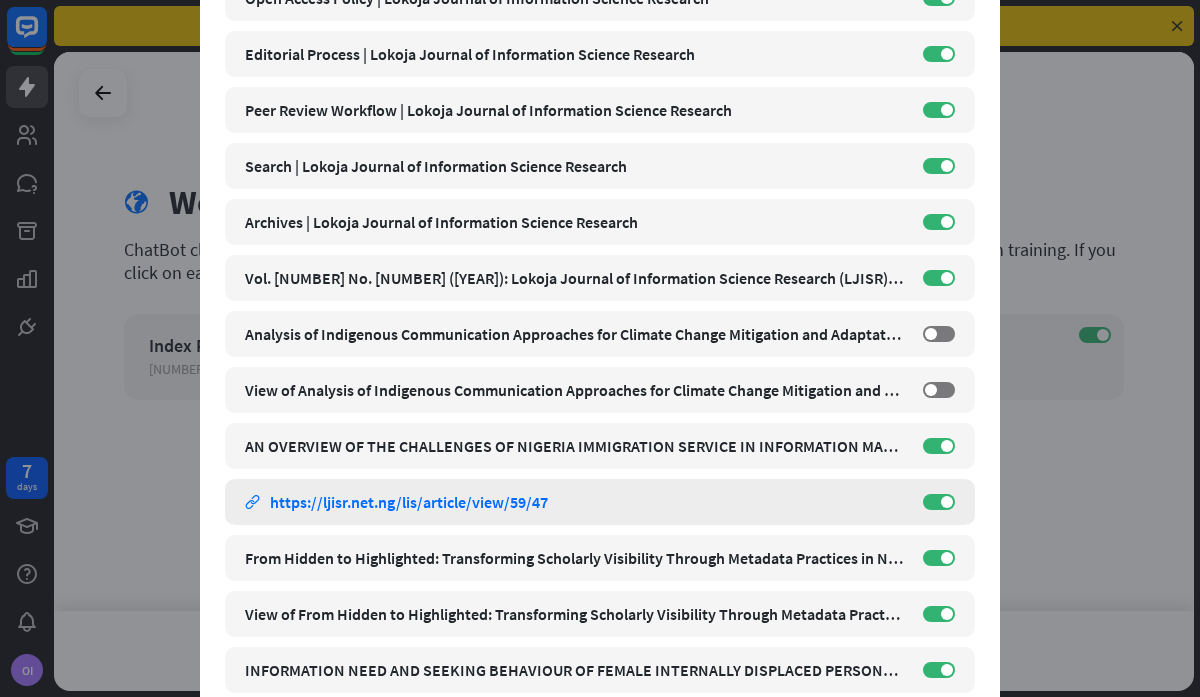 click on "View of AN OVERVIEW OF THE CHALLENGES OF NIGERIA IMMIGRATION SERVICE IN INFORMATION MANAGEMENT FOR EFFECTIVE DOCUMENTATION: THE WAYS FORWARD
link   https://ljisr.net.ng/lis/article/view/[NUMBER]/[NUMBER]
ON" at bounding box center (600, 502) 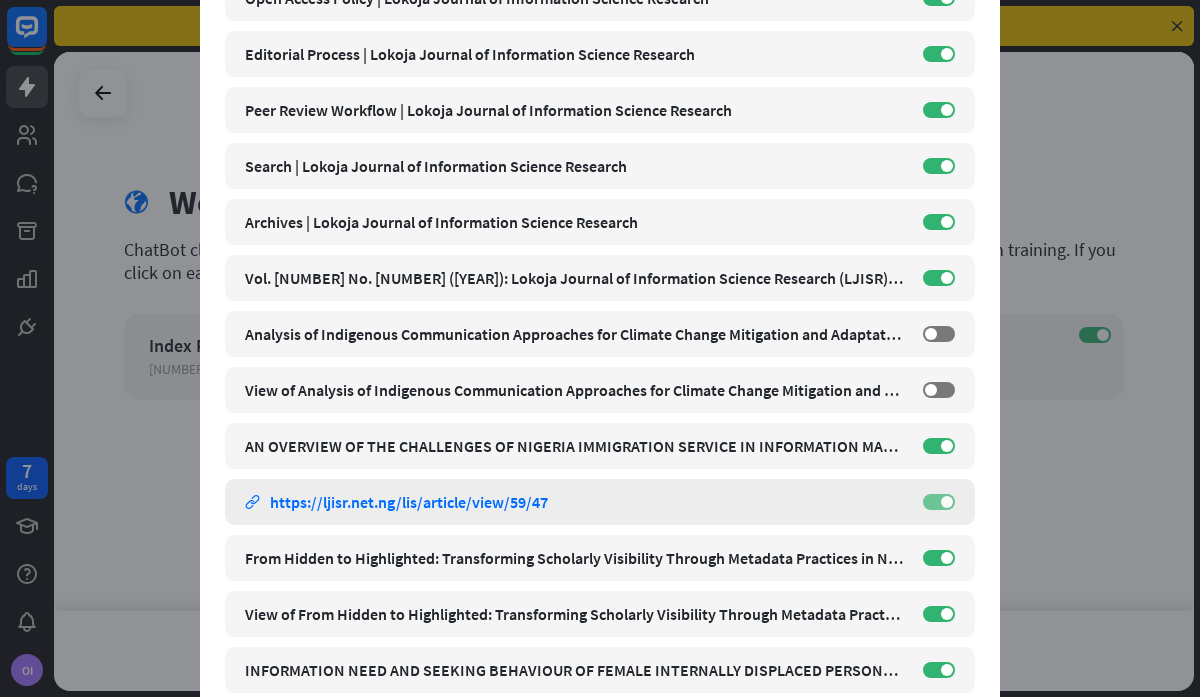 click on "ON" at bounding box center (939, 502) 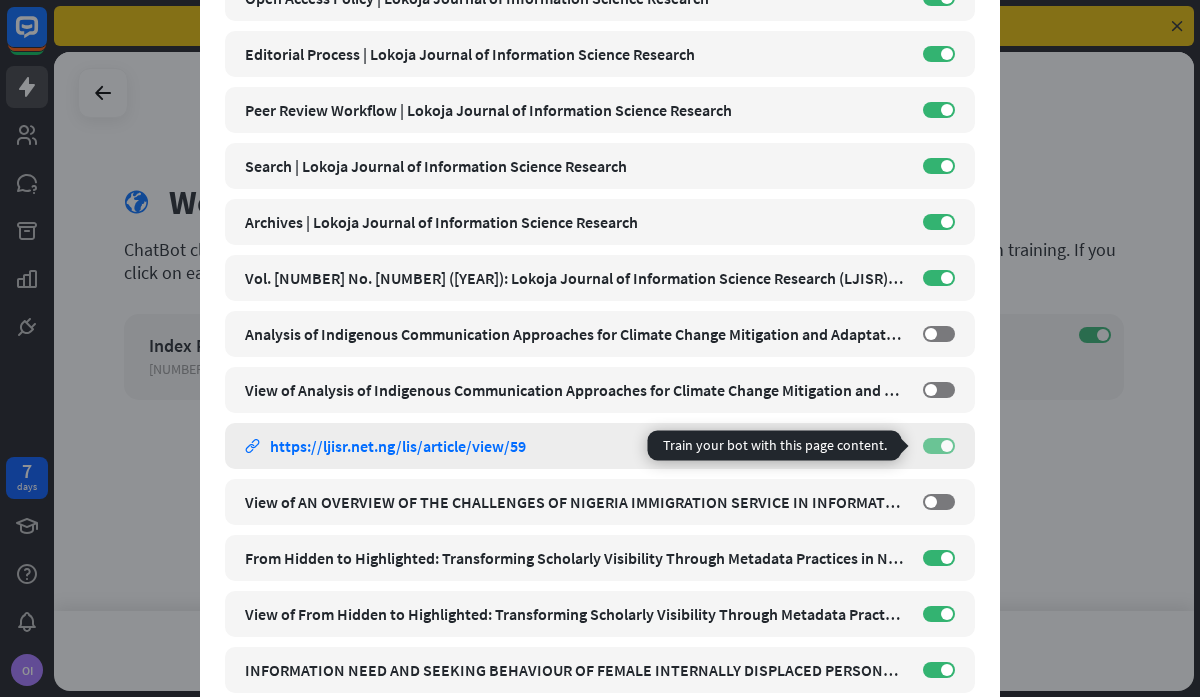 click on "ON" at bounding box center (939, 446) 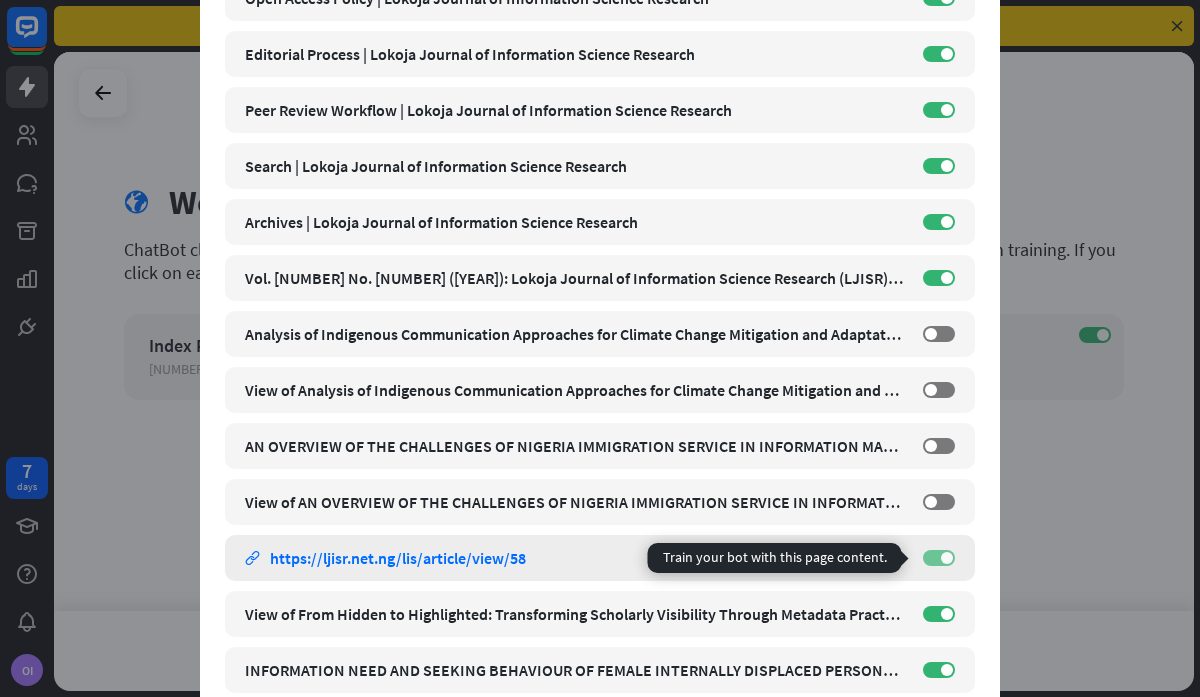 click at bounding box center [947, 558] 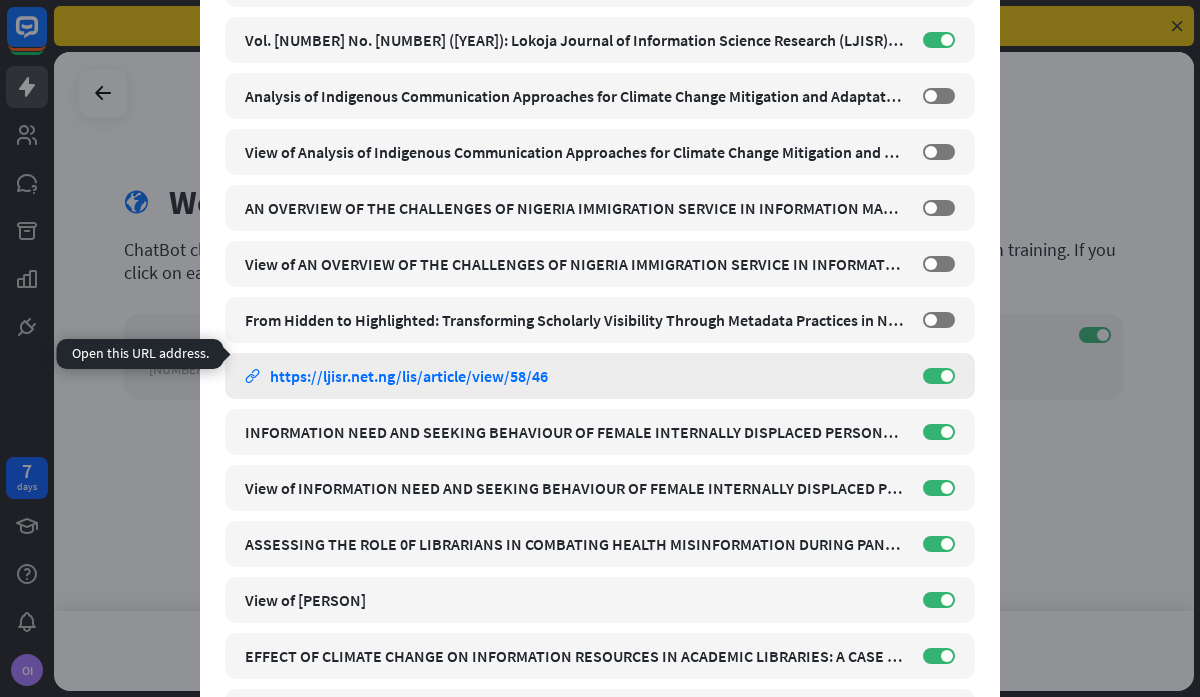 scroll, scrollTop: 889, scrollLeft: 0, axis: vertical 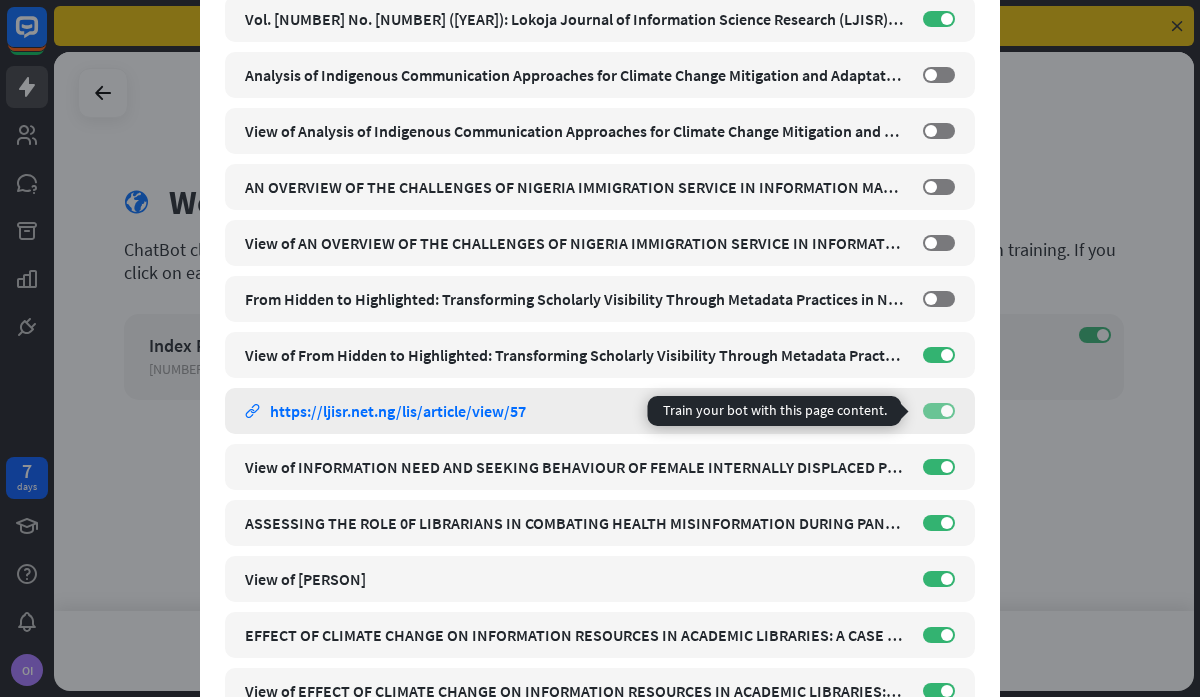 click on "ON" at bounding box center (939, 411) 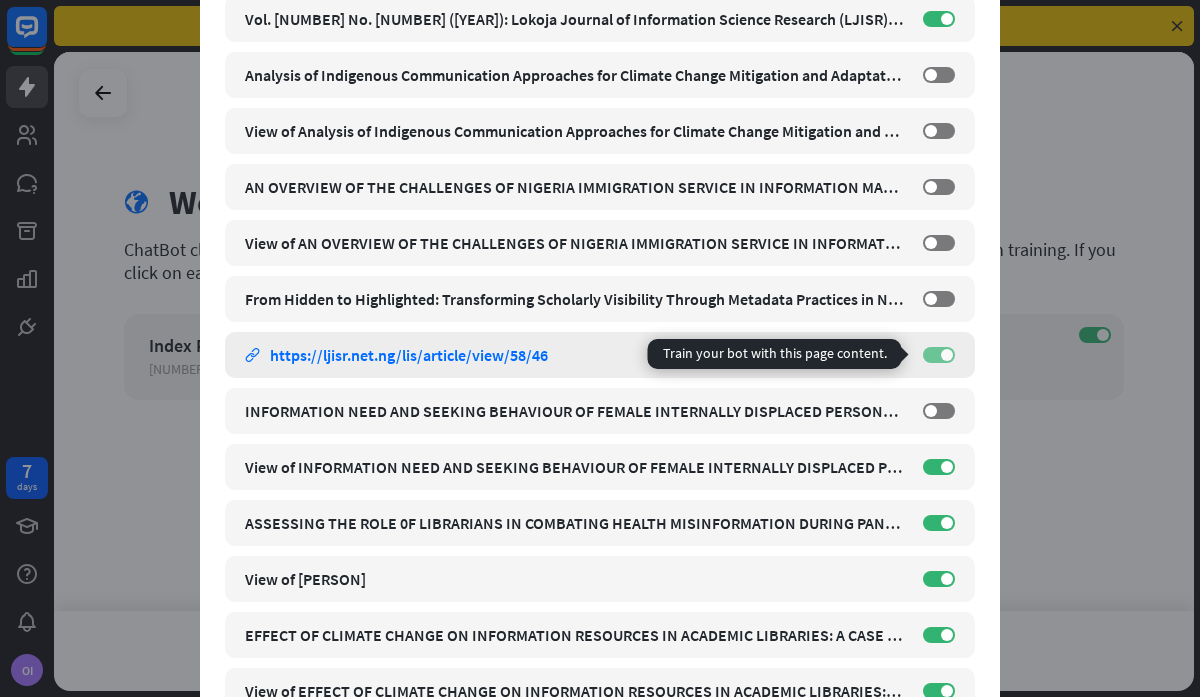click on "ON" at bounding box center (939, 355) 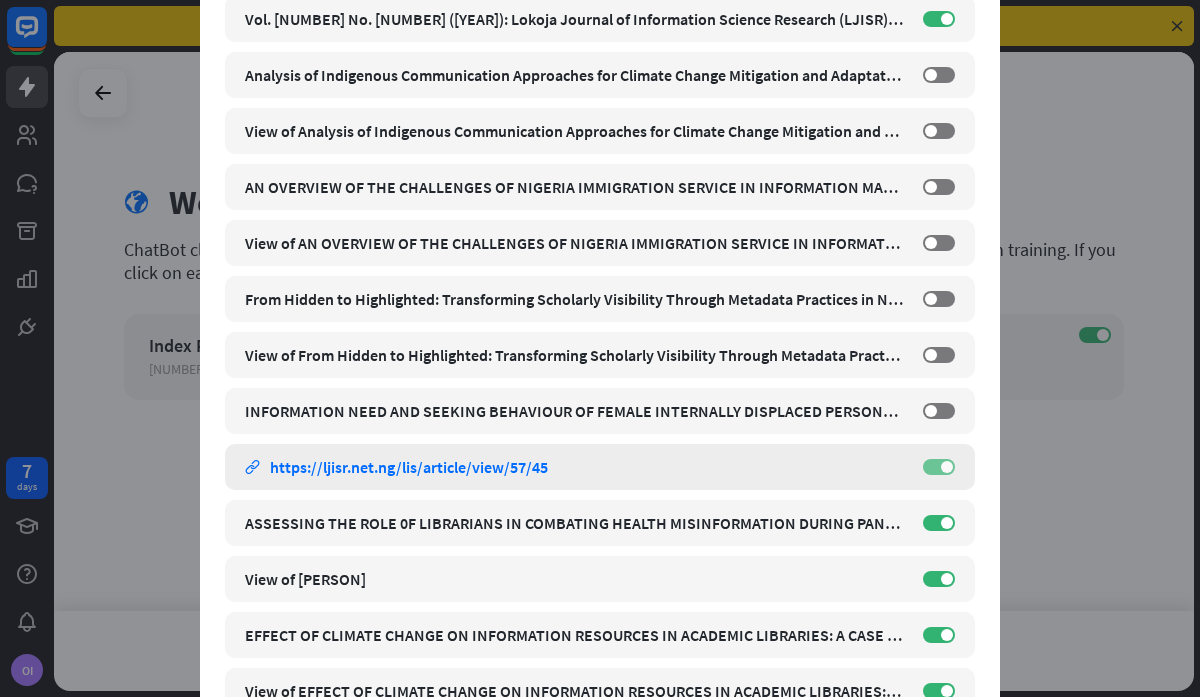 click on "ON" at bounding box center [939, 467] 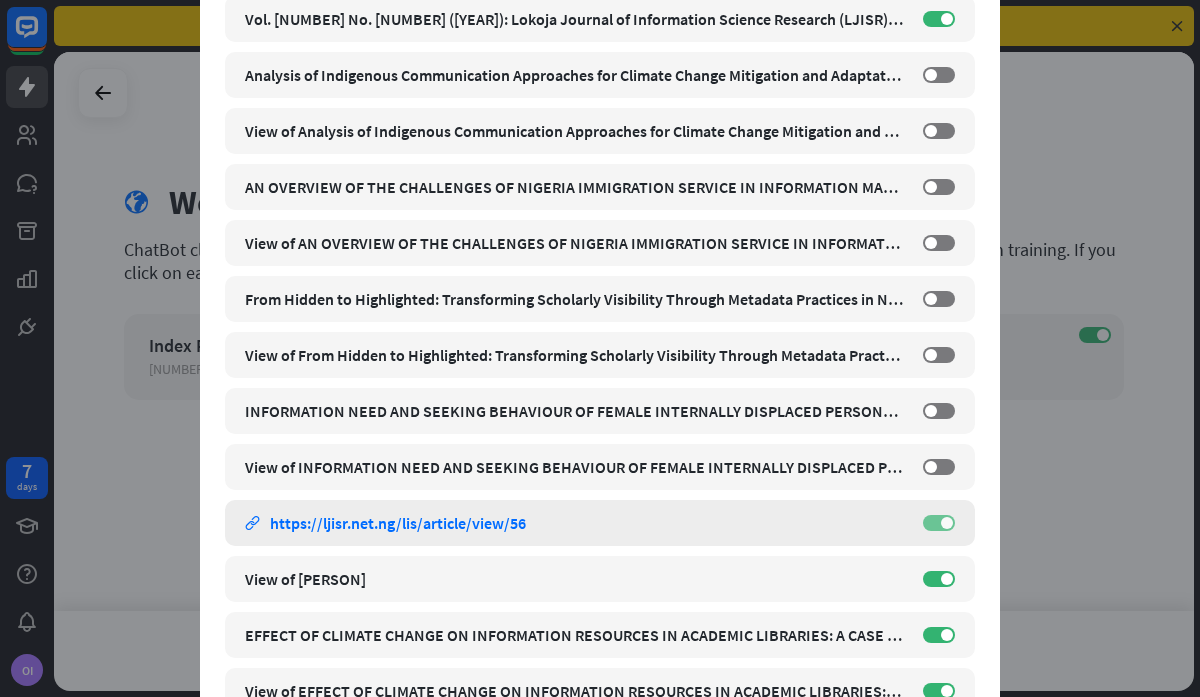 click on "ON" at bounding box center (939, 523) 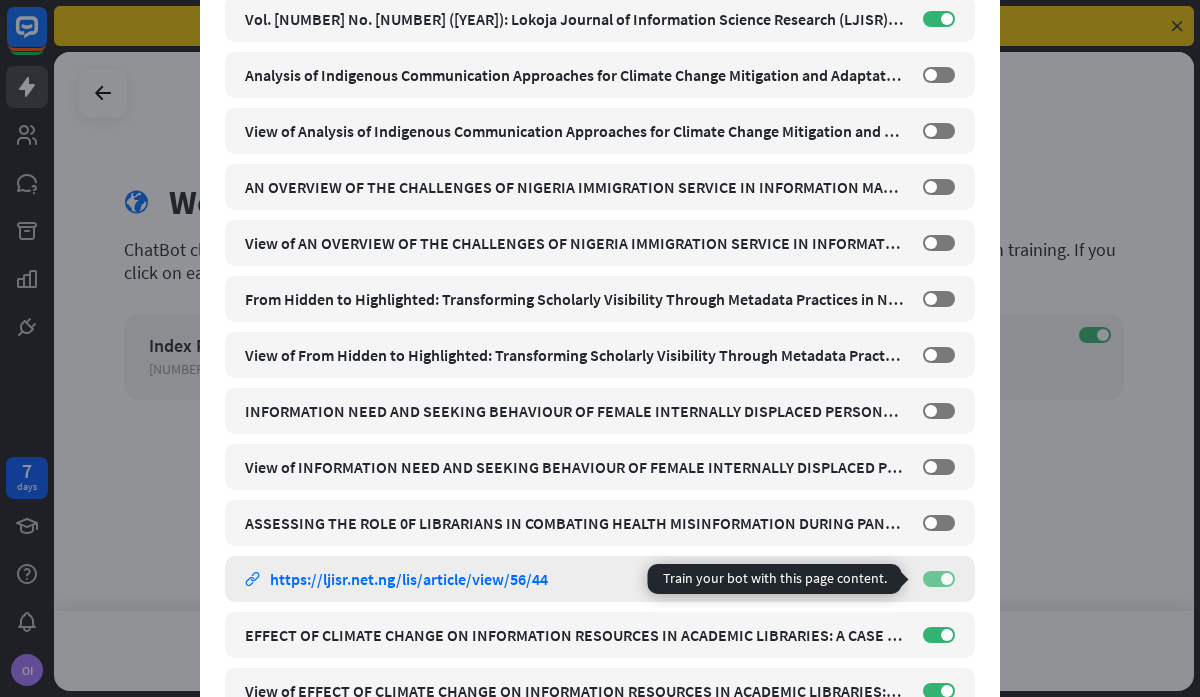 click on "ON" at bounding box center (939, 579) 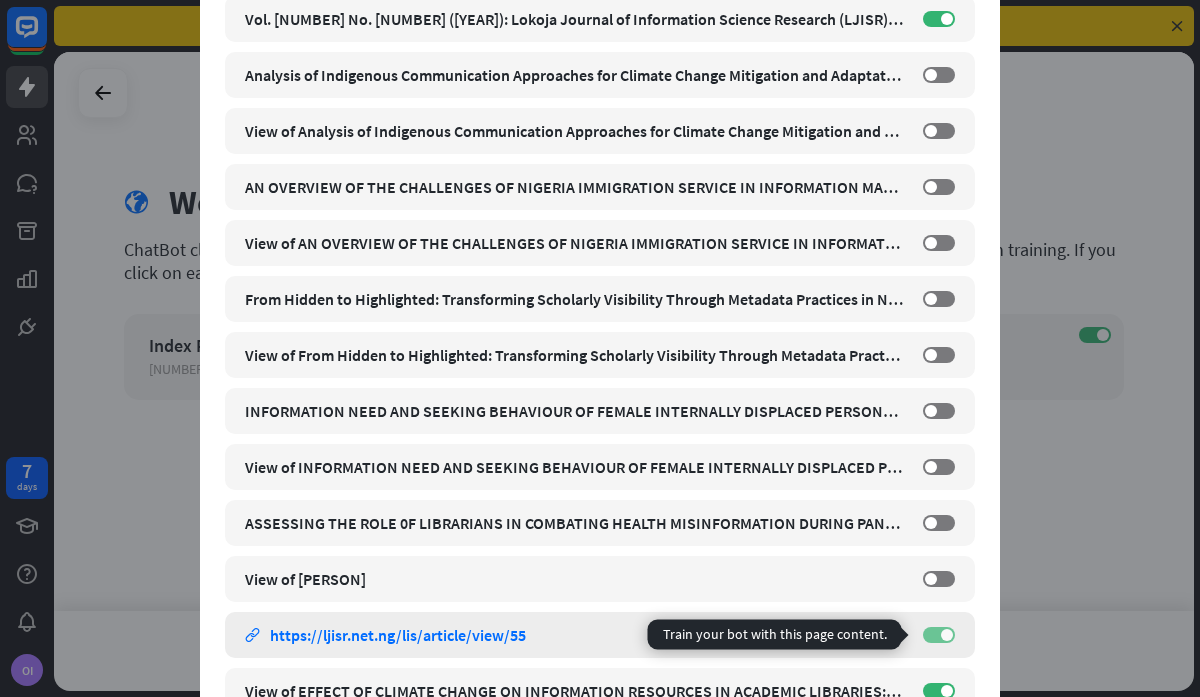 click on "ON" at bounding box center [939, 635] 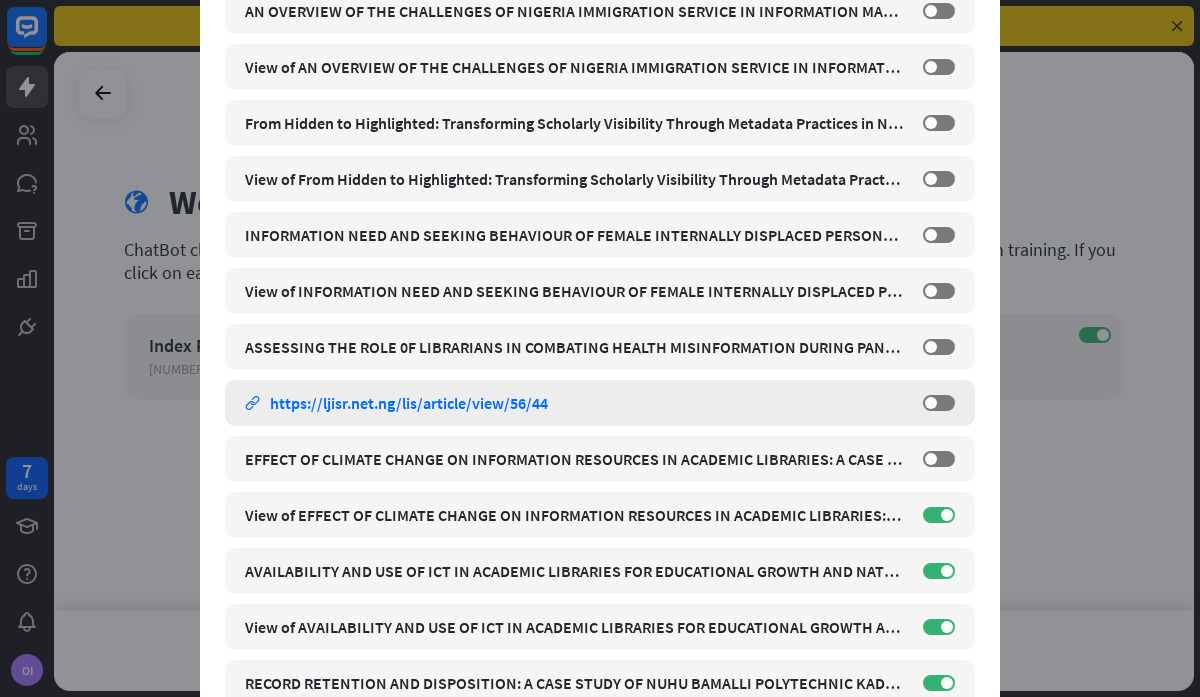 scroll, scrollTop: 1099, scrollLeft: 0, axis: vertical 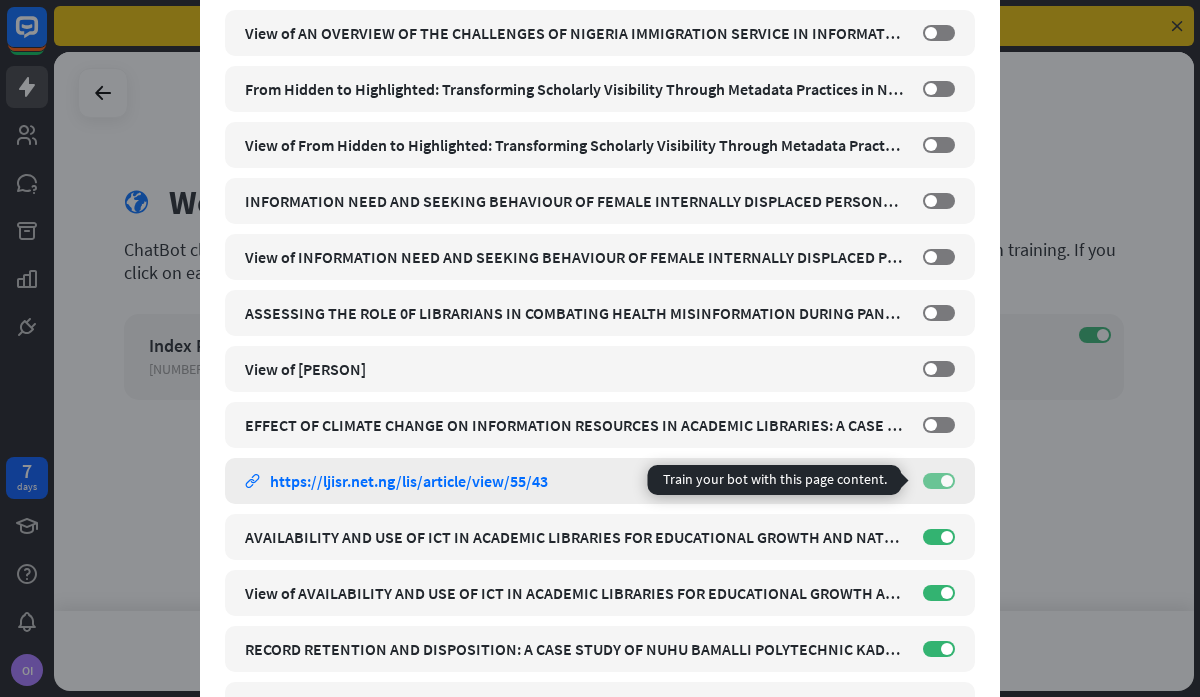 click at bounding box center (947, 481) 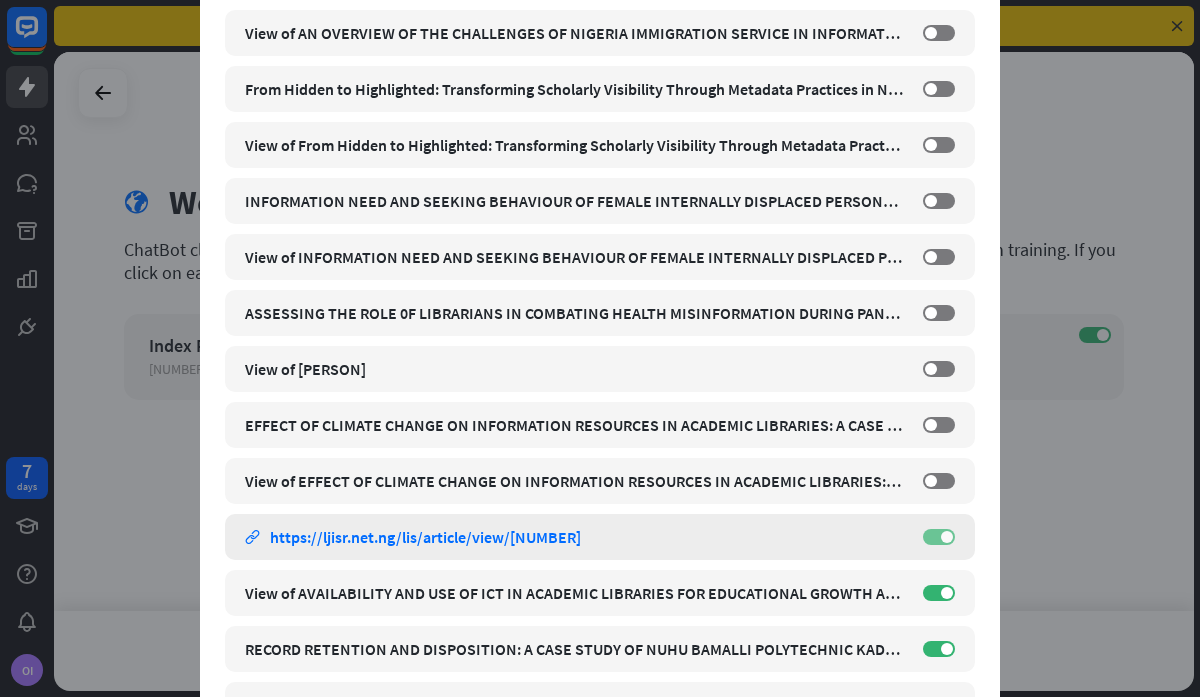 click on "ON" at bounding box center (939, 537) 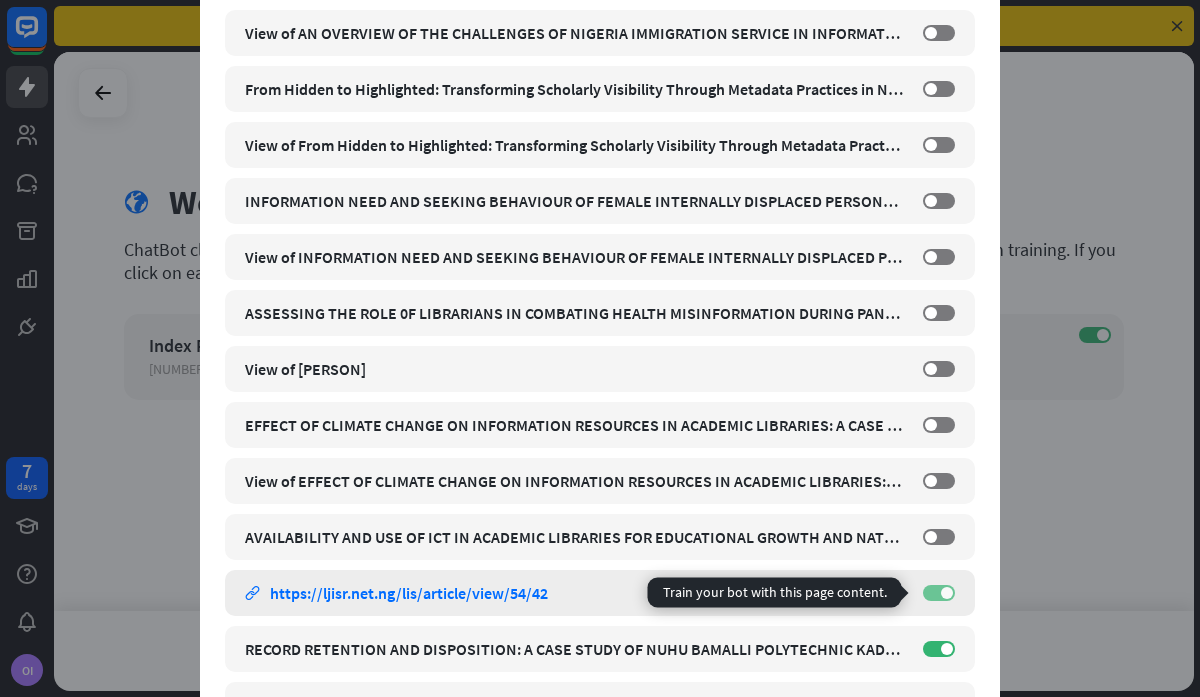 click on "ON" at bounding box center [939, 593] 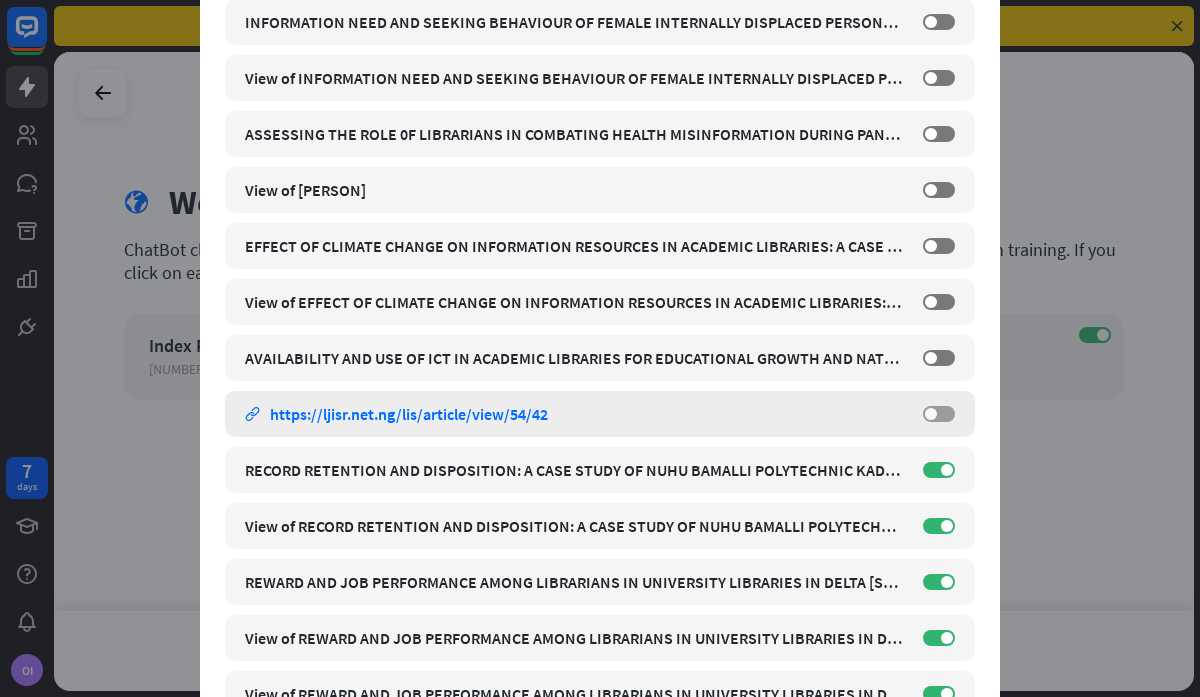 scroll, scrollTop: 1300, scrollLeft: 0, axis: vertical 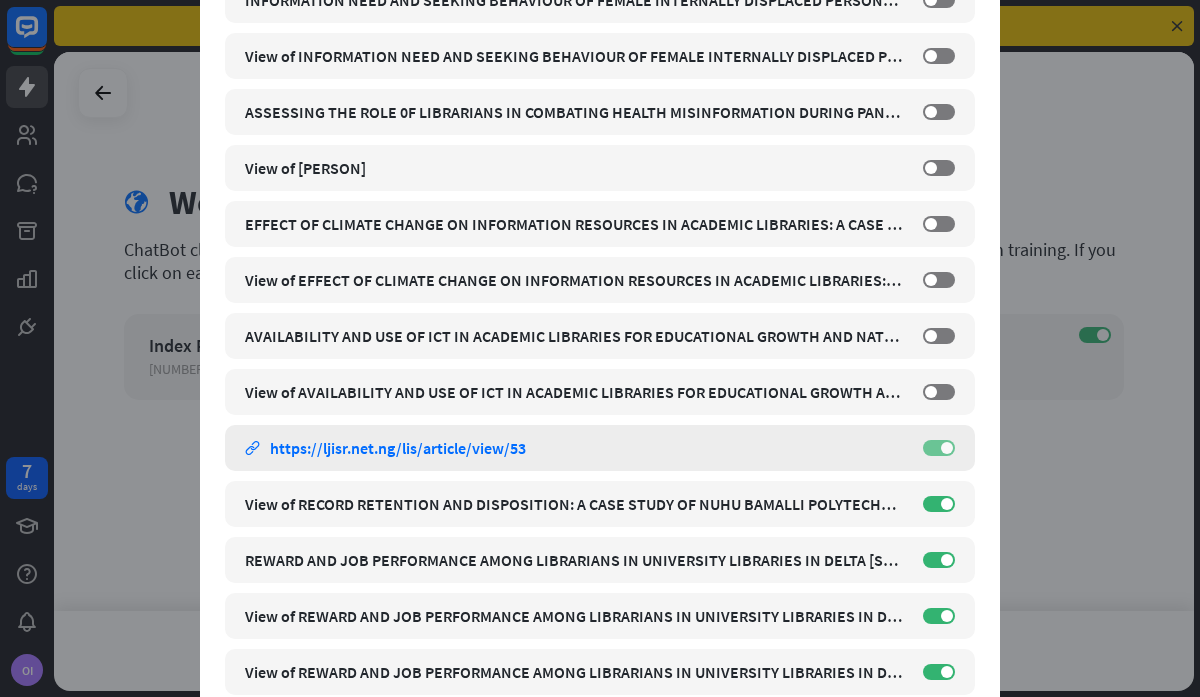 click on "ON" at bounding box center (939, 448) 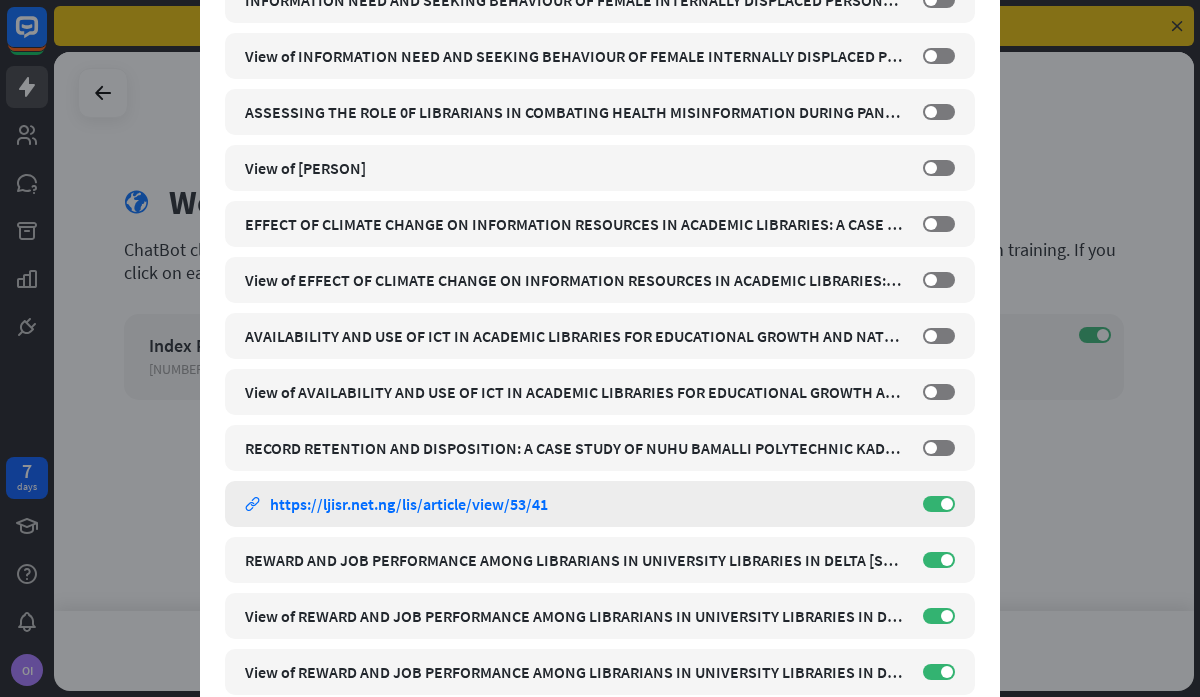 click on "View of RECORD RETENTION AND DISPOSITION: A CASE STUDY OF NUHU BAMALLI POLYTECHNIC KADUNA [STATE] [COUNTRY]
link   https://ljisr.net.ng/lis/article/view/53/41
ON" at bounding box center (600, 504) 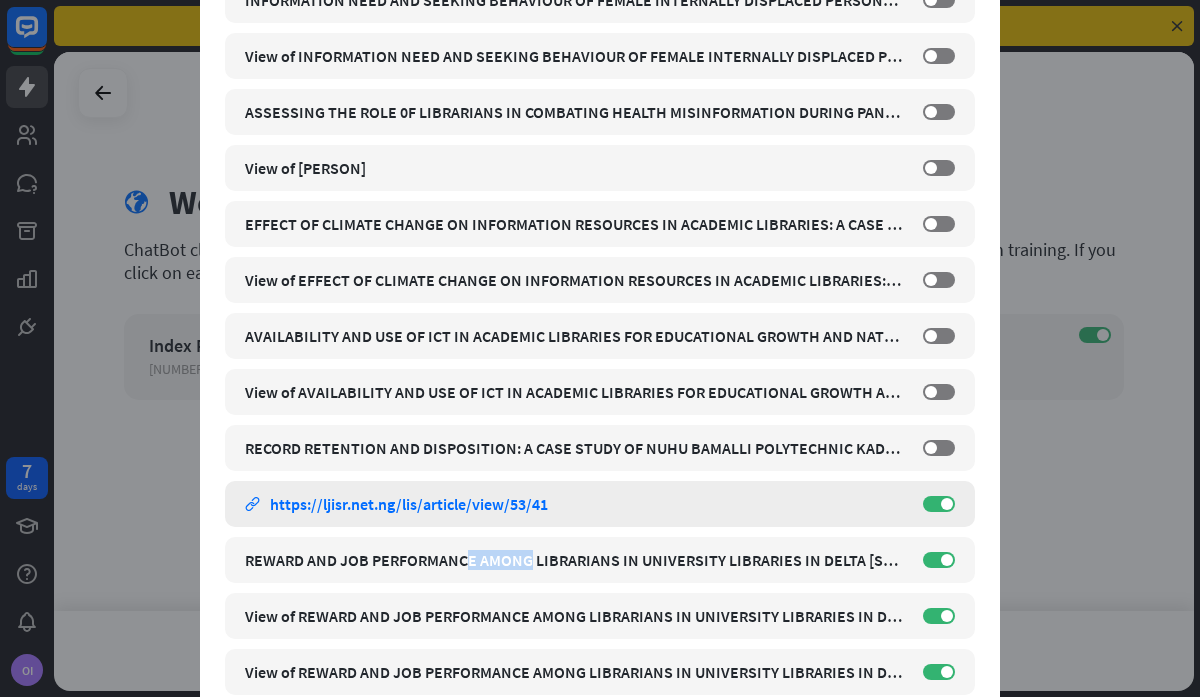 click on "View of RECORD RETENTION AND DISPOSITION: A CASE STUDY OF NUHU BAMALLI POLYTECHNIC KADUNA [STATE] [COUNTRY]
link   https://ljisr.net.ng/lis/article/view/53/41
ON" at bounding box center [600, 504] 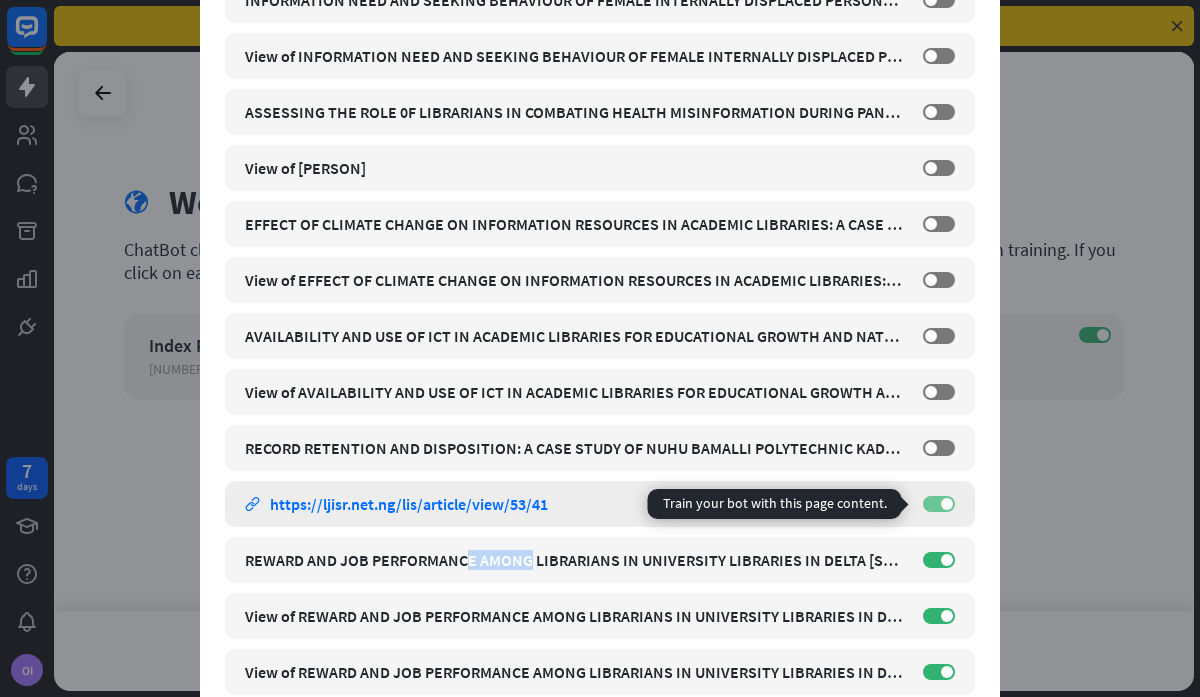 click on "ON" at bounding box center (939, 504) 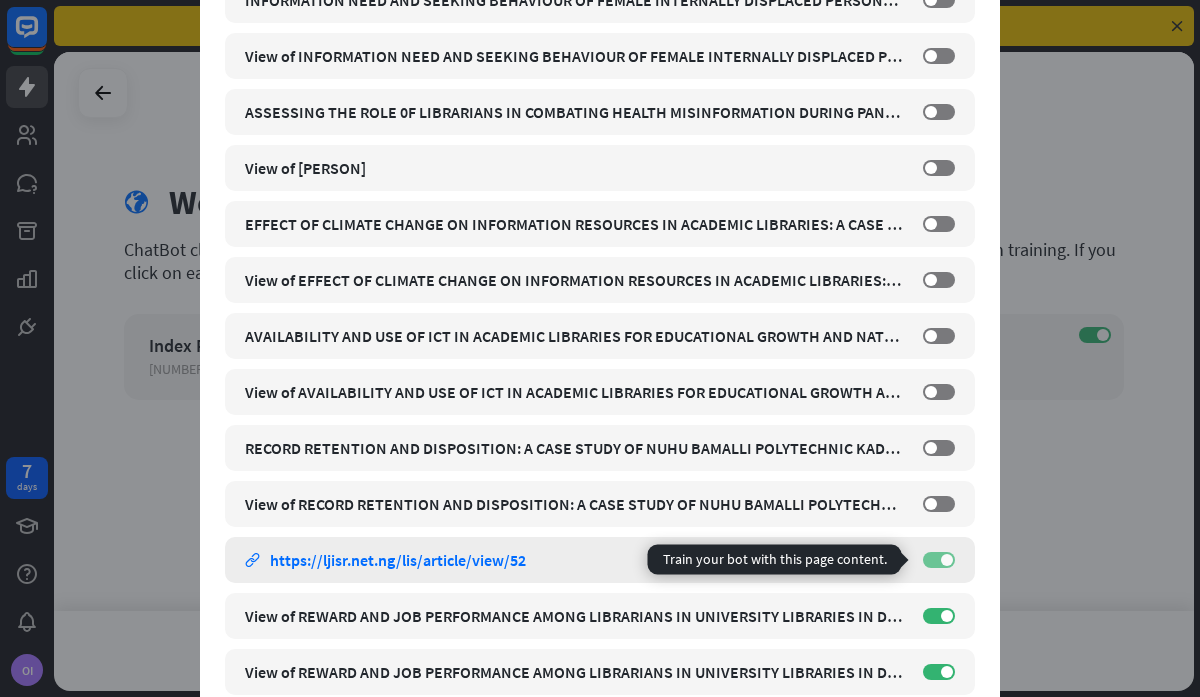 click at bounding box center (947, 560) 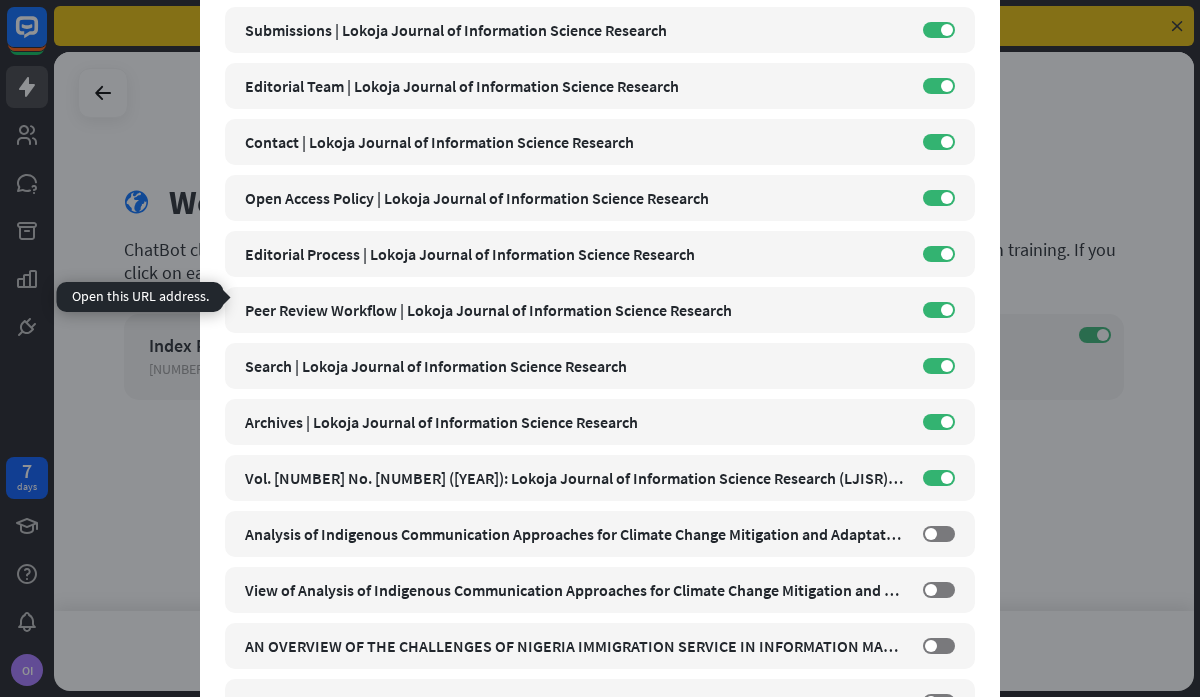 scroll, scrollTop: 0, scrollLeft: 0, axis: both 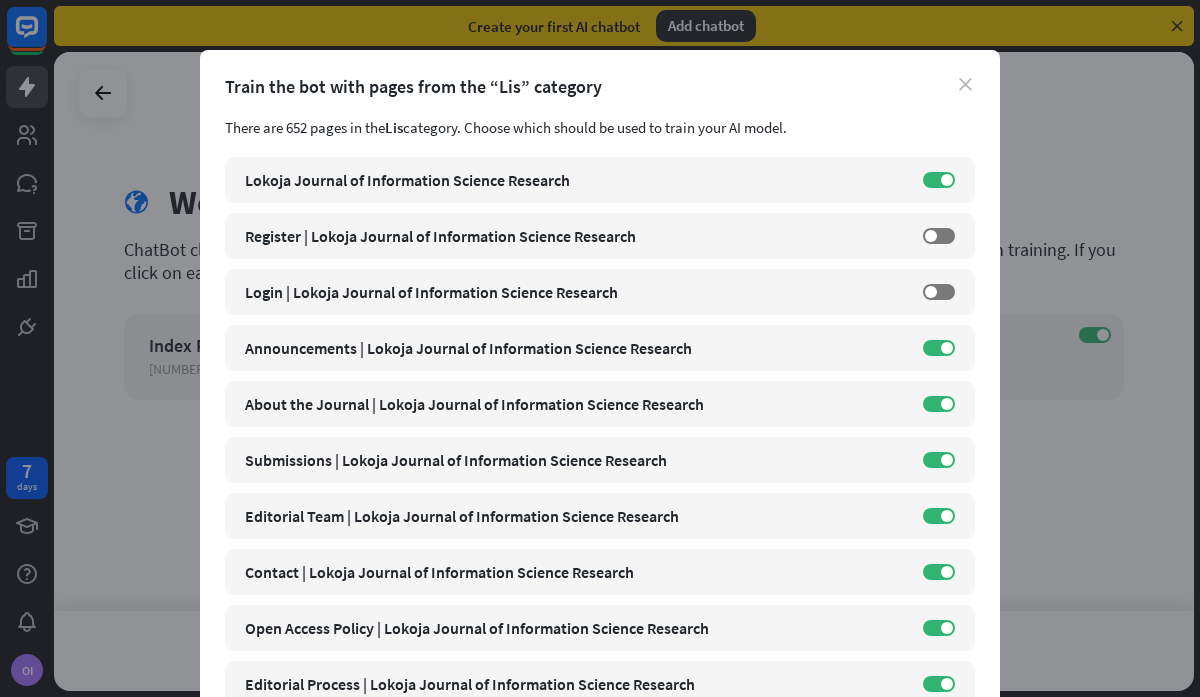 click on "close" at bounding box center (965, 84) 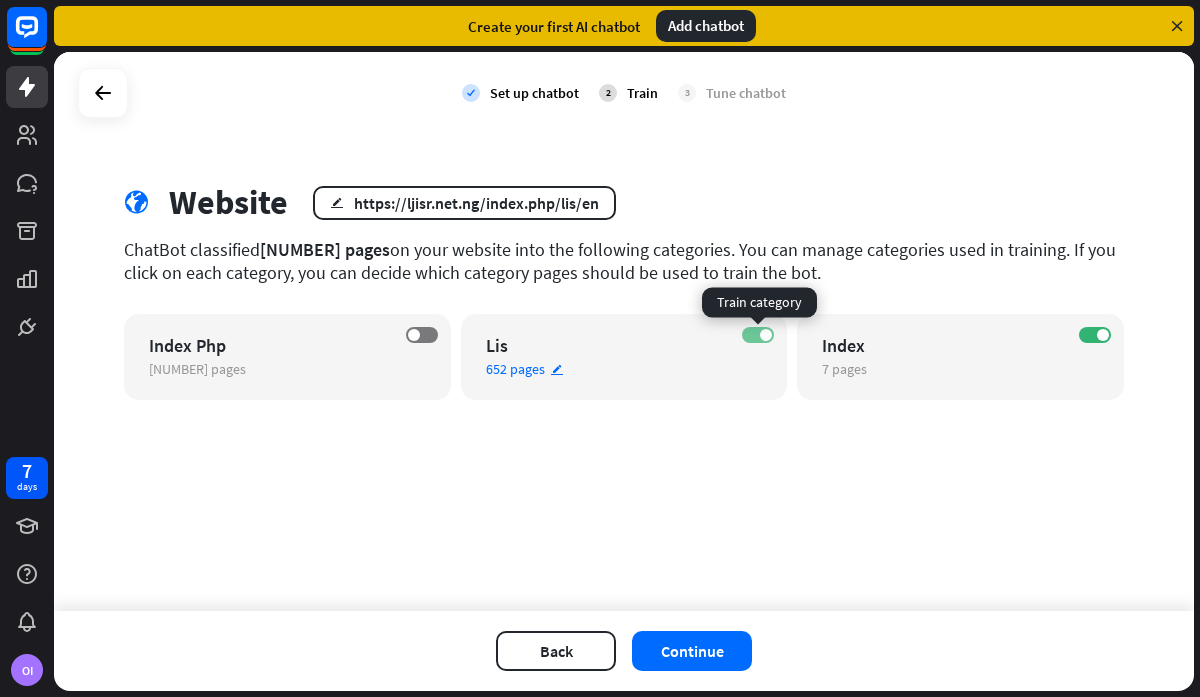 click at bounding box center (766, 335) 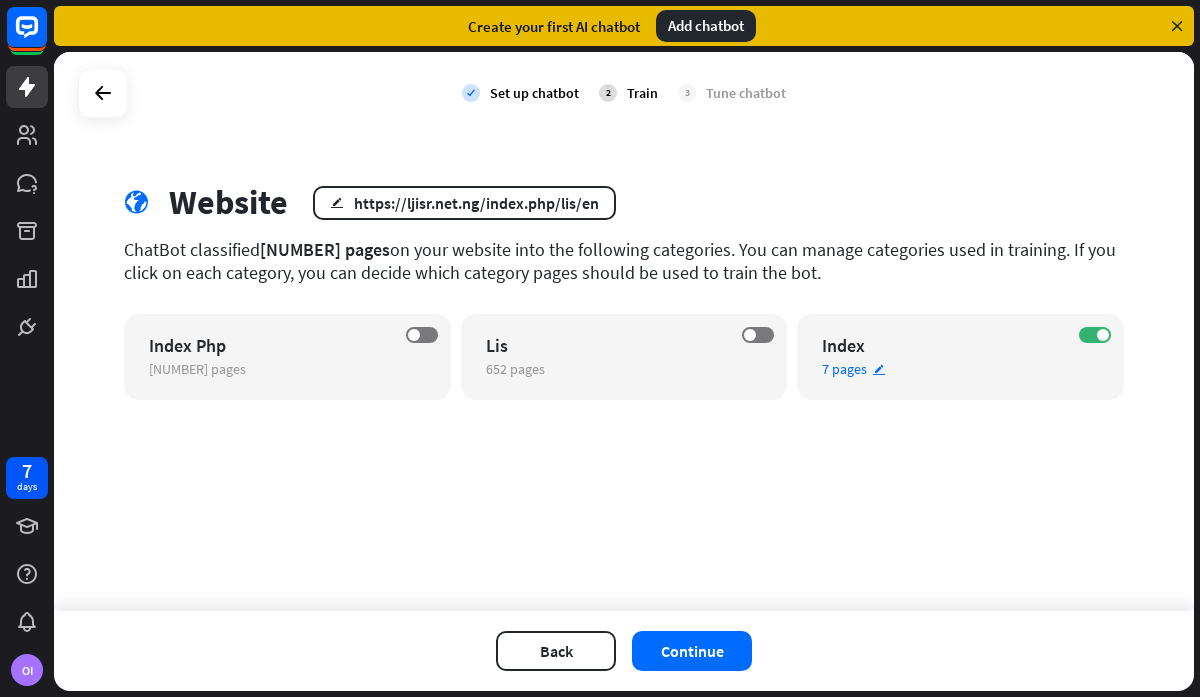 click on "edit" at bounding box center [879, 369] 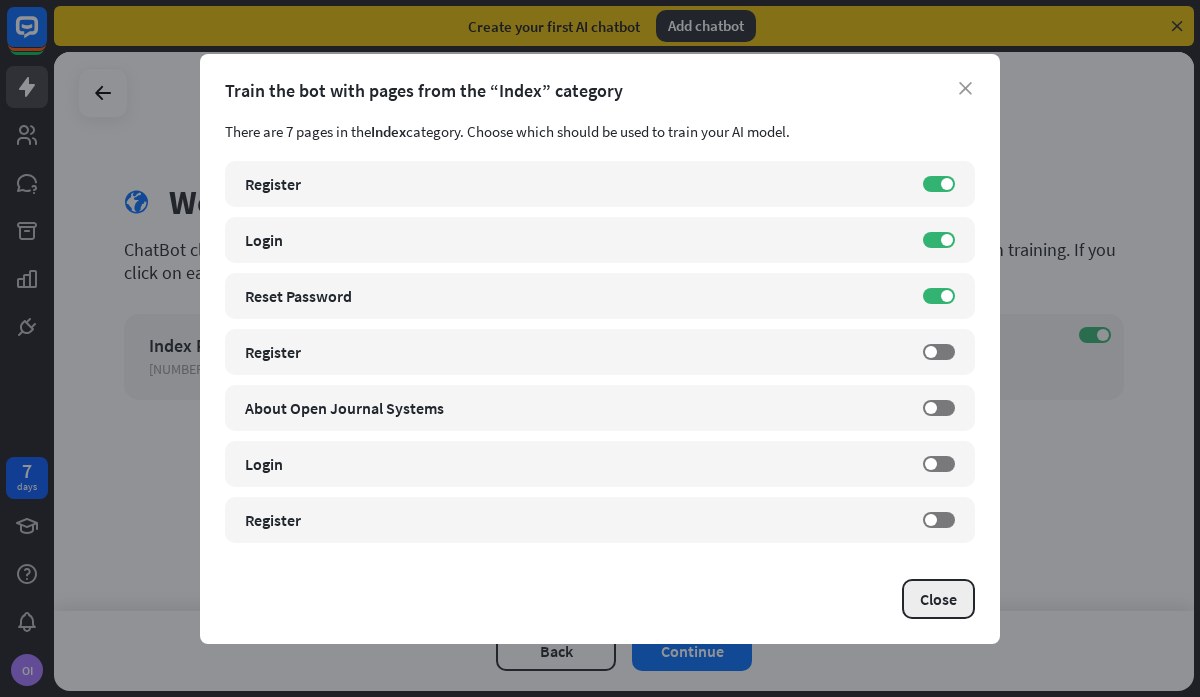 click on "Close" at bounding box center [938, 599] 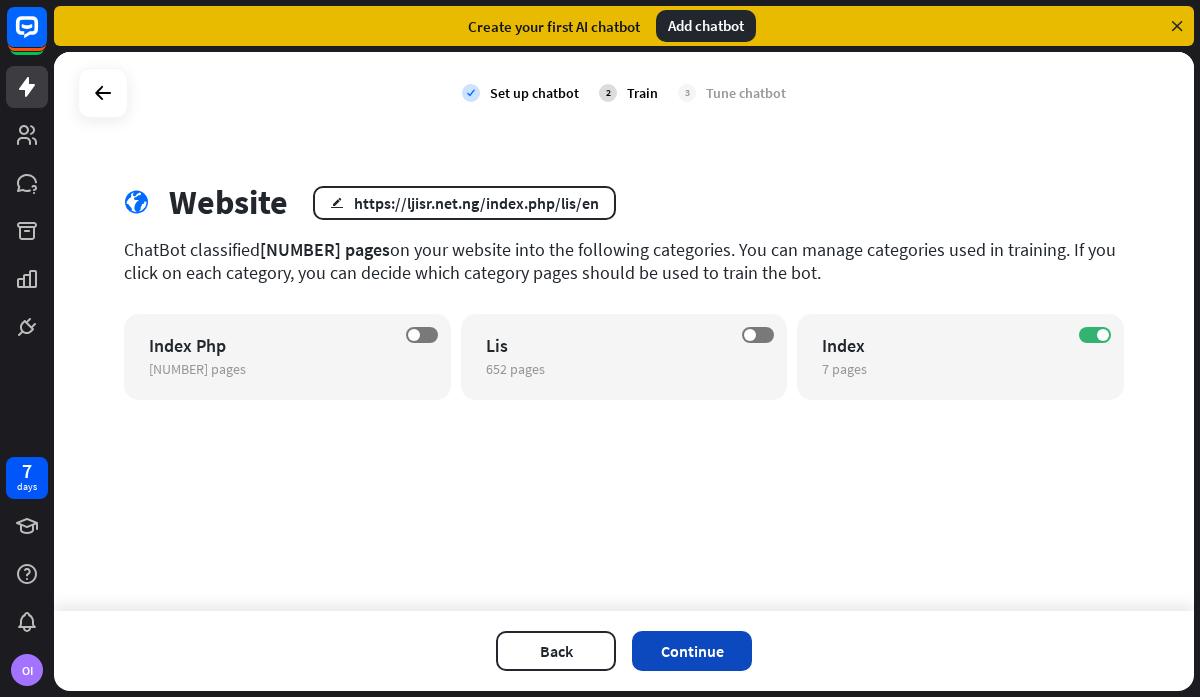 click on "Continue" at bounding box center [692, 651] 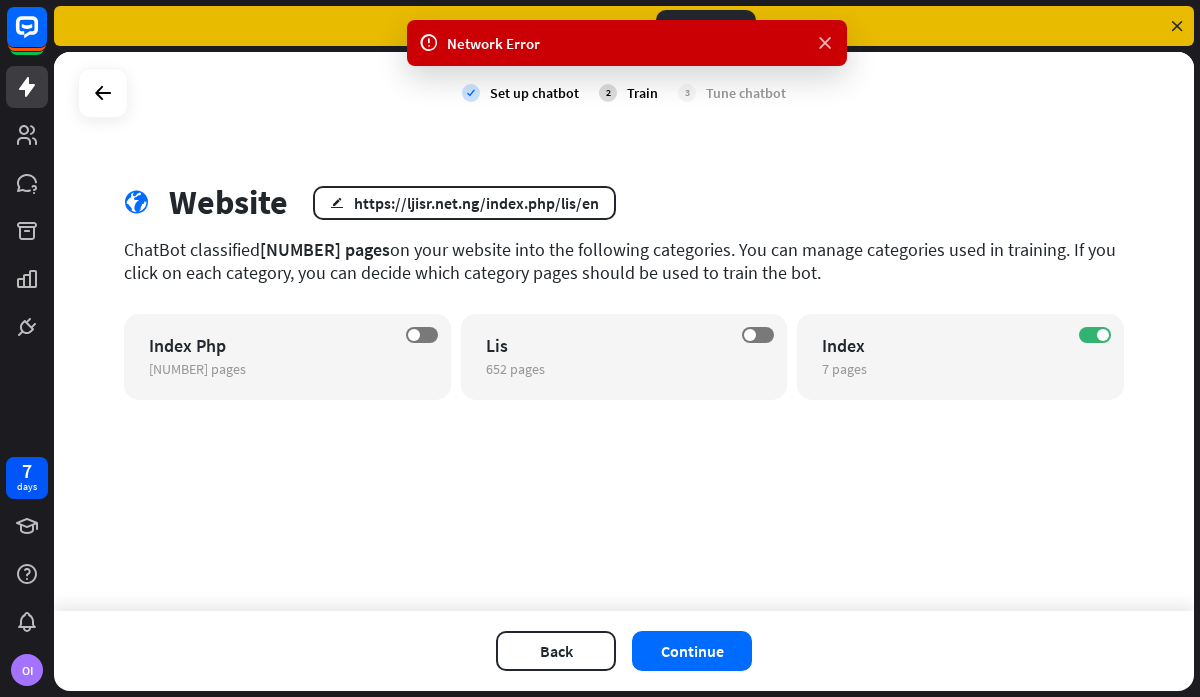click at bounding box center [825, 43] 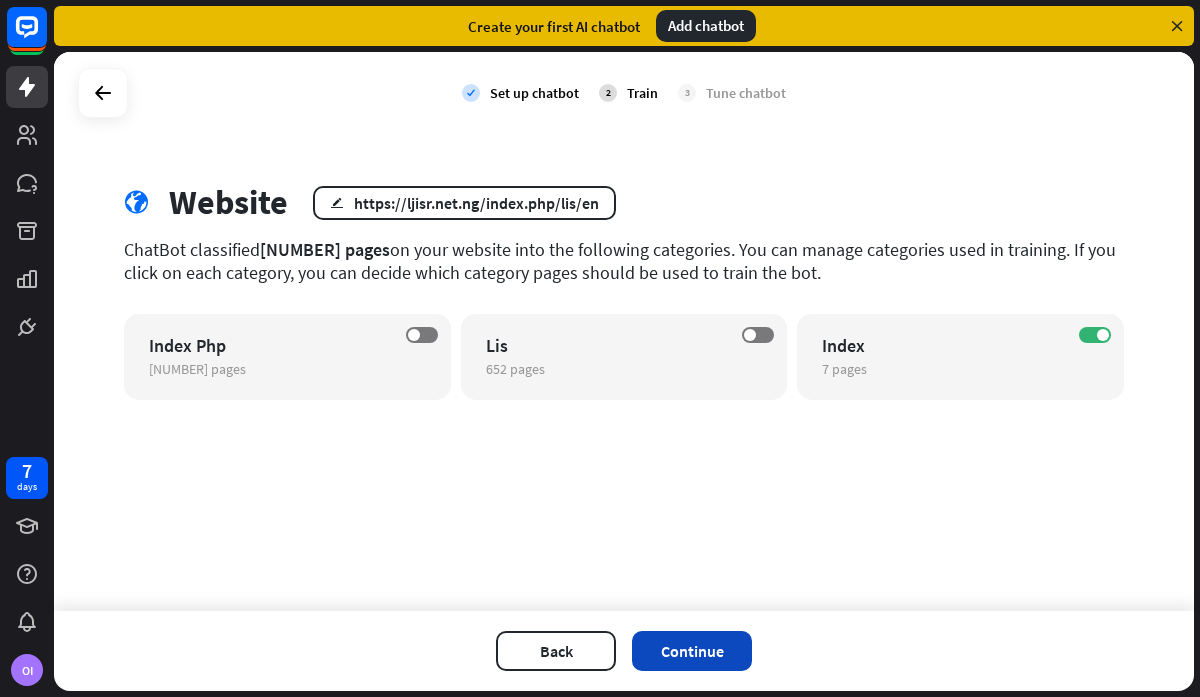 click on "Continue" at bounding box center (692, 651) 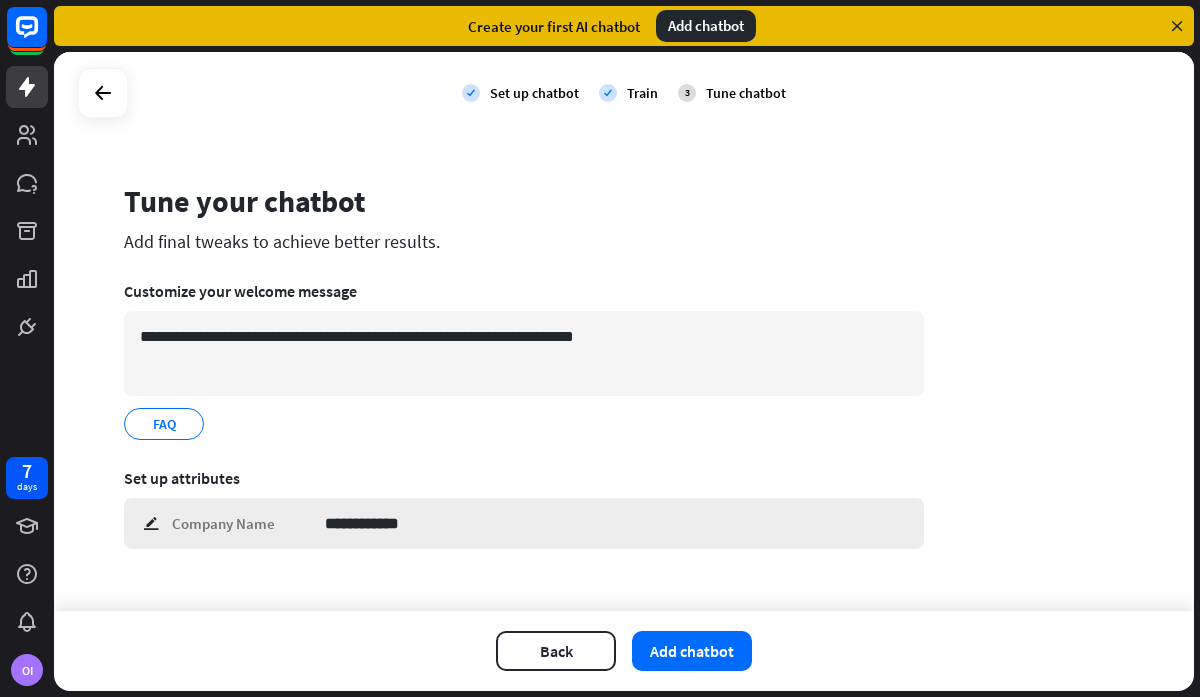 click on "**********" at bounding box center [524, 523] 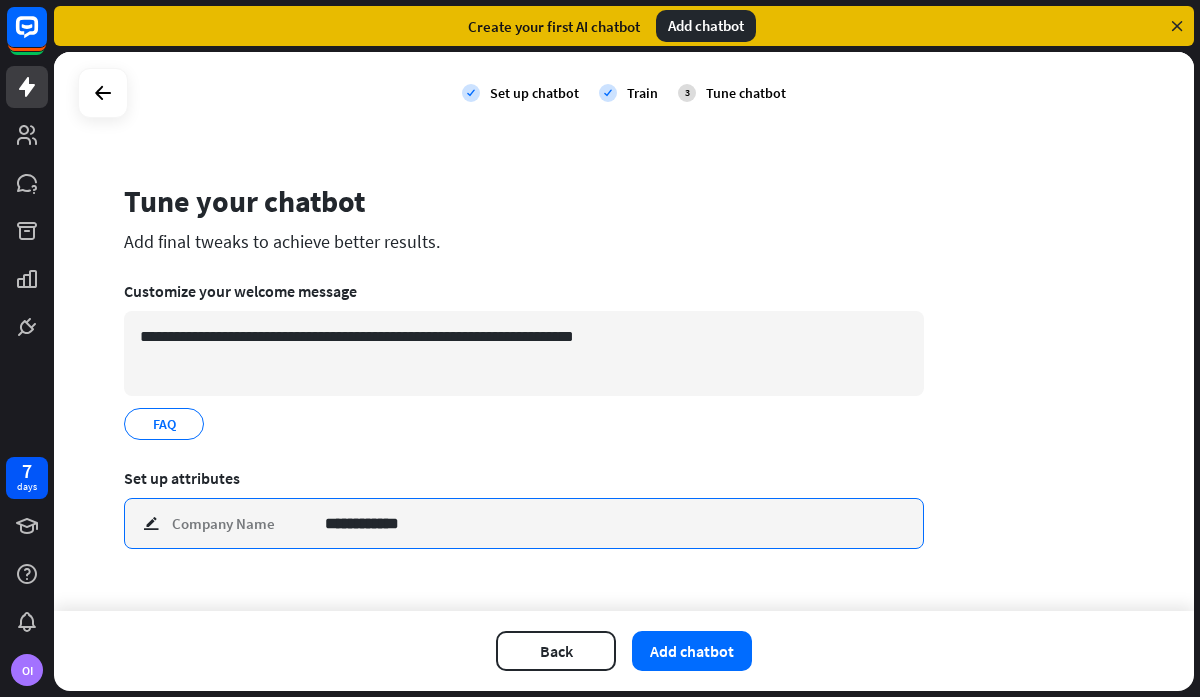 click on "**********" at bounding box center [616, 523] 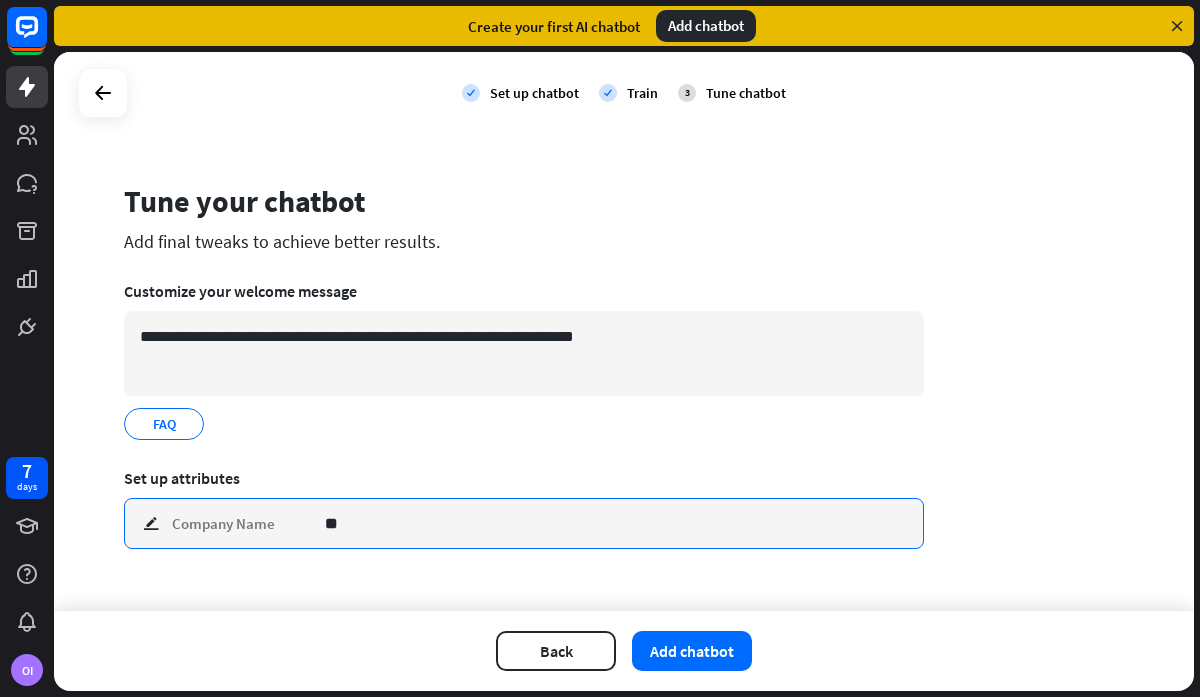 type on "*" 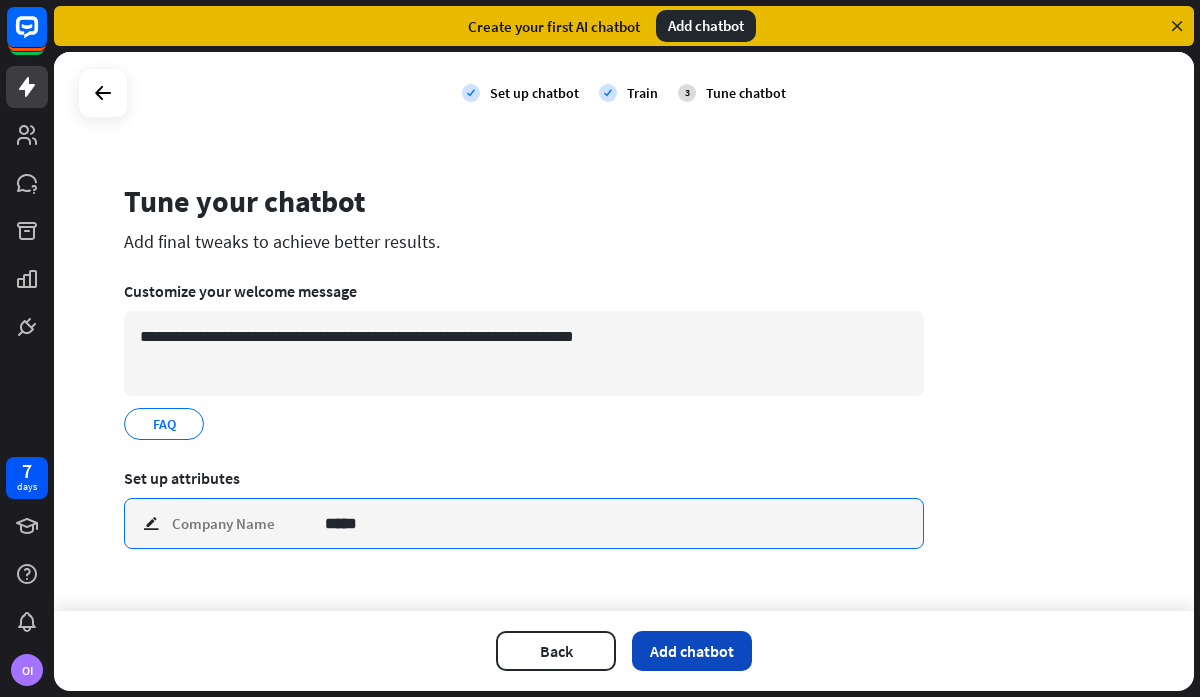 type on "****" 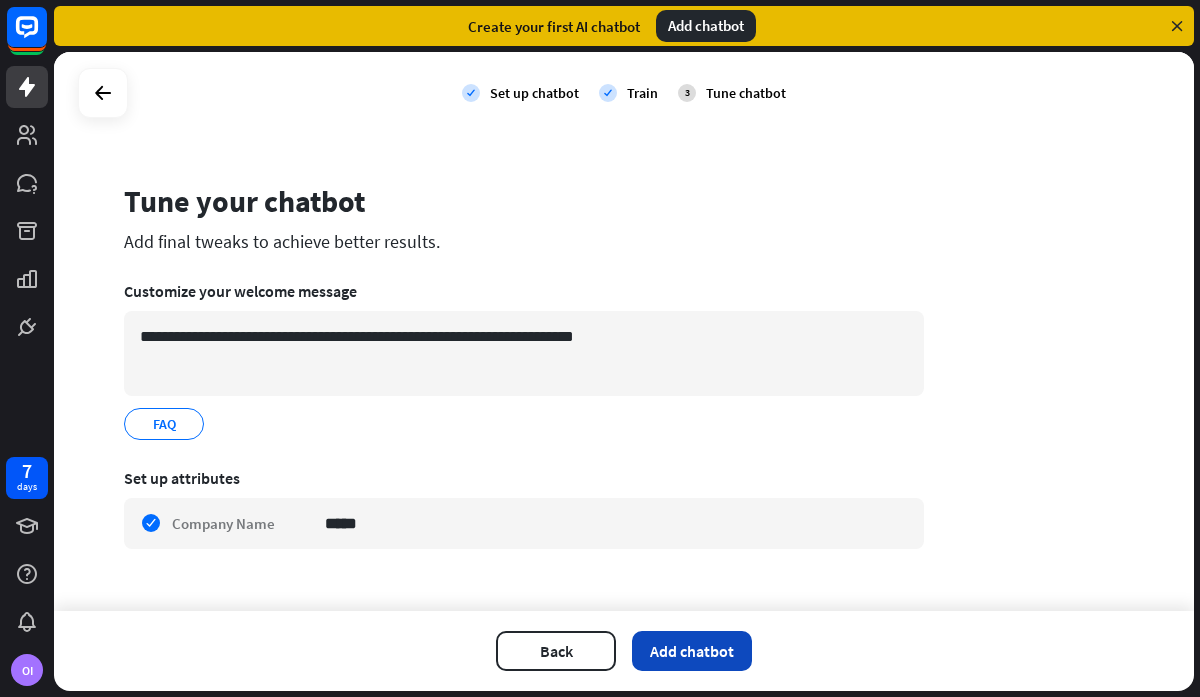 click on "Add chatbot" at bounding box center (692, 651) 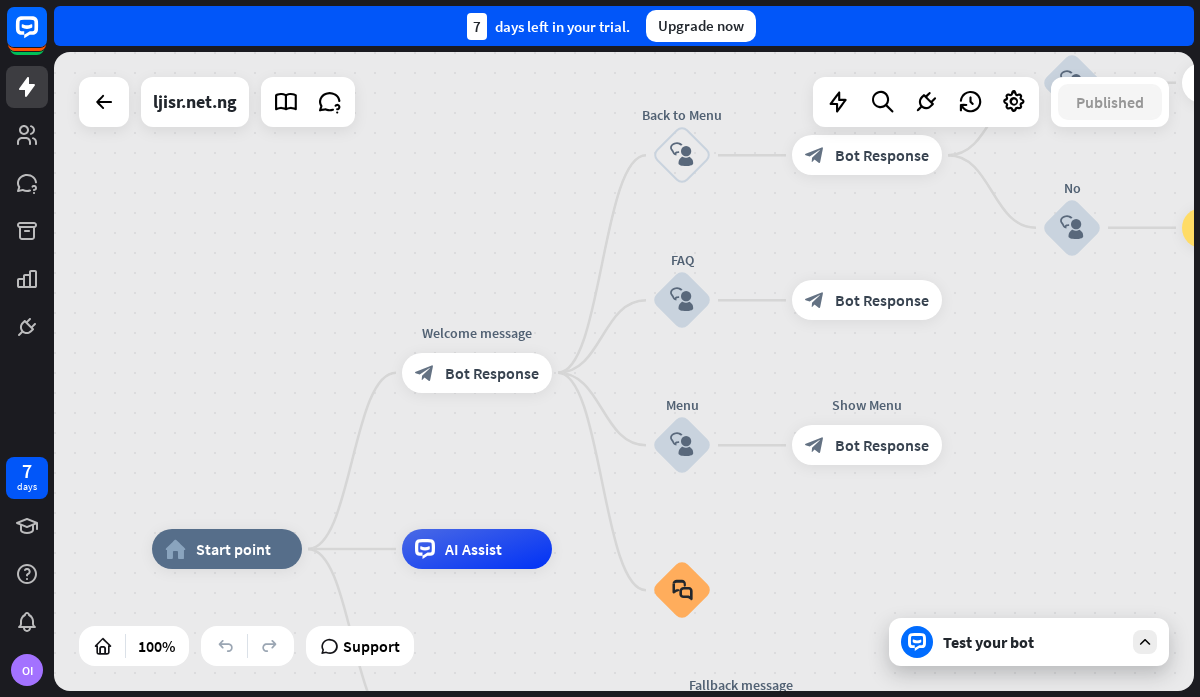 drag, startPoint x: 1006, startPoint y: 396, endPoint x: 1002, endPoint y: 468, distance: 72.11102 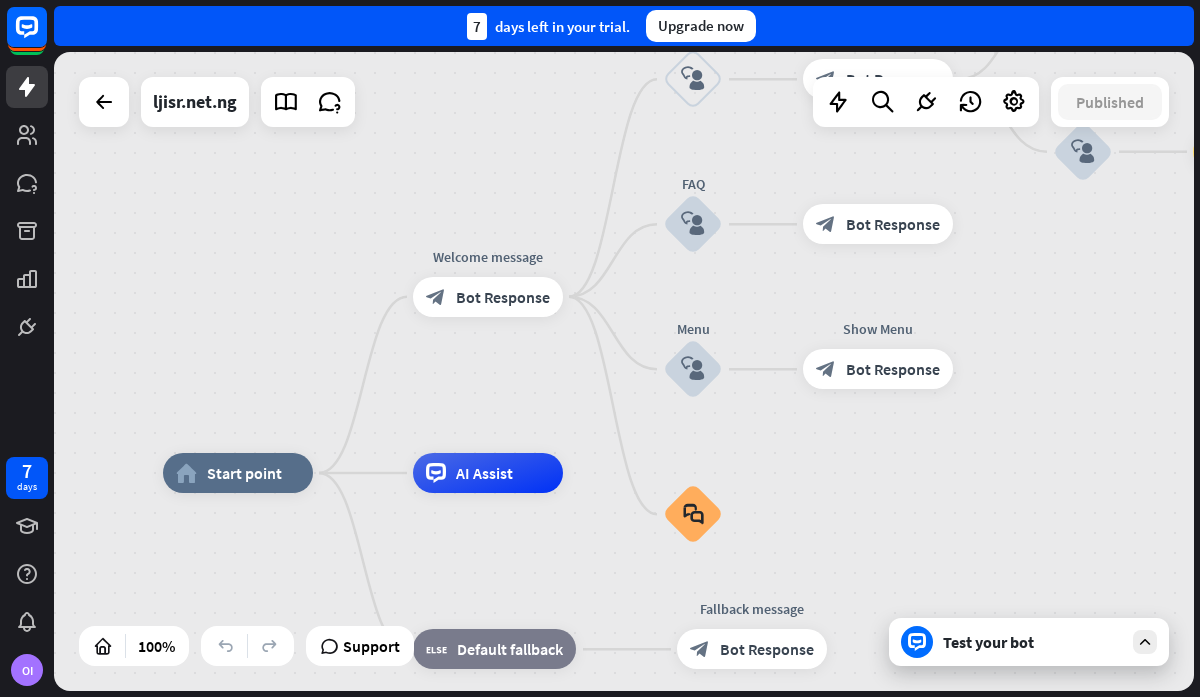 drag, startPoint x: 637, startPoint y: 355, endPoint x: 522, endPoint y: 384, distance: 118.60017 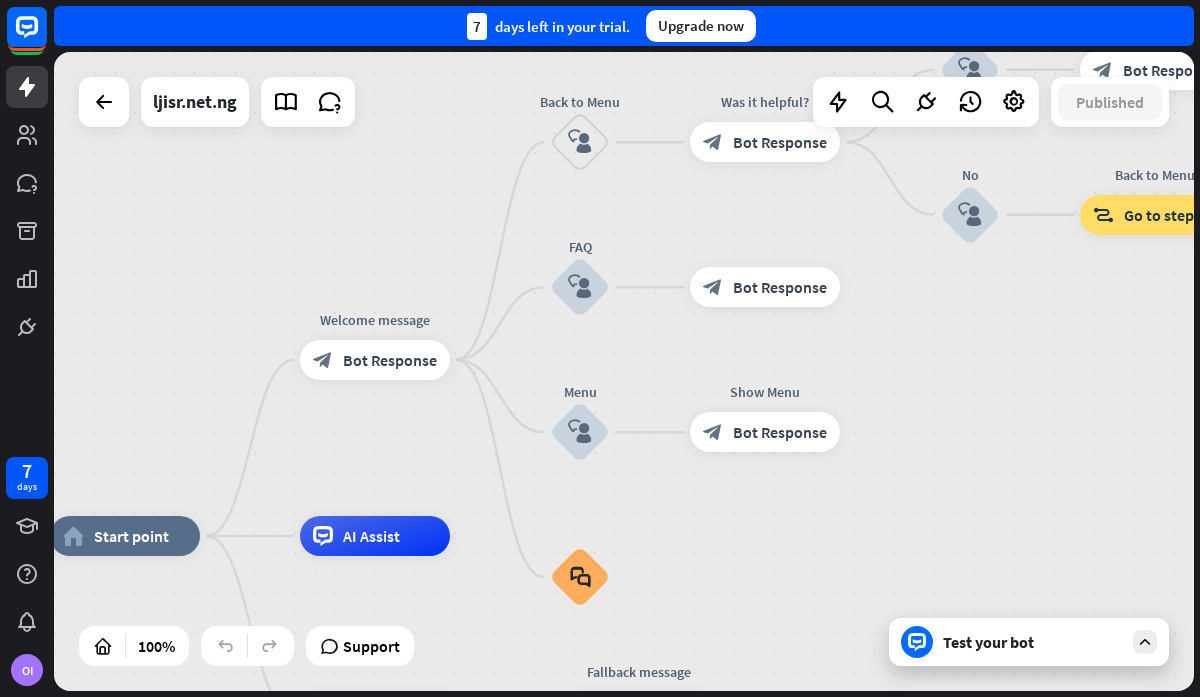 drag, startPoint x: 549, startPoint y: 369, endPoint x: 451, endPoint y: 427, distance: 113.87713 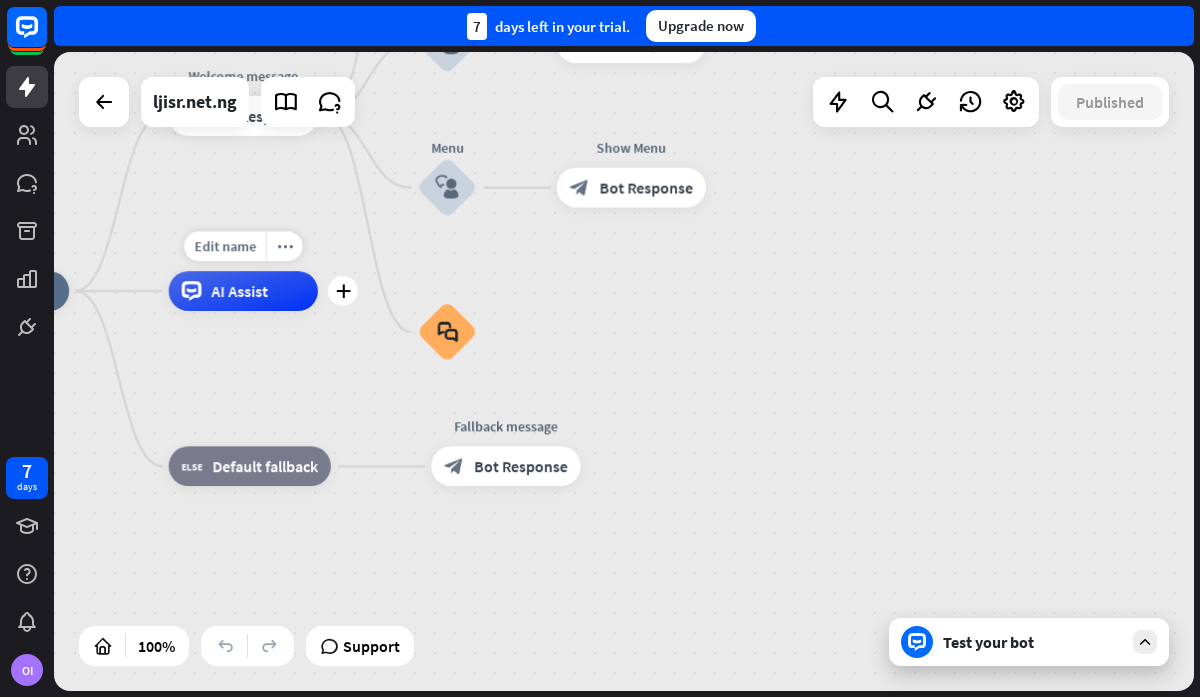 drag, startPoint x: 469, startPoint y: 586, endPoint x: 321, endPoint y: 327, distance: 298.30353 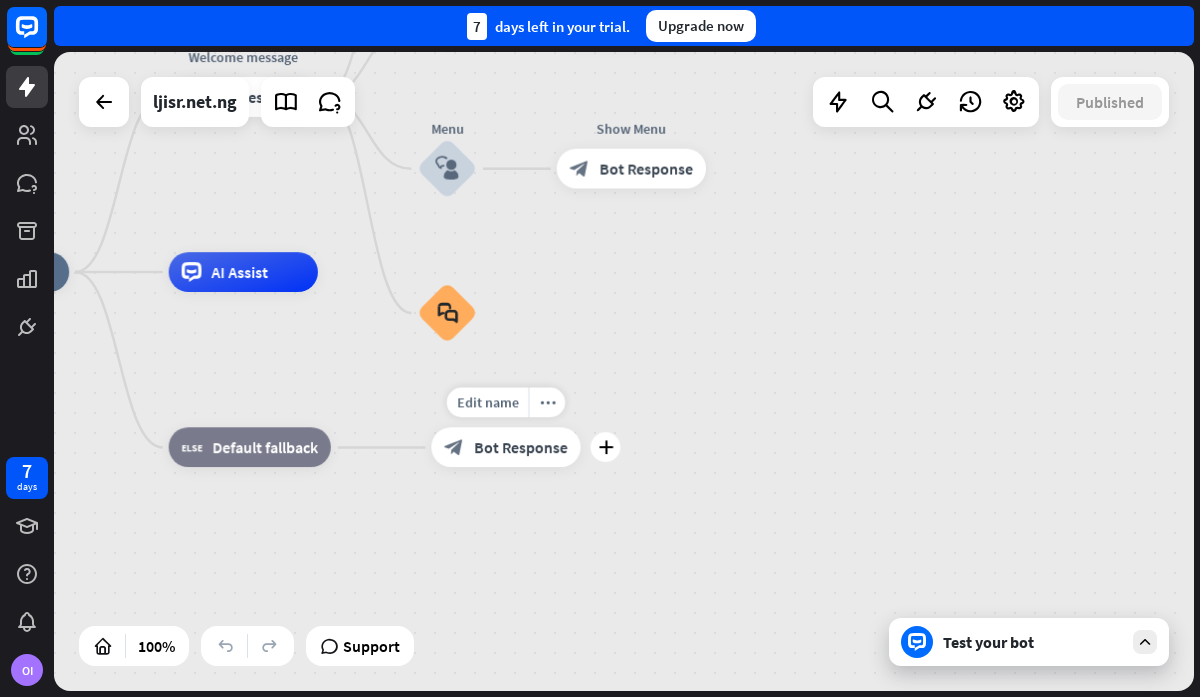 click on "Bot Response" at bounding box center [521, 447] 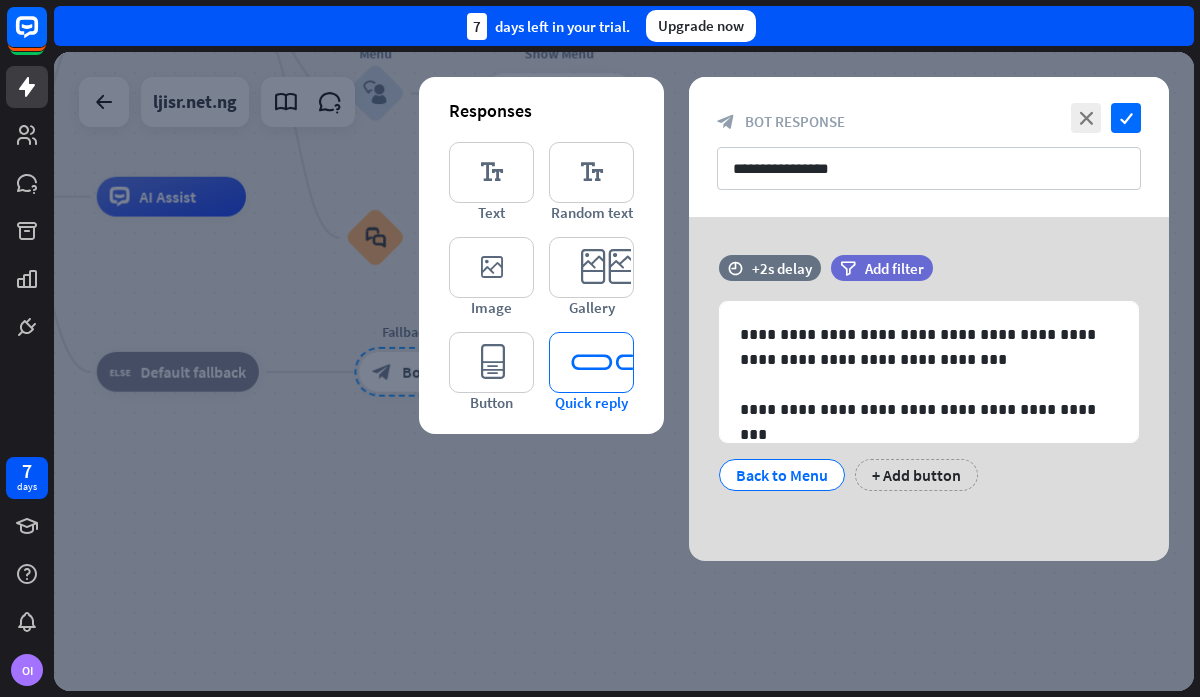 click on "editor_quick_replies" at bounding box center [591, 362] 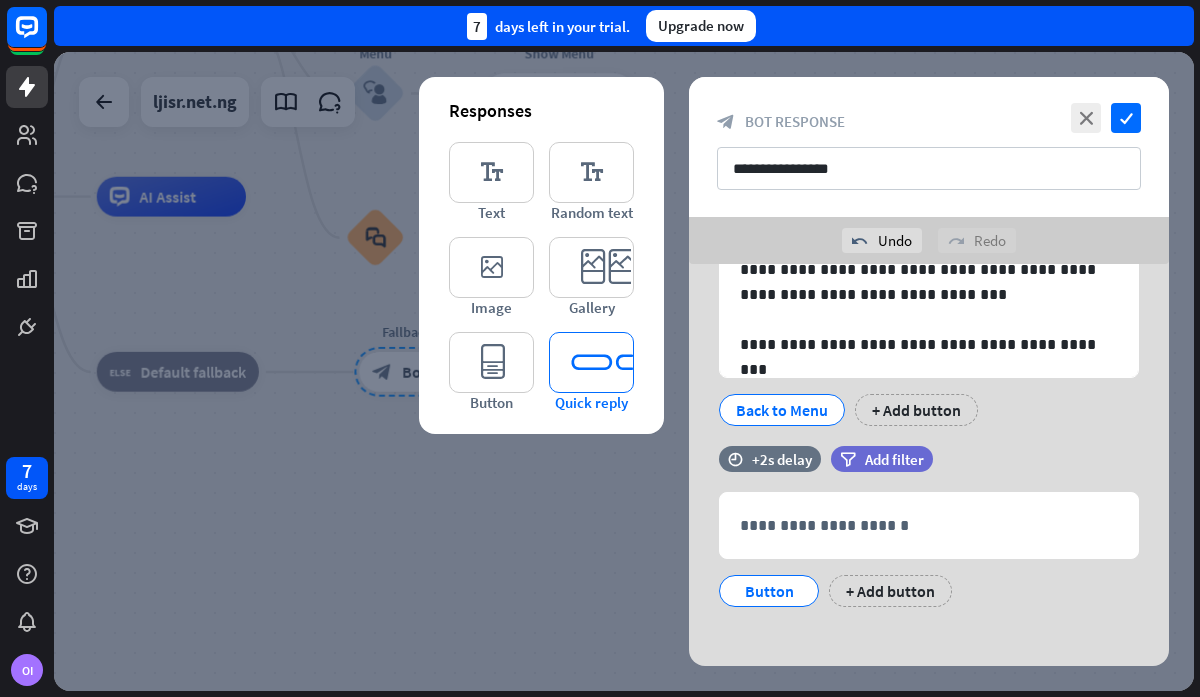 scroll, scrollTop: 124, scrollLeft: 0, axis: vertical 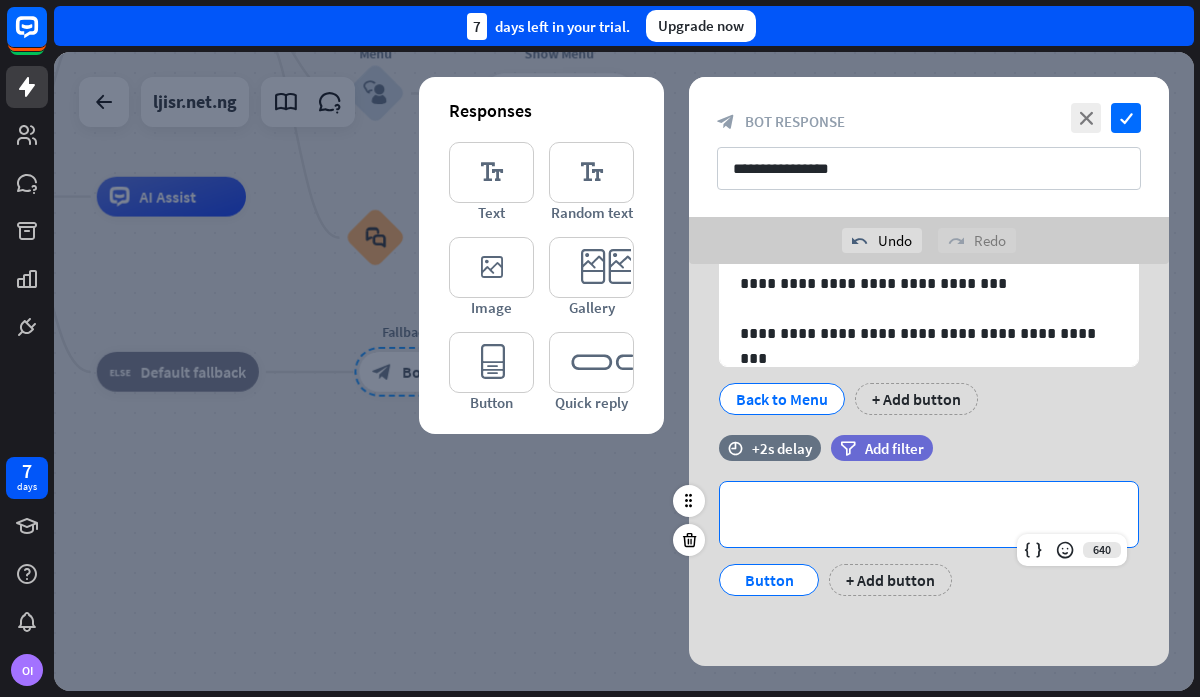 click on "**********" at bounding box center (929, 514) 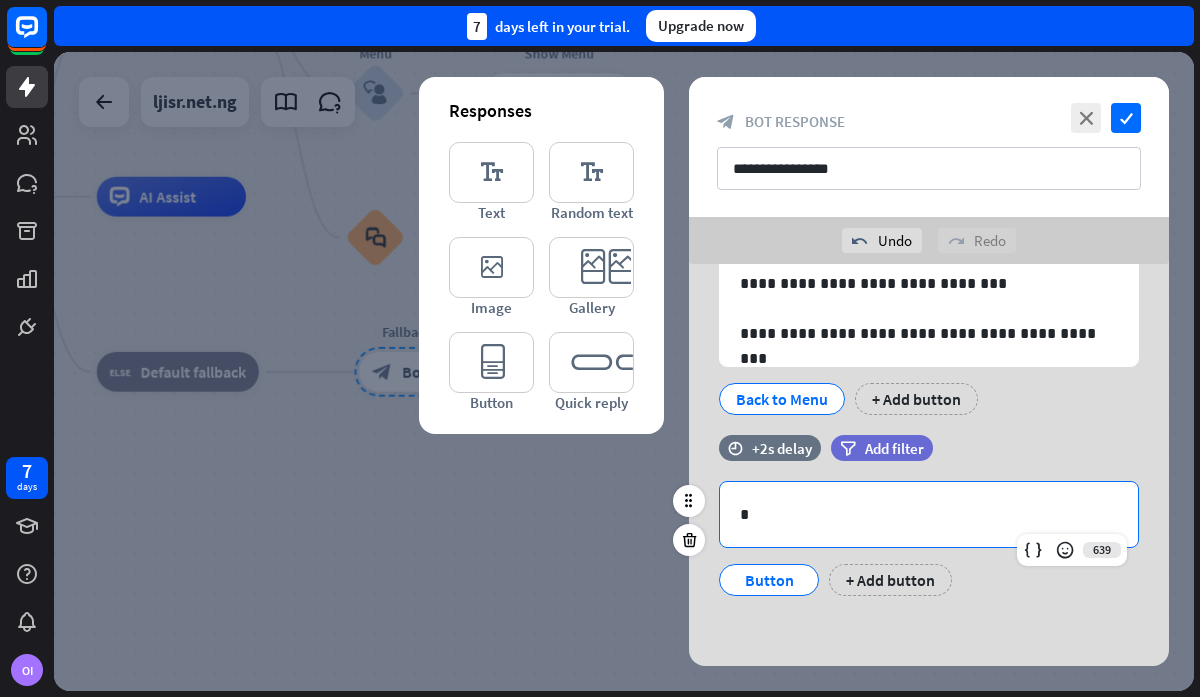 type 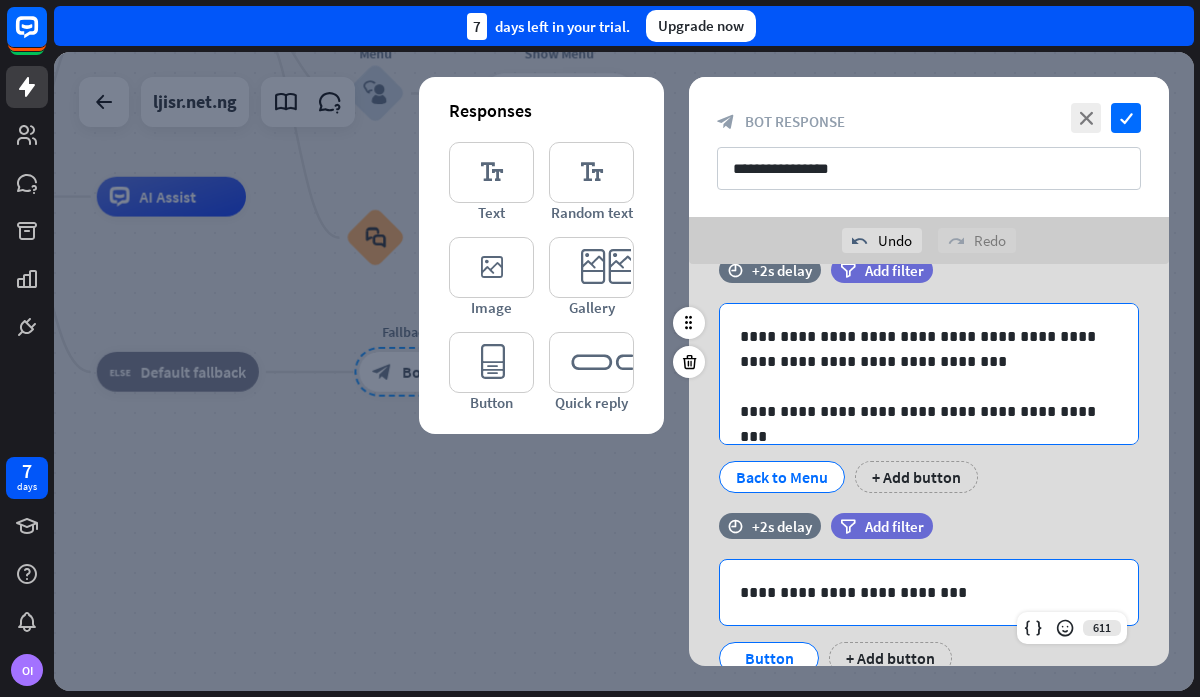 scroll, scrollTop: 0, scrollLeft: 0, axis: both 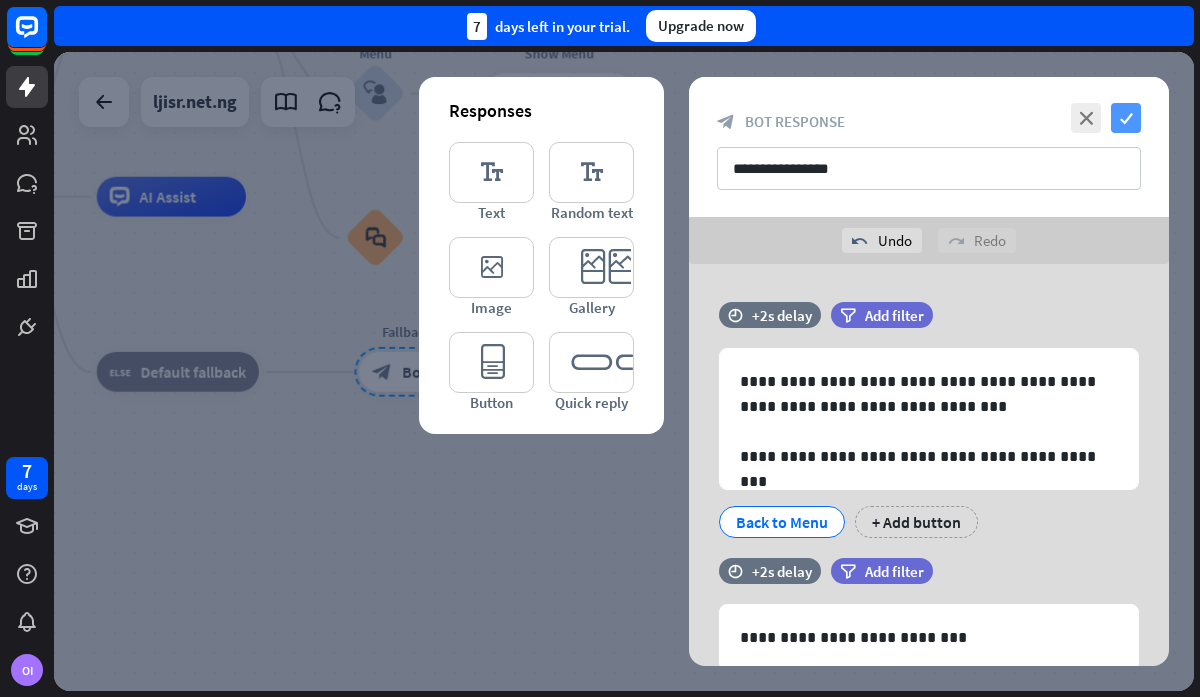 click on "check" at bounding box center [1126, 118] 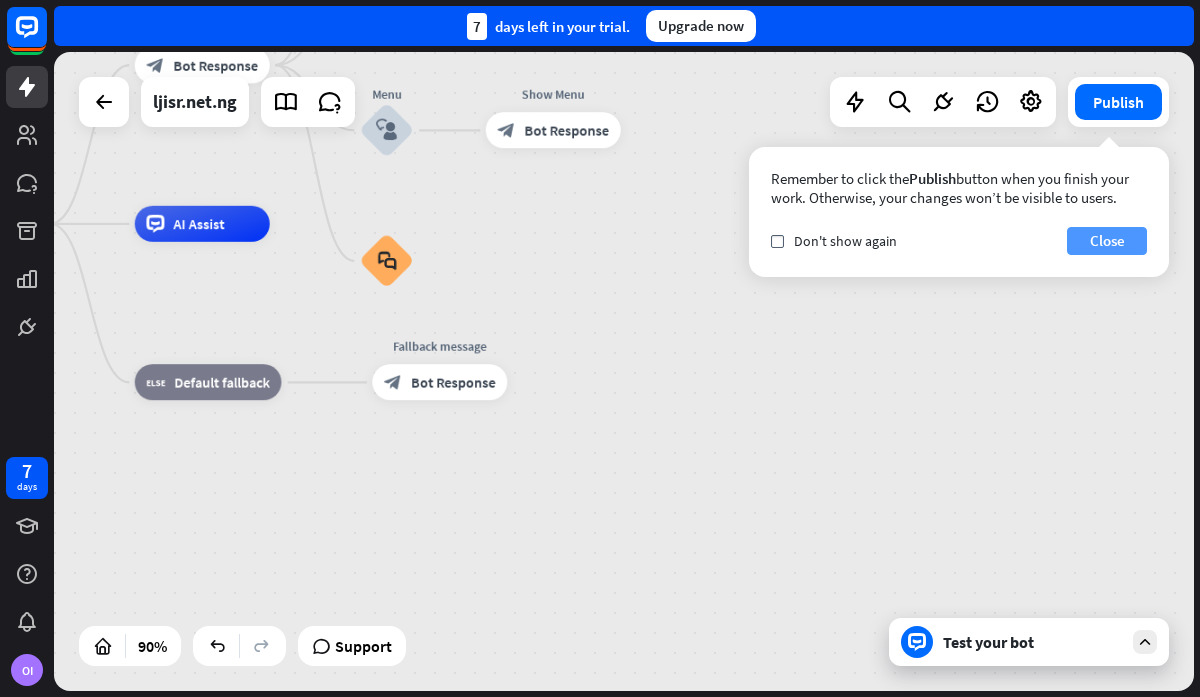 click on "Close" at bounding box center (1107, 241) 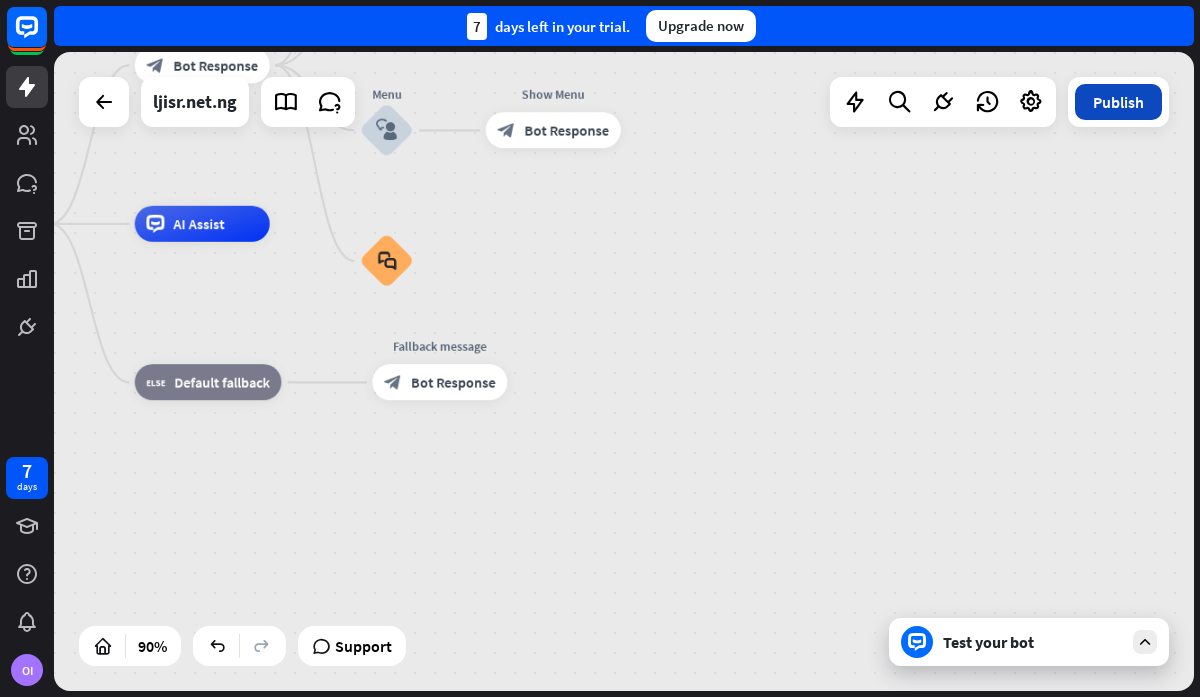 click on "Publish" at bounding box center (1118, 102) 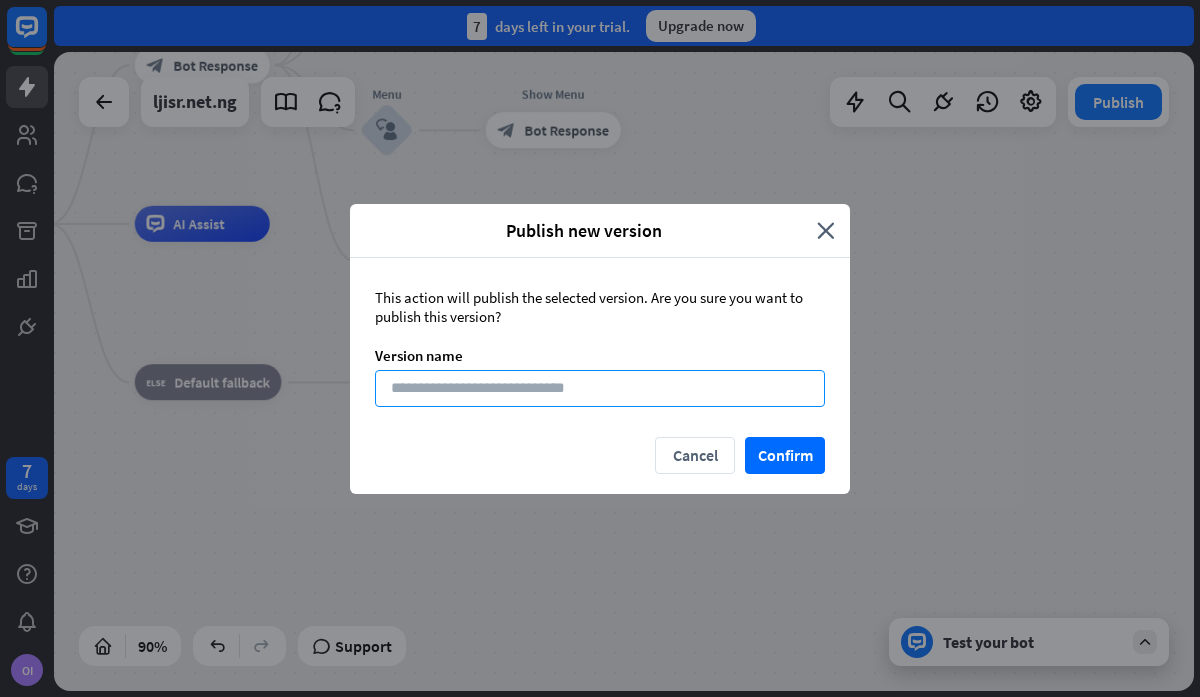 click at bounding box center [600, 388] 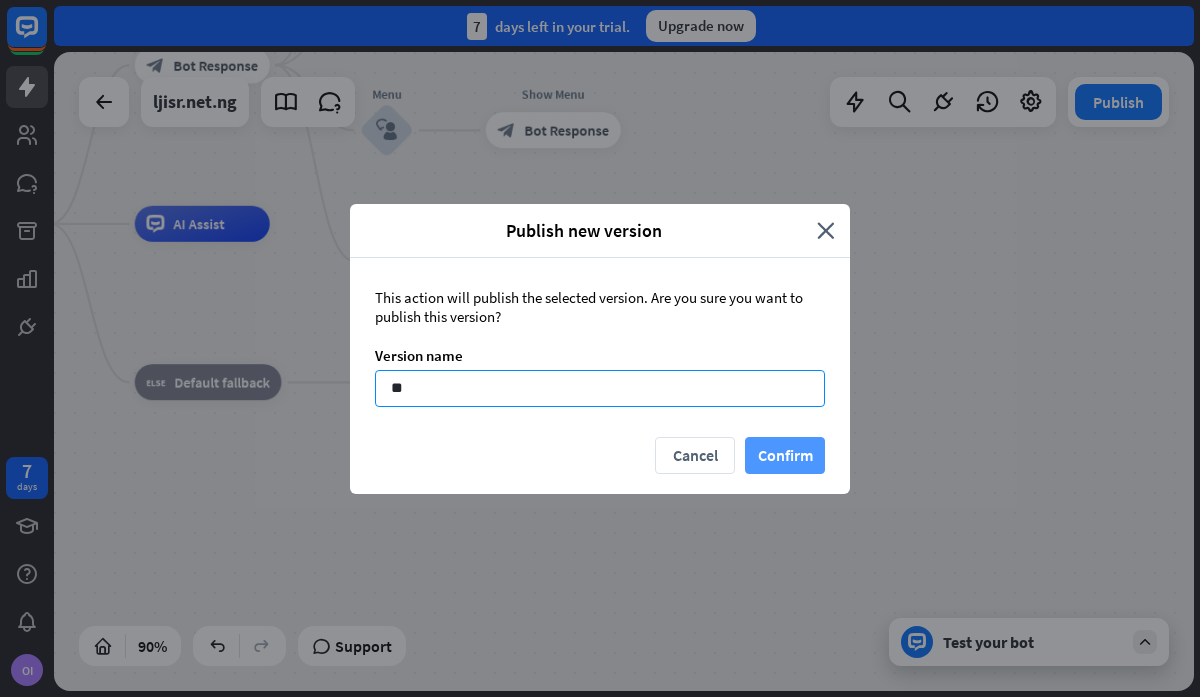 type on "**" 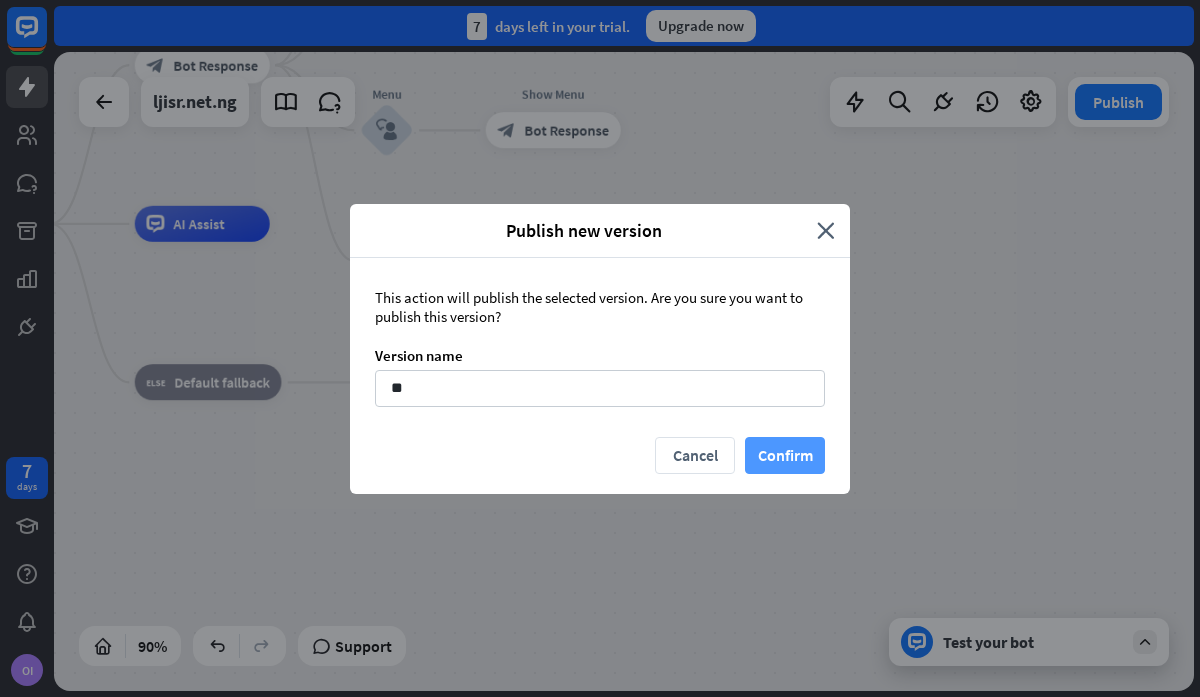 click on "Confirm" at bounding box center (785, 455) 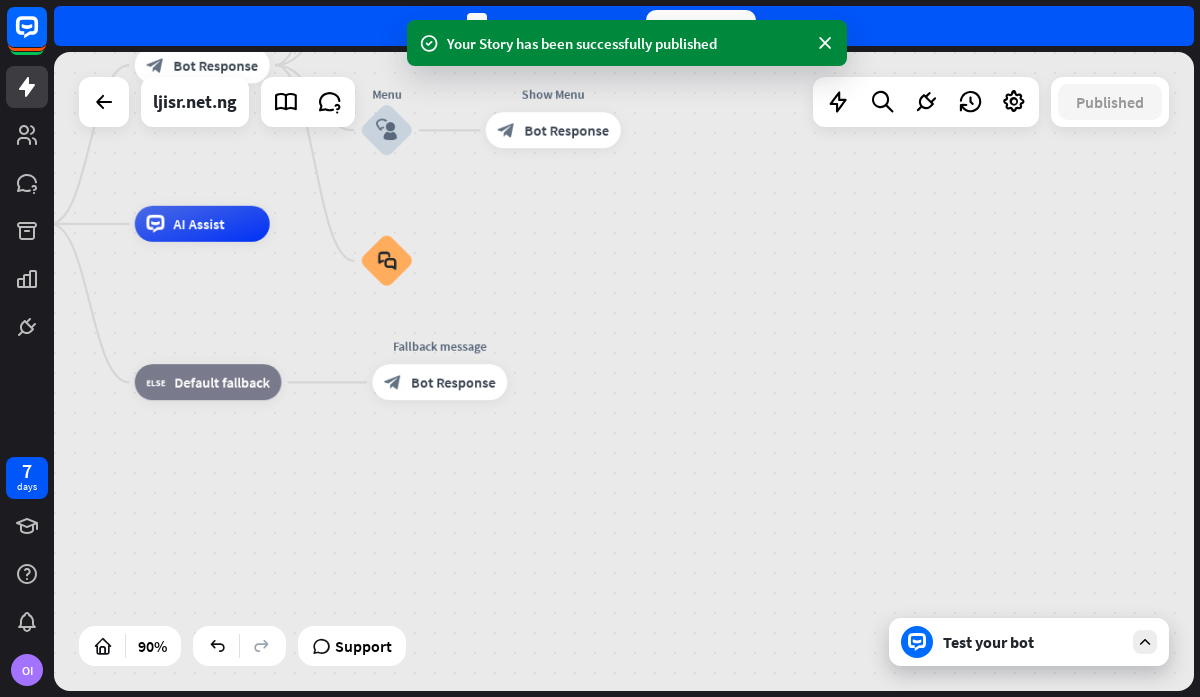 drag, startPoint x: 693, startPoint y: 333, endPoint x: 826, endPoint y: 574, distance: 275.26352 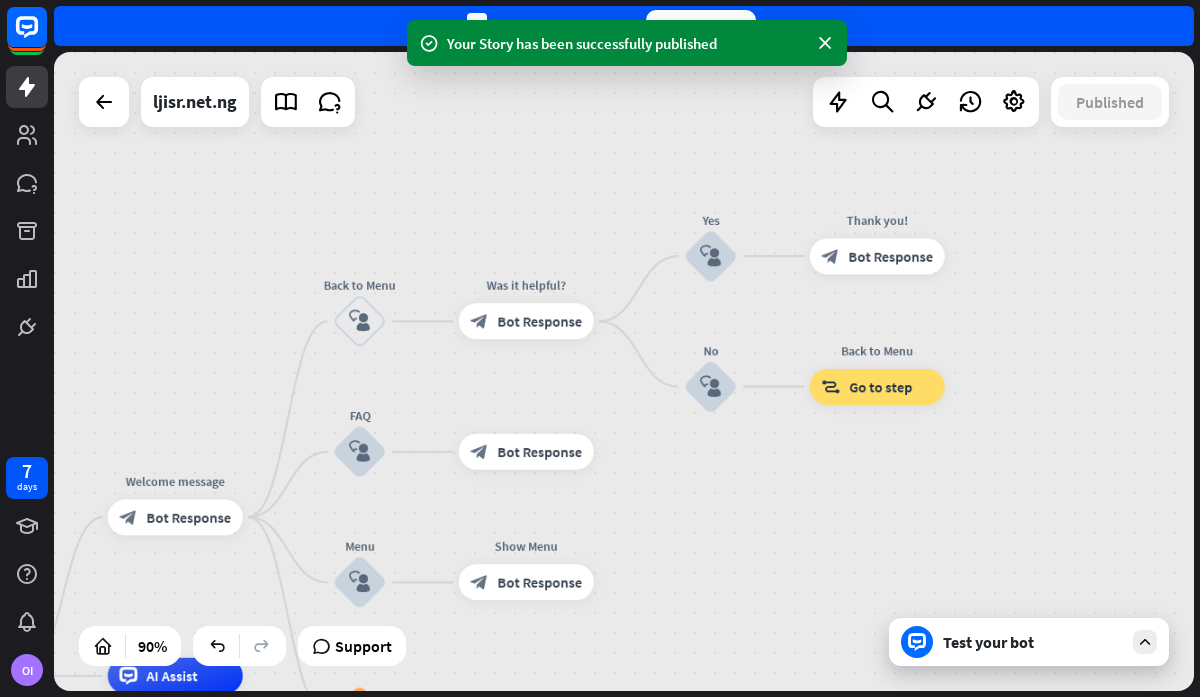 drag, startPoint x: 244, startPoint y: 364, endPoint x: 102, endPoint y: 720, distance: 383.27536 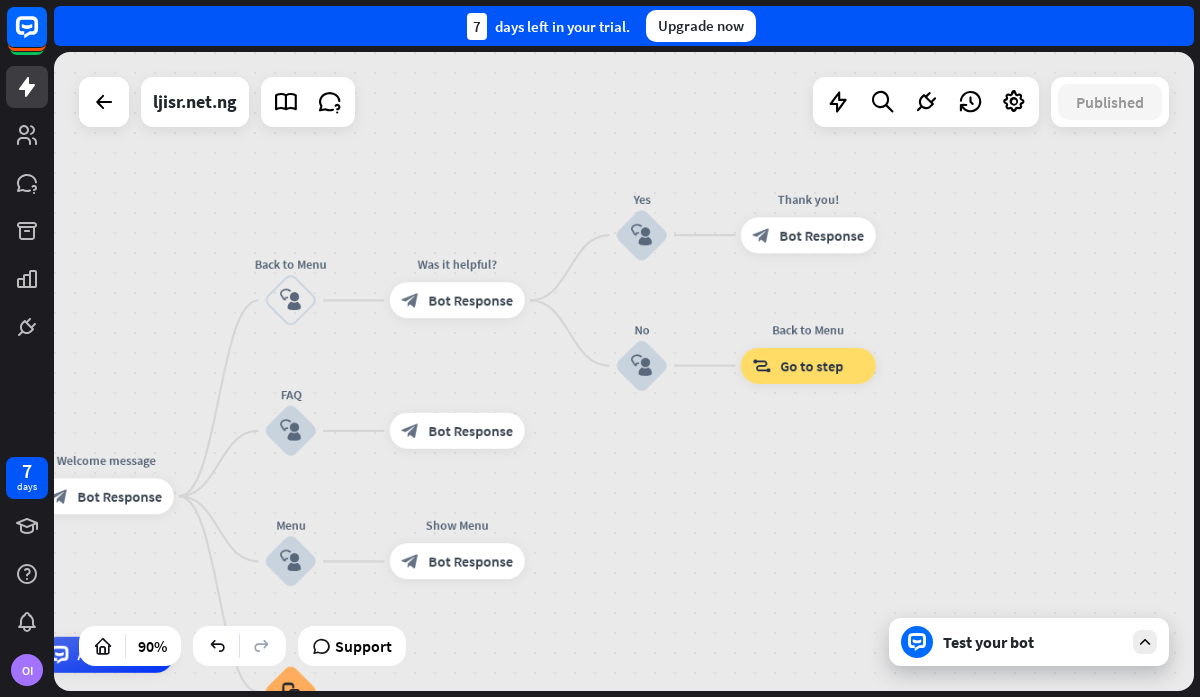 click on "Test your bot" at bounding box center [1033, 642] 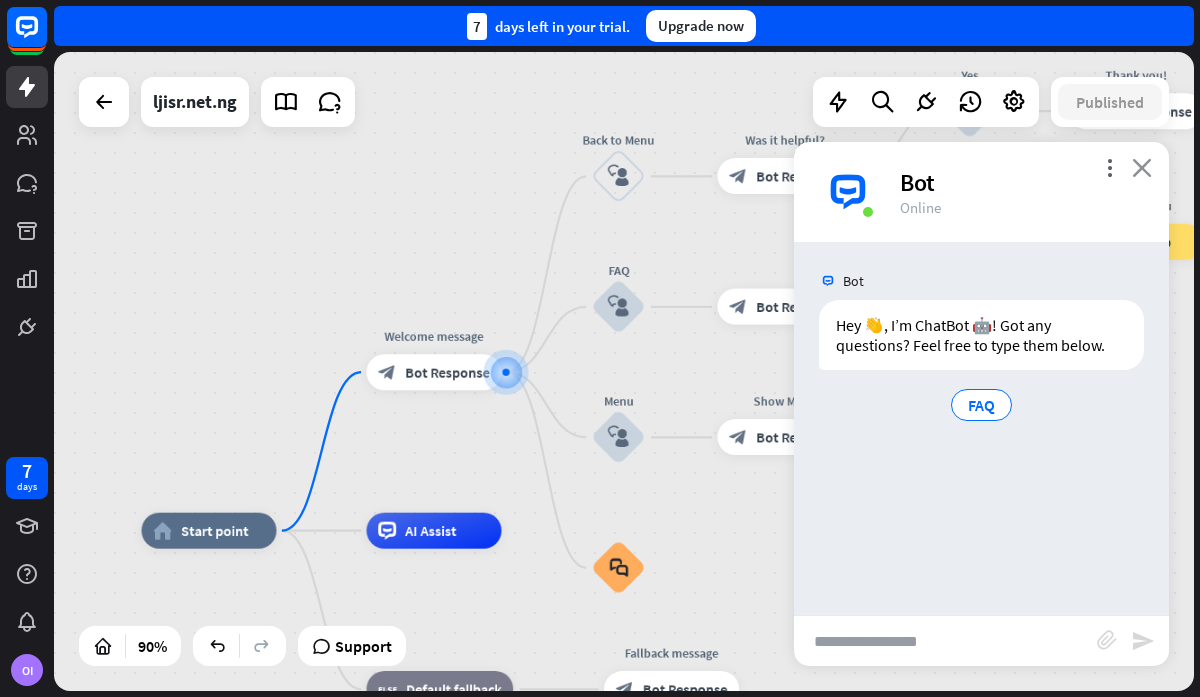 click on "close" at bounding box center (1142, 167) 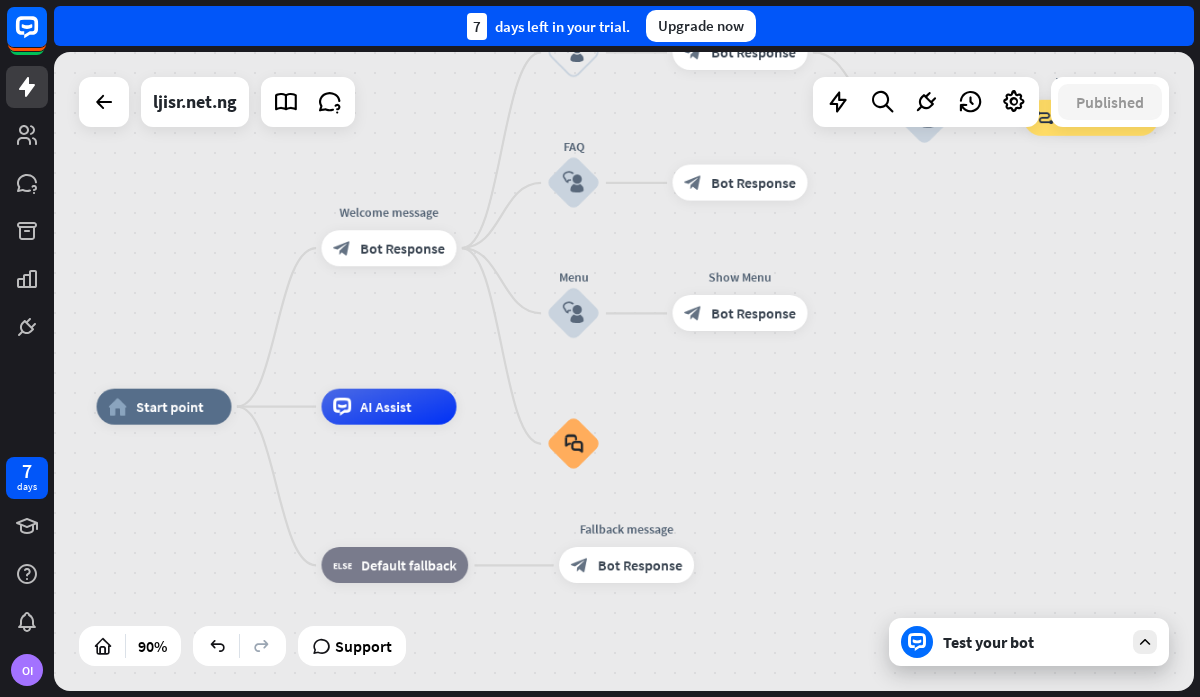 drag, startPoint x: 1056, startPoint y: 403, endPoint x: 1012, endPoint y: 280, distance: 130.63307 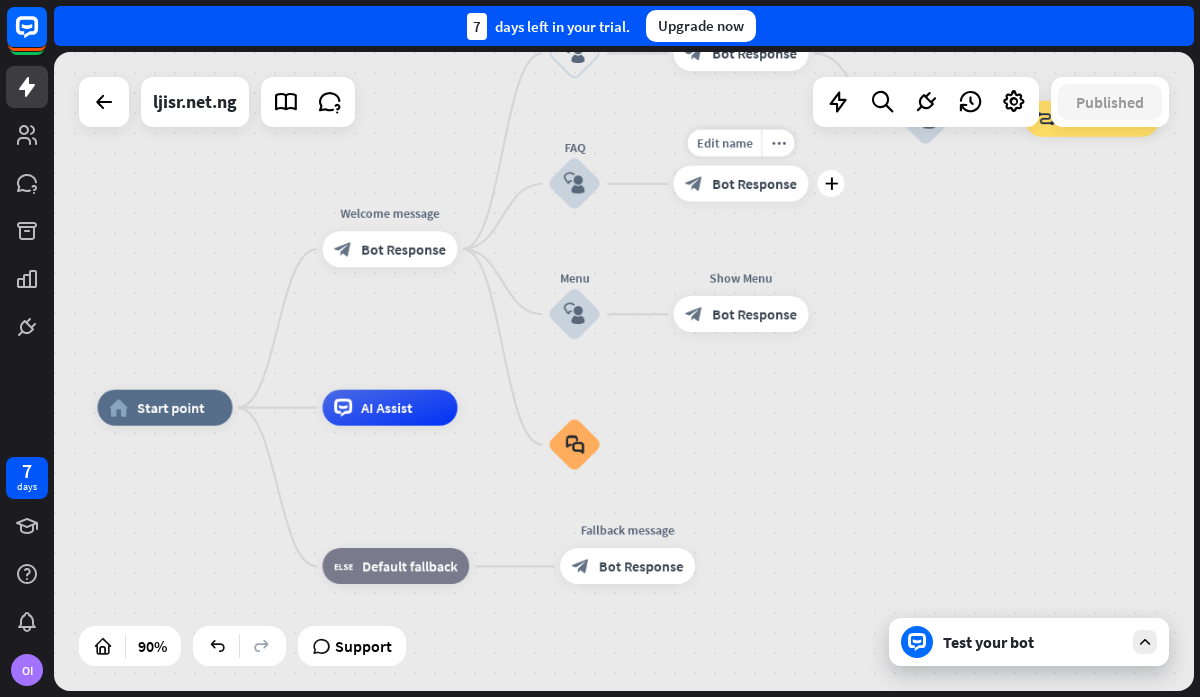 click on "block_bot_response" at bounding box center (694, 184) 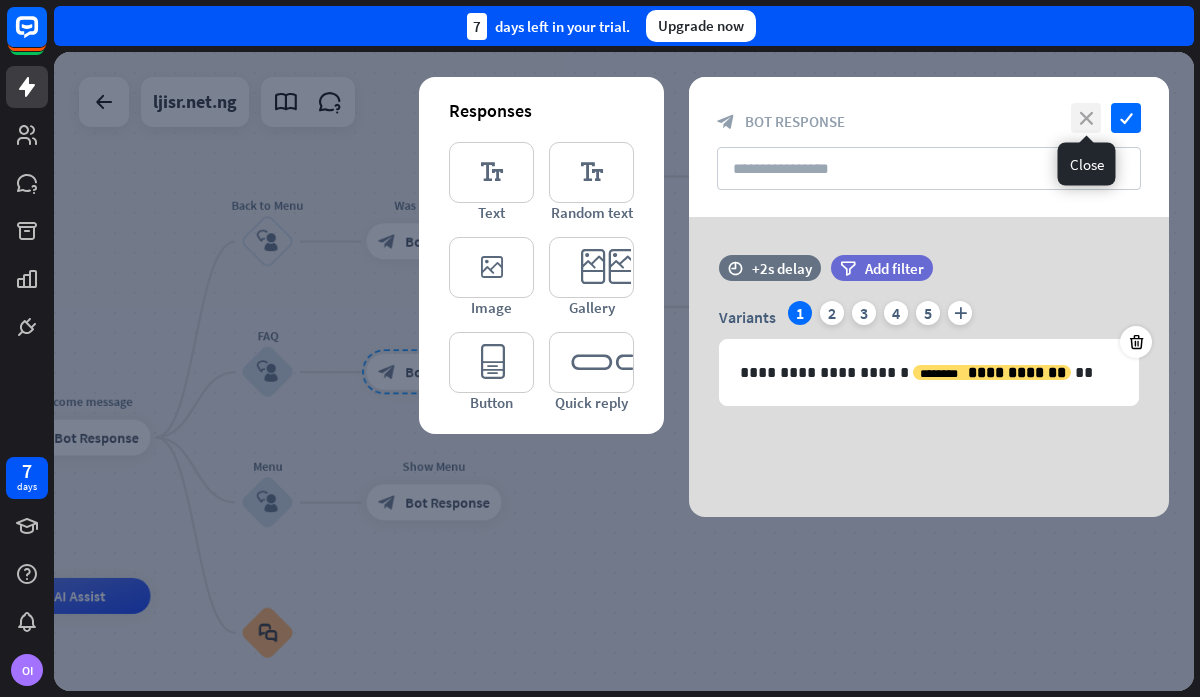 click on "close" at bounding box center (1086, 118) 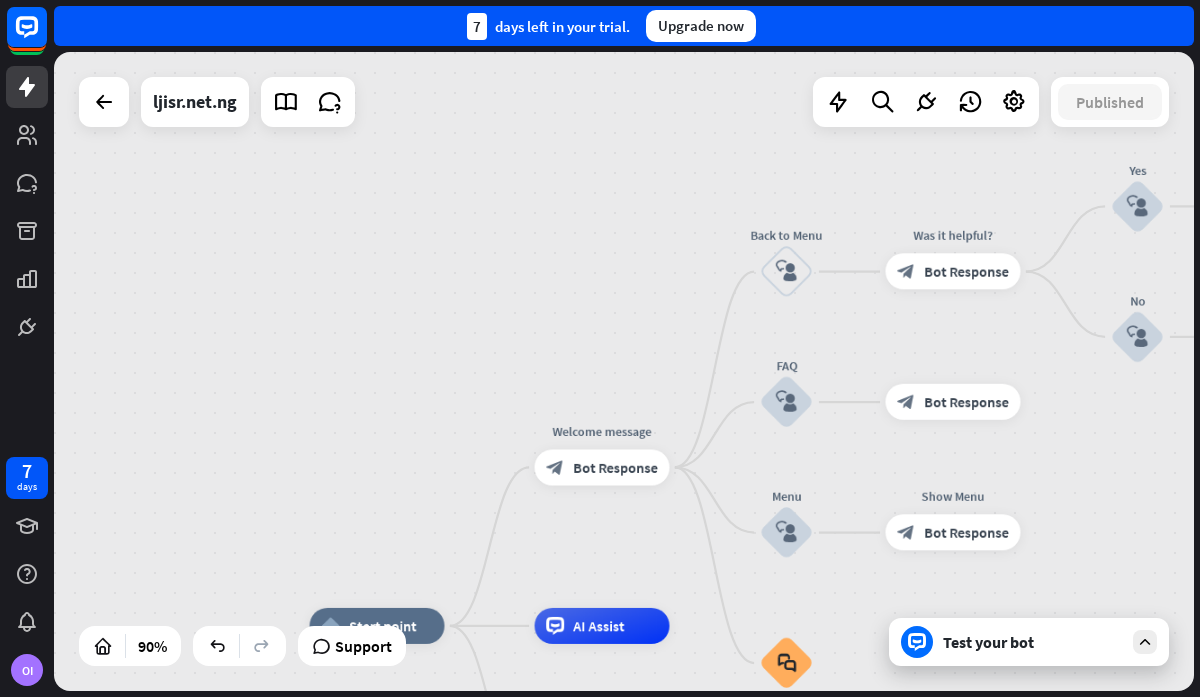 drag, startPoint x: 187, startPoint y: 375, endPoint x: 706, endPoint y: 405, distance: 519.86633 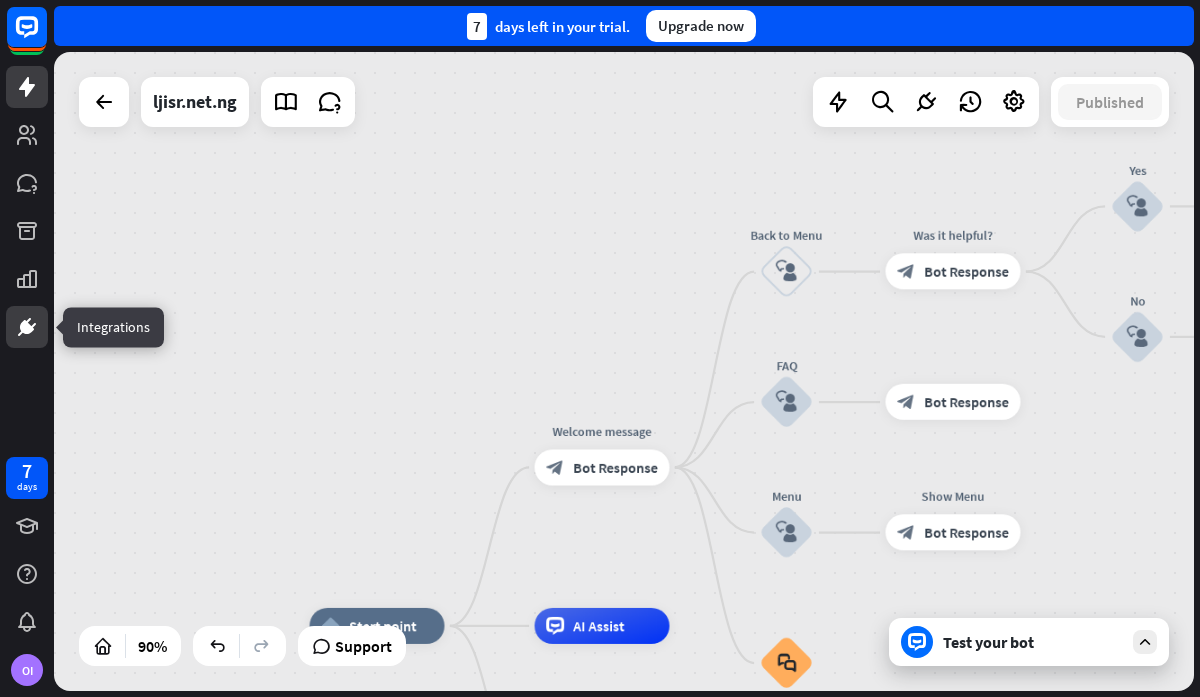 click 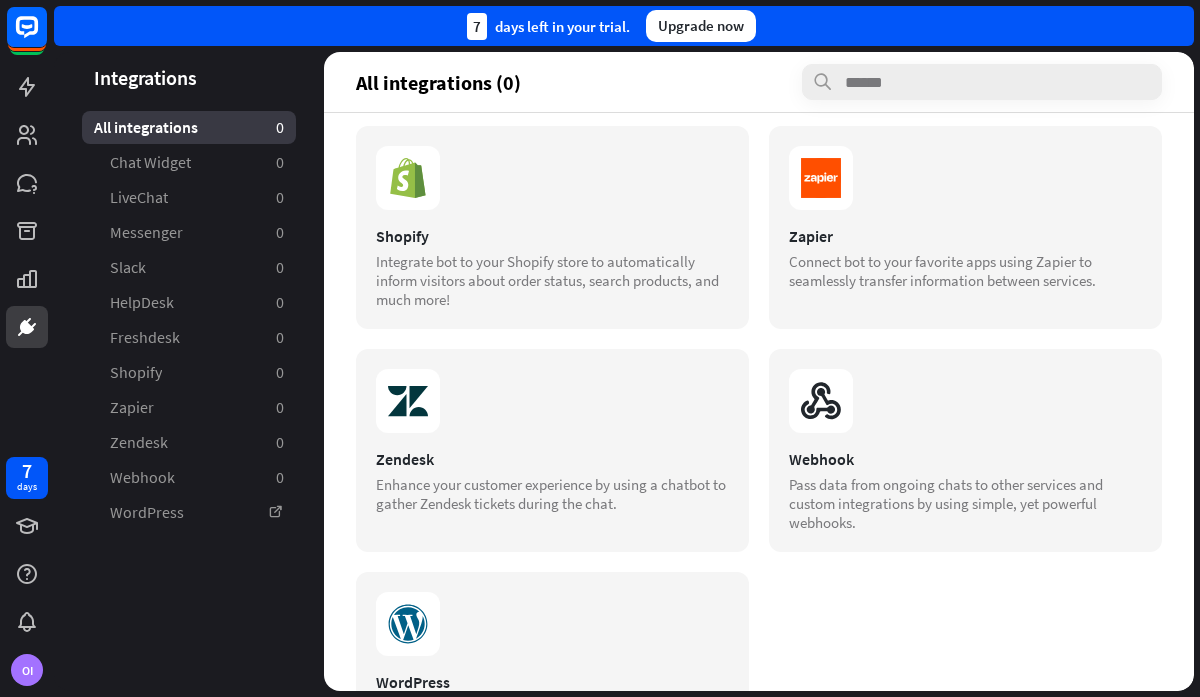 scroll, scrollTop: 690, scrollLeft: 0, axis: vertical 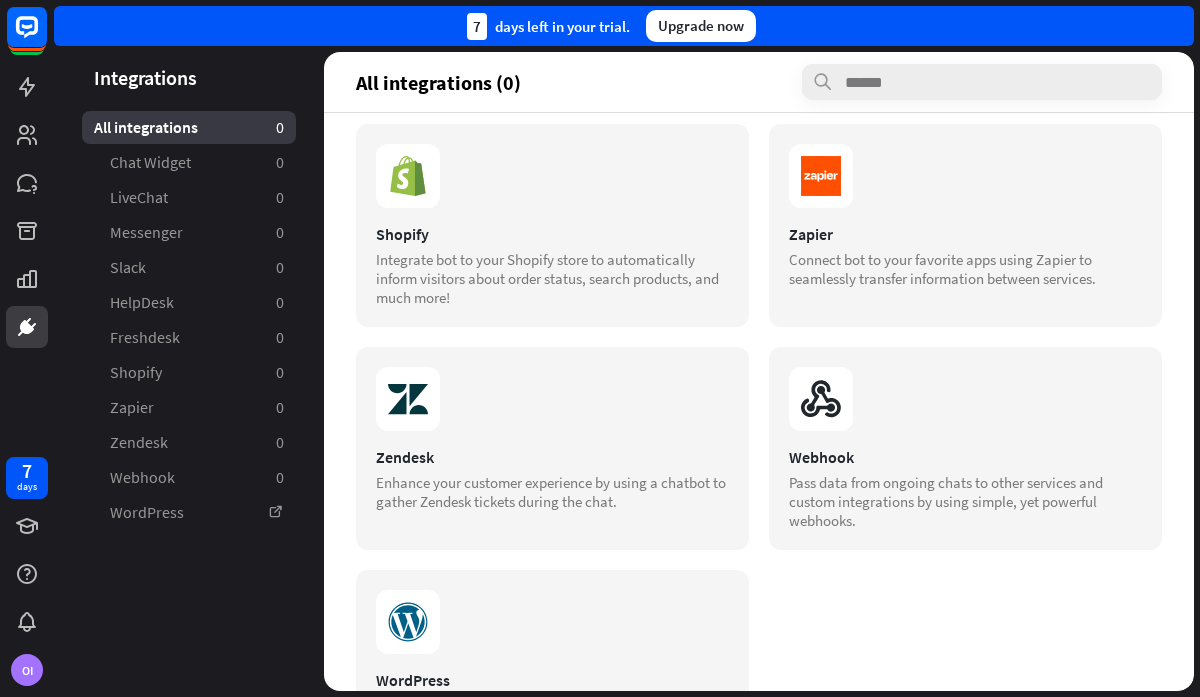 drag, startPoint x: 621, startPoint y: 493, endPoint x: 1140, endPoint y: 514, distance: 519.4247 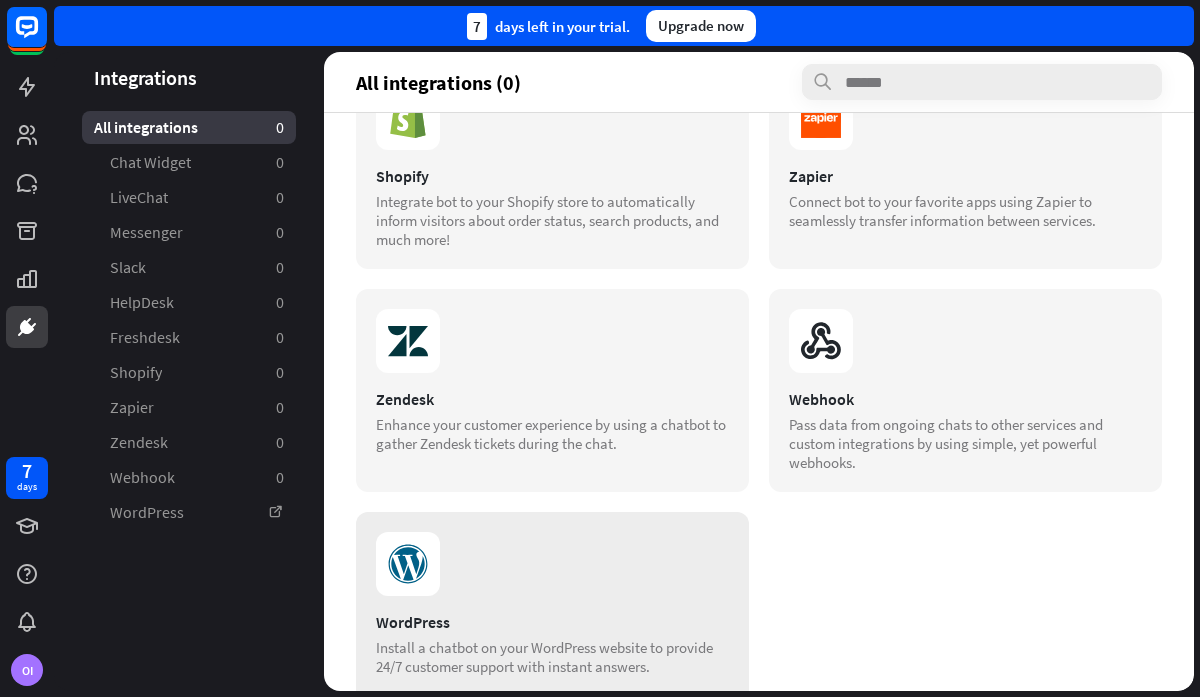 scroll, scrollTop: 802, scrollLeft: 0, axis: vertical 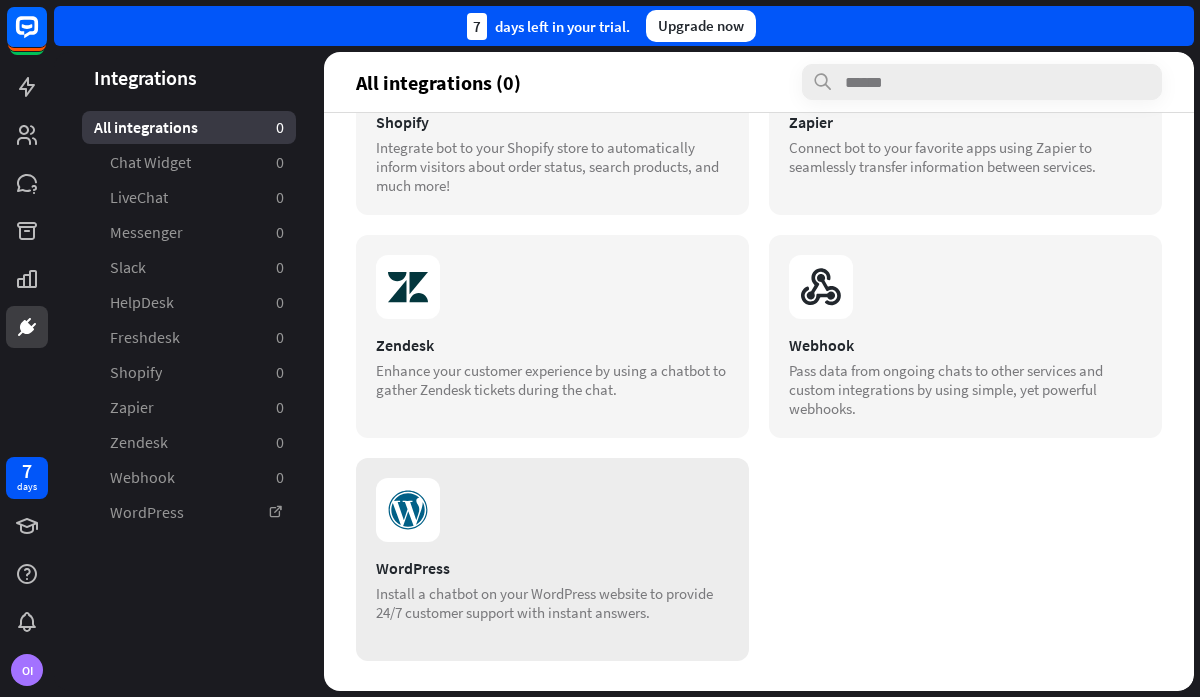 click at bounding box center (552, 510) 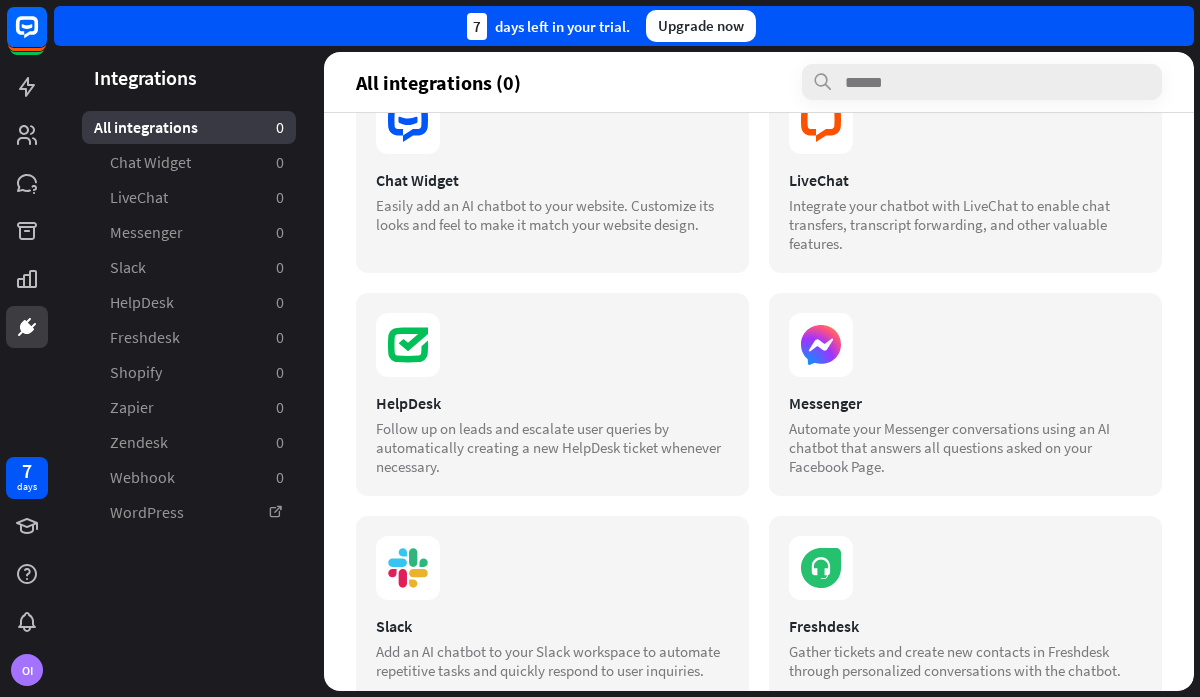 scroll, scrollTop: 0, scrollLeft: 0, axis: both 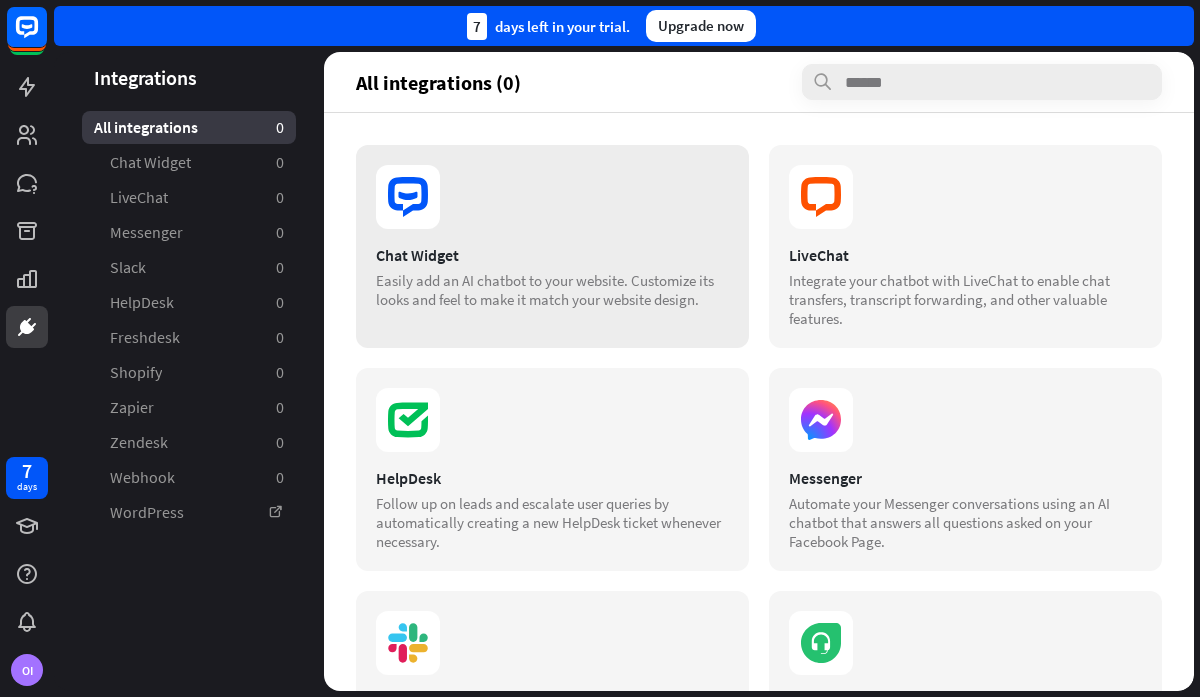 click 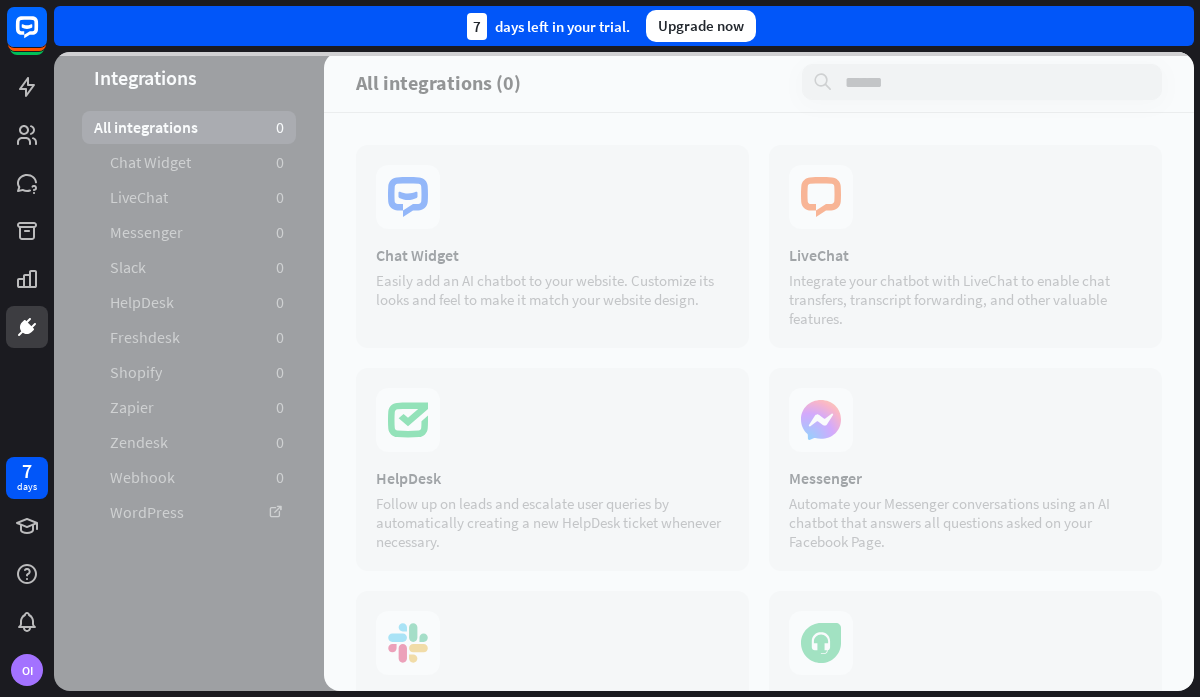 click at bounding box center (624, 371) 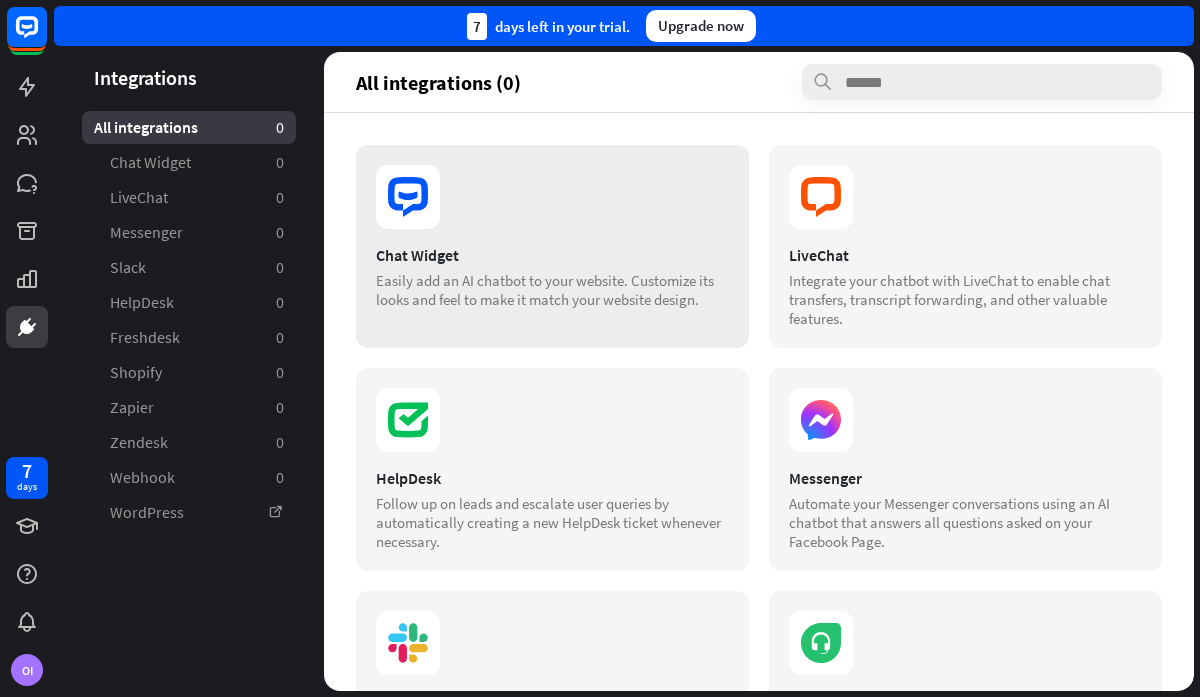 click at bounding box center [552, 197] 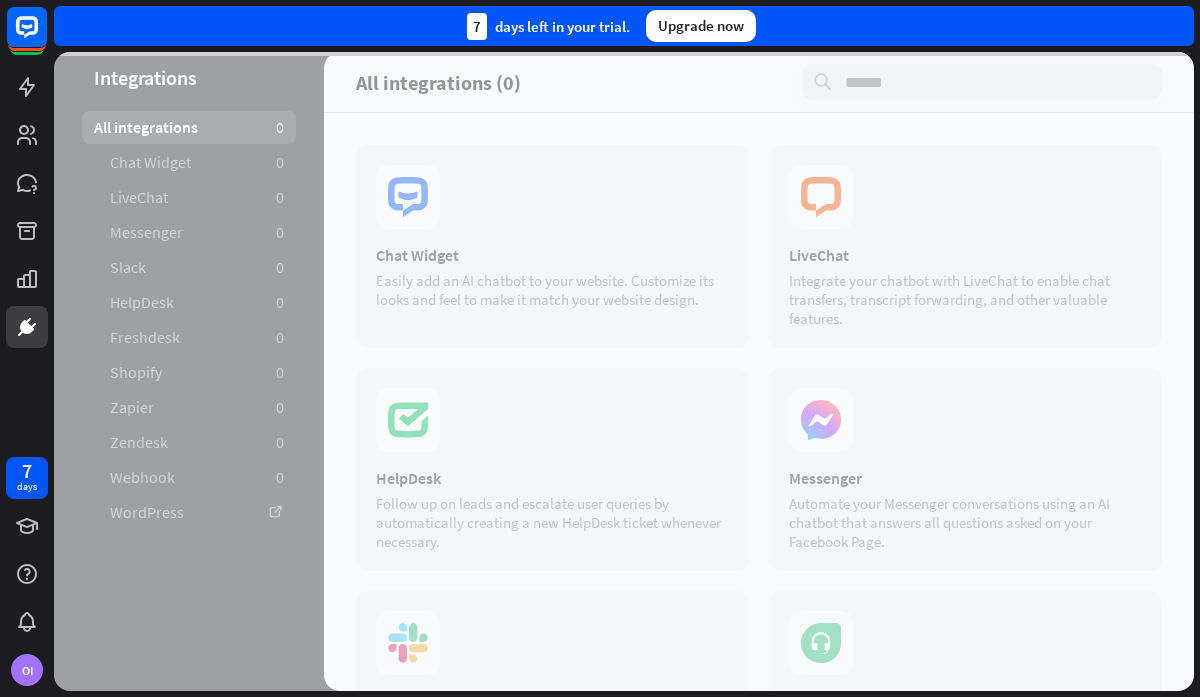 click at bounding box center (624, 371) 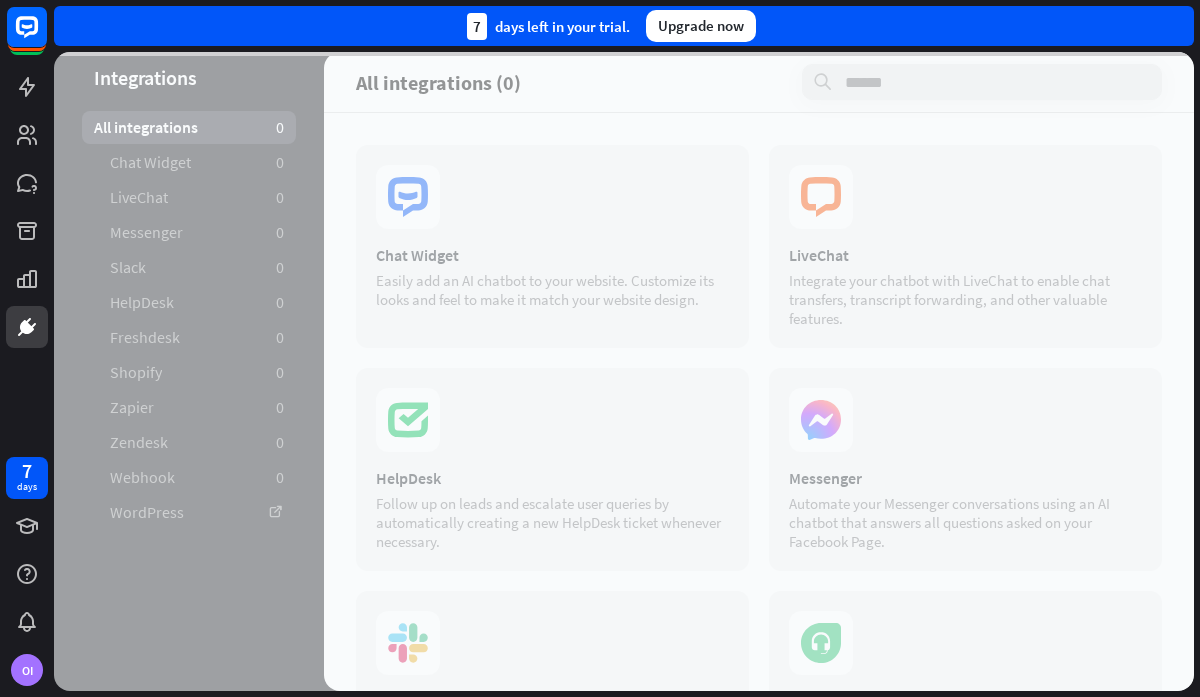 click at bounding box center (624, 371) 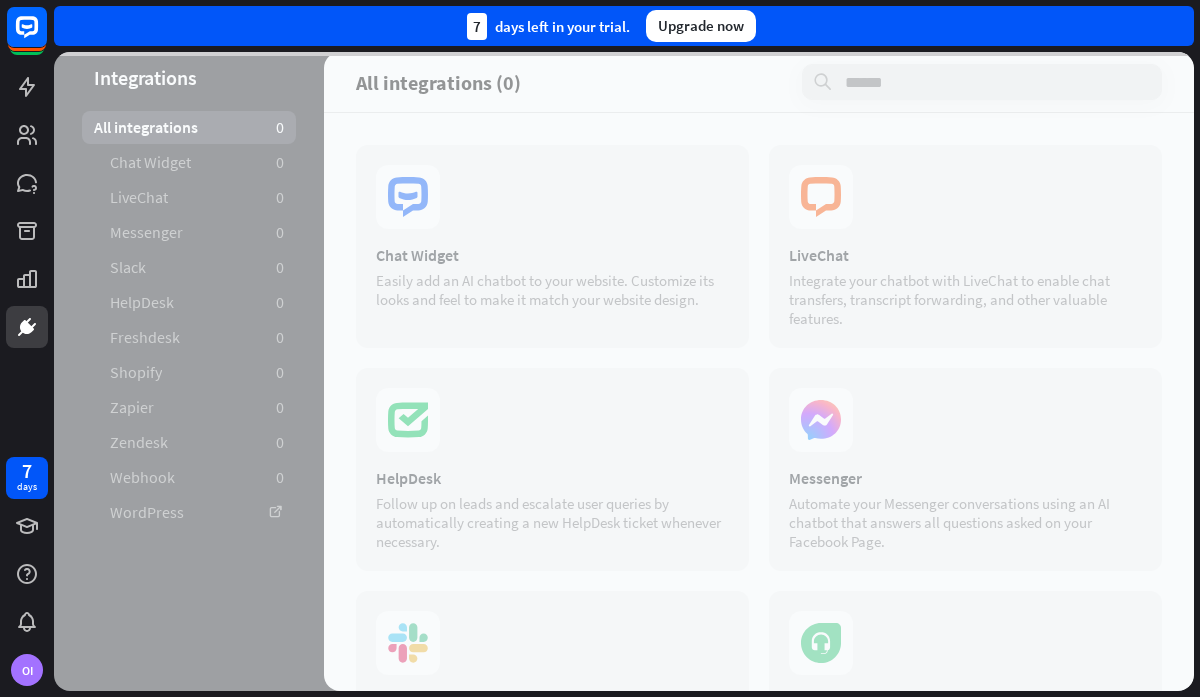 click at bounding box center [624, 371] 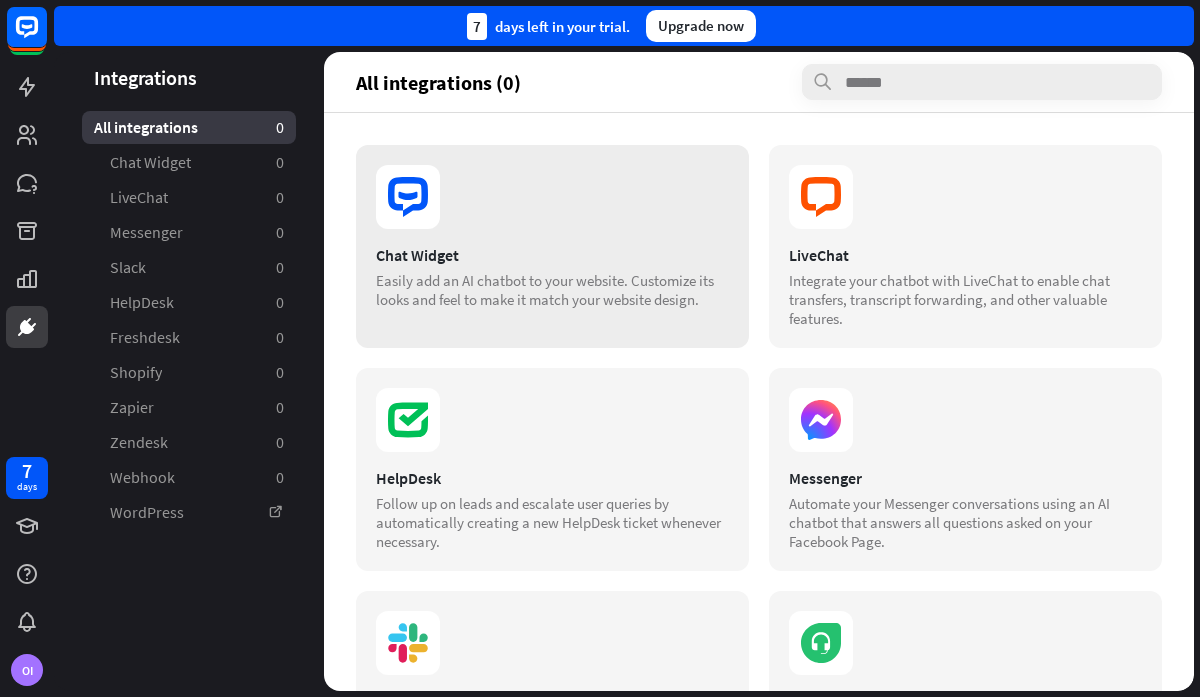 click 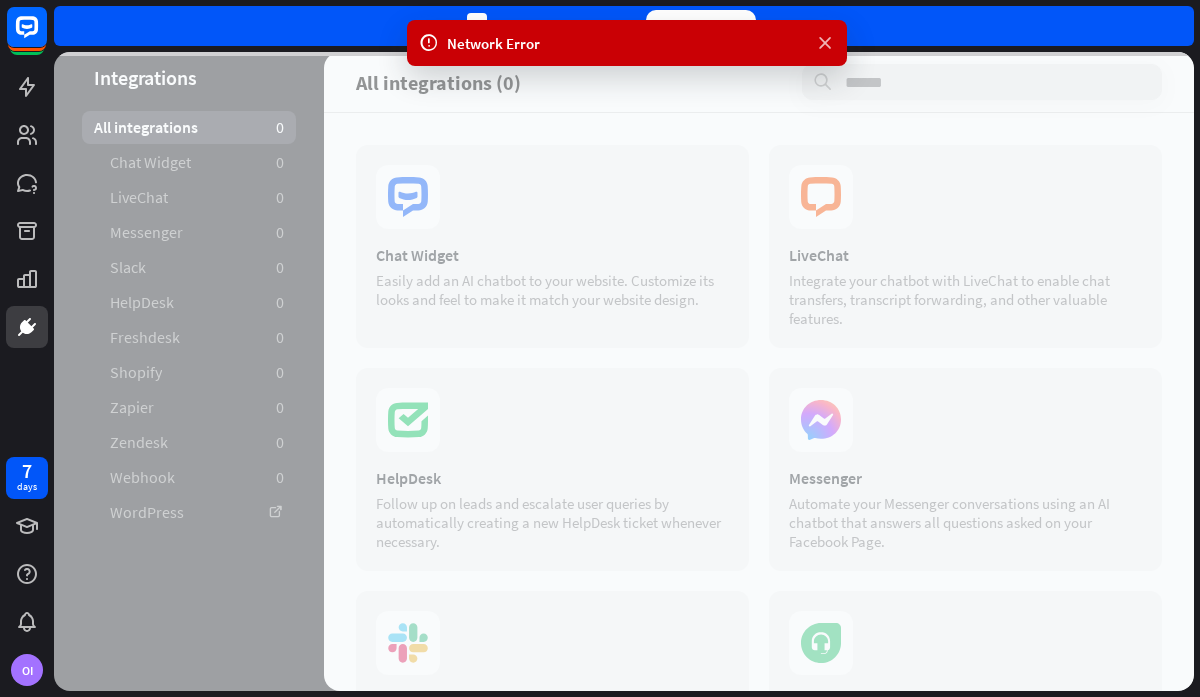 click at bounding box center (825, 43) 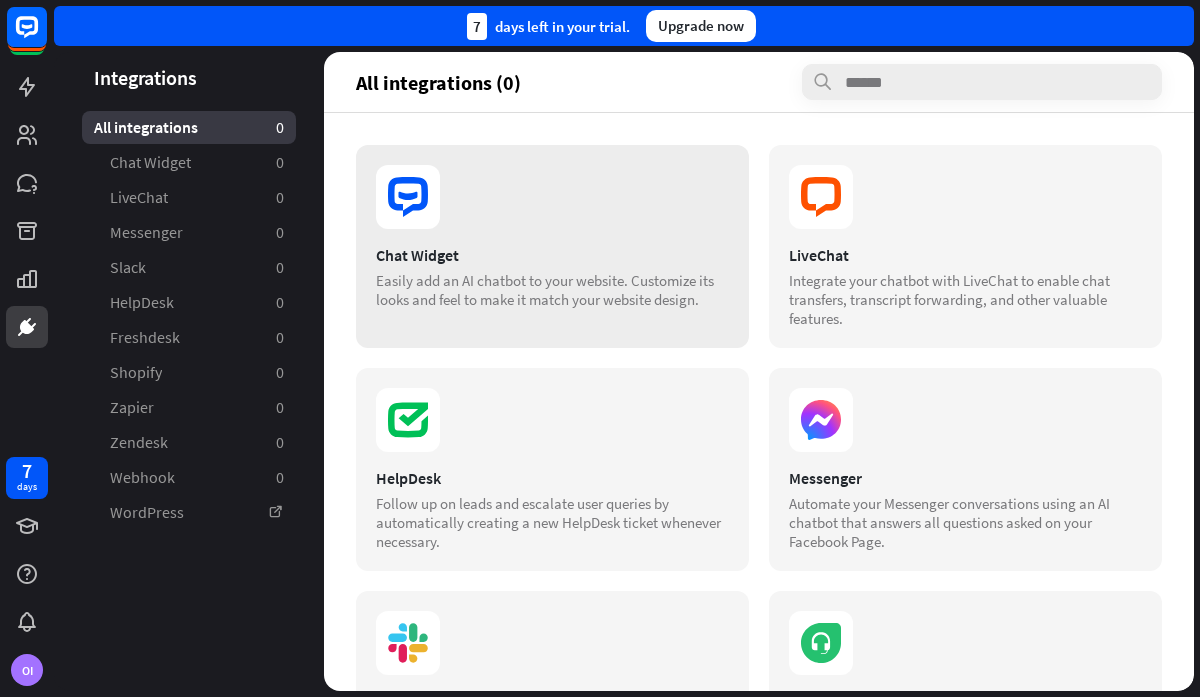 click 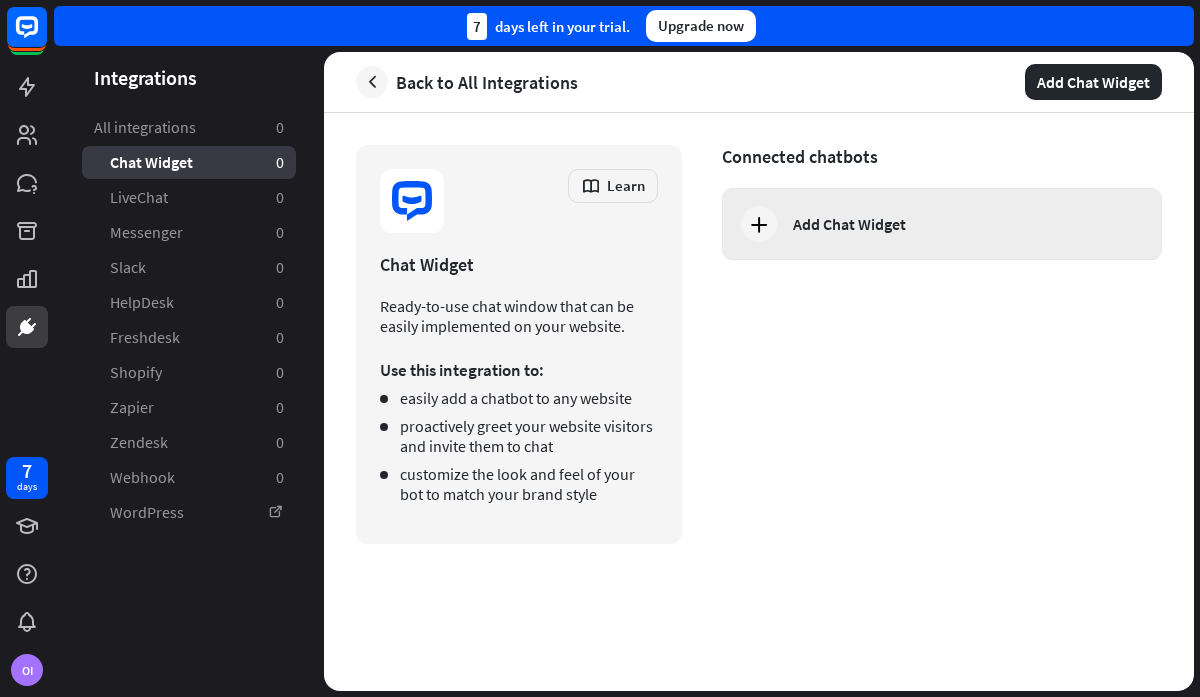 click at bounding box center (759, 224) 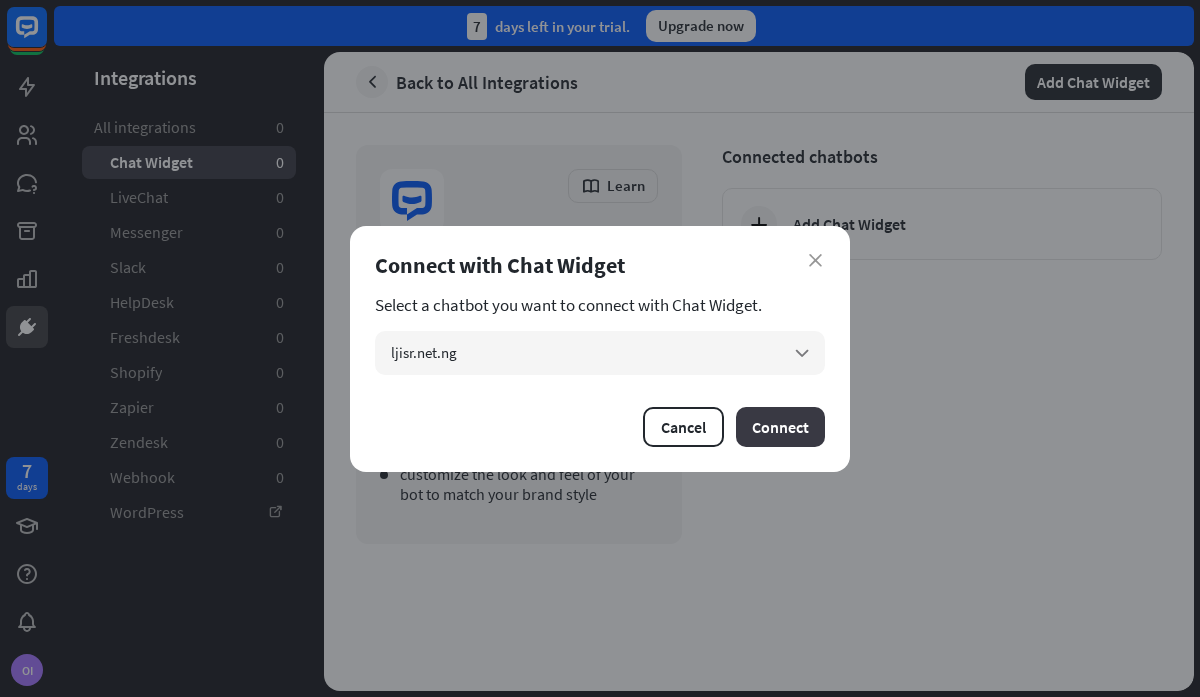 click on "Connect" at bounding box center [780, 427] 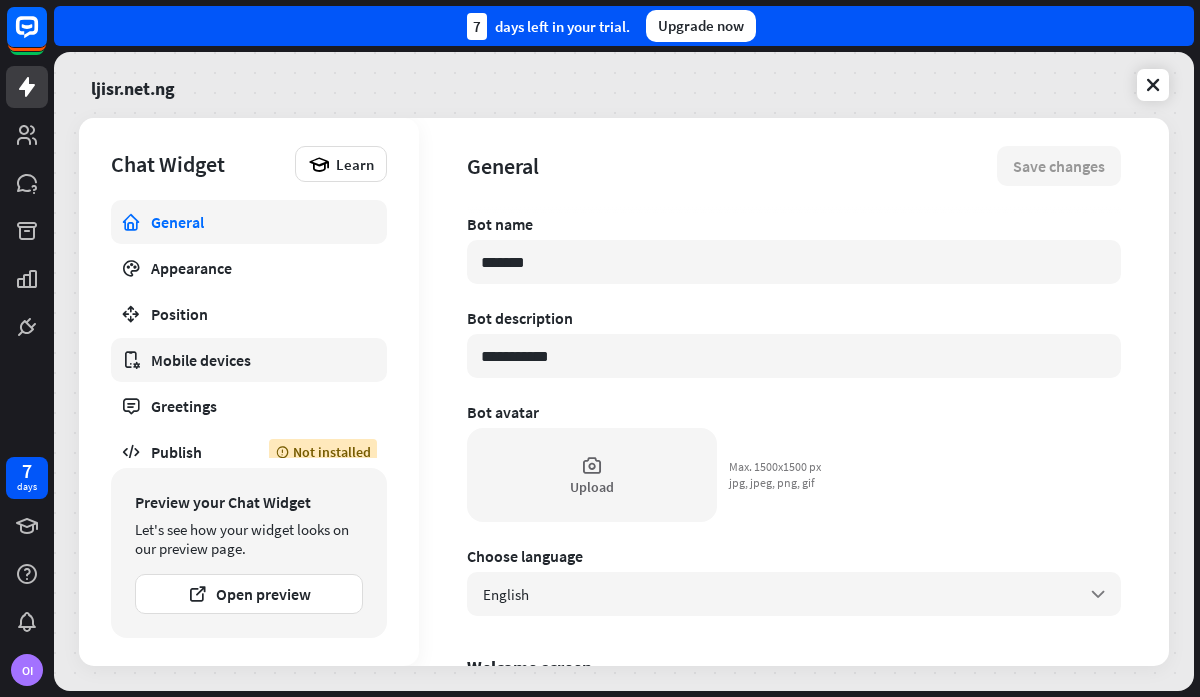 scroll, scrollTop: 16, scrollLeft: 0, axis: vertical 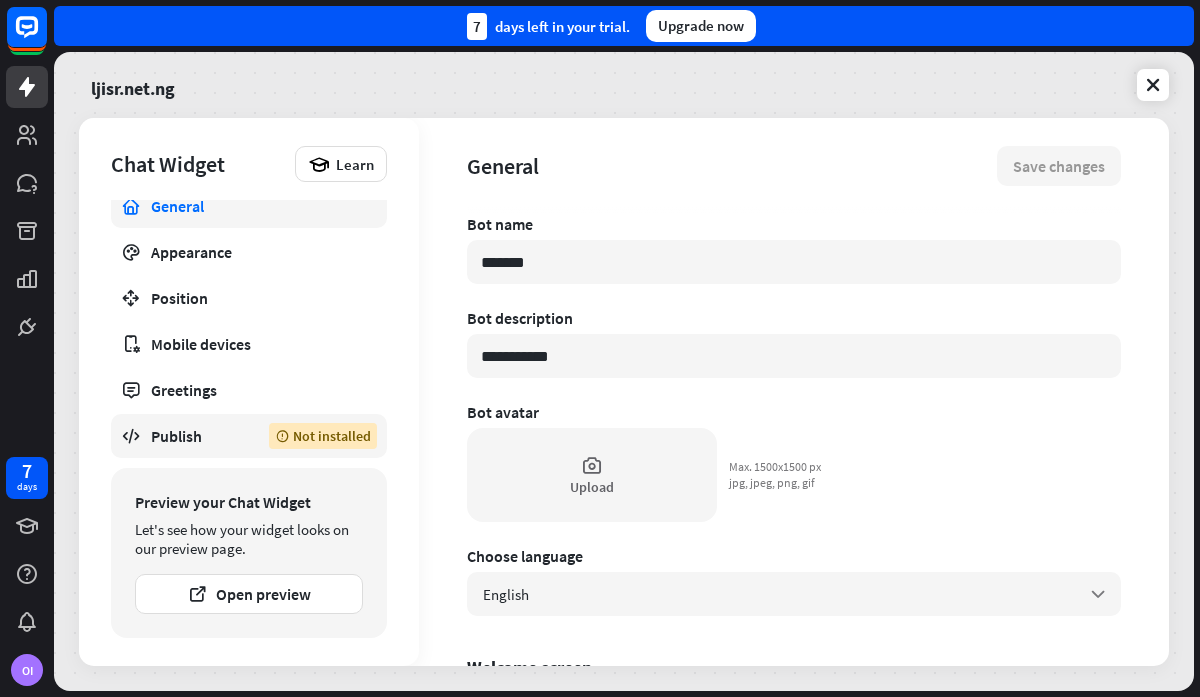 click on "Publish" at bounding box center [195, 436] 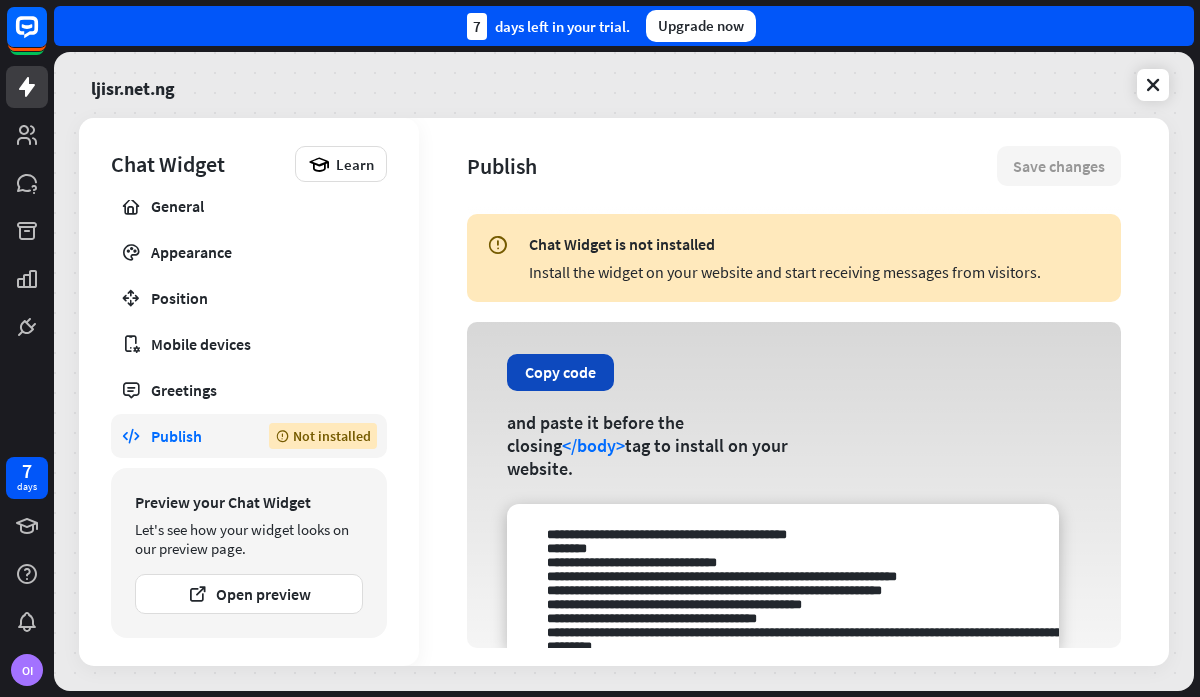 click on "Copy code" at bounding box center [560, 372] 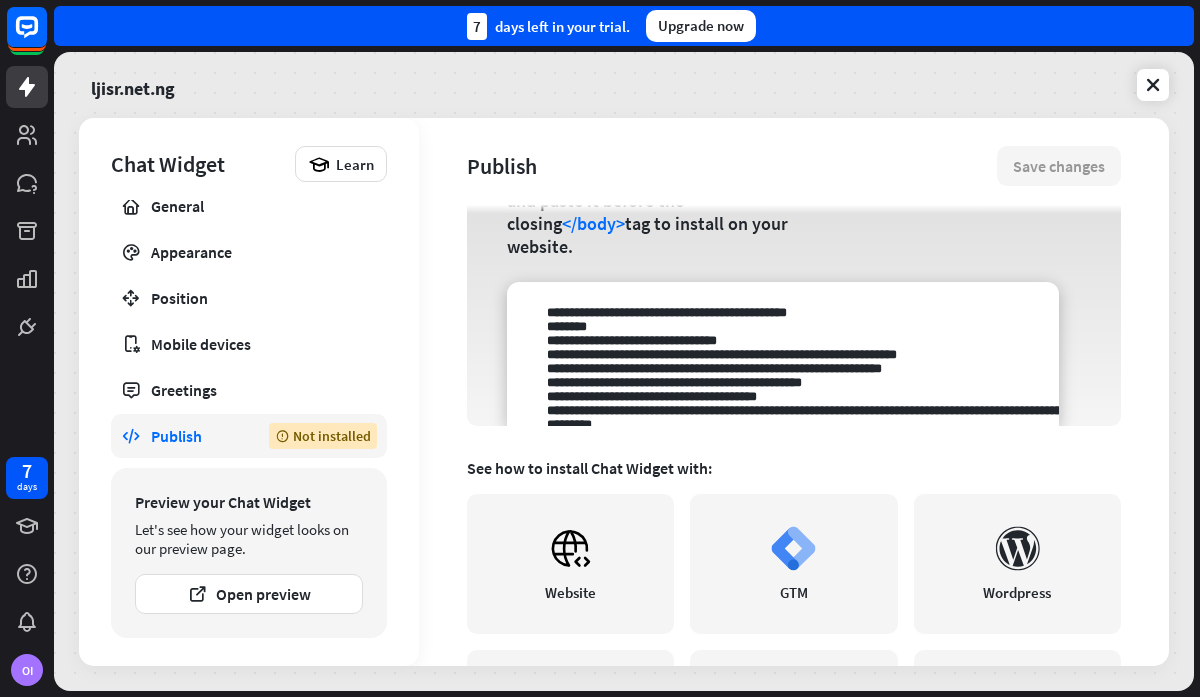 scroll, scrollTop: 0, scrollLeft: 0, axis: both 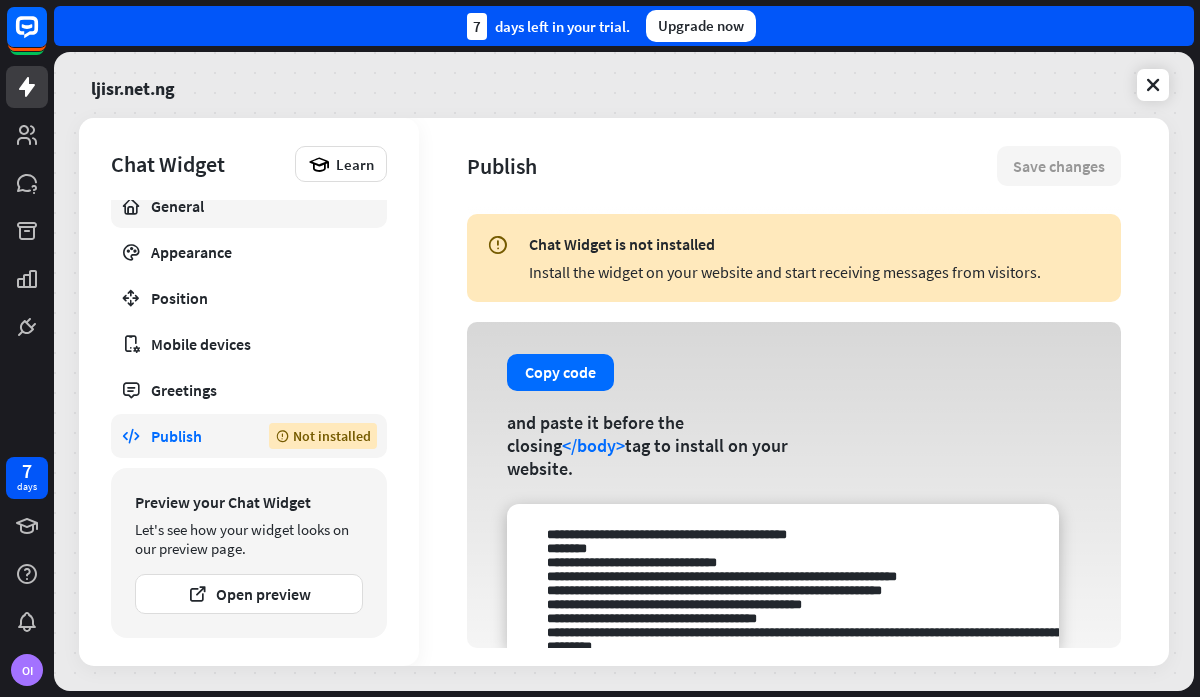 click on "General" at bounding box center (249, 206) 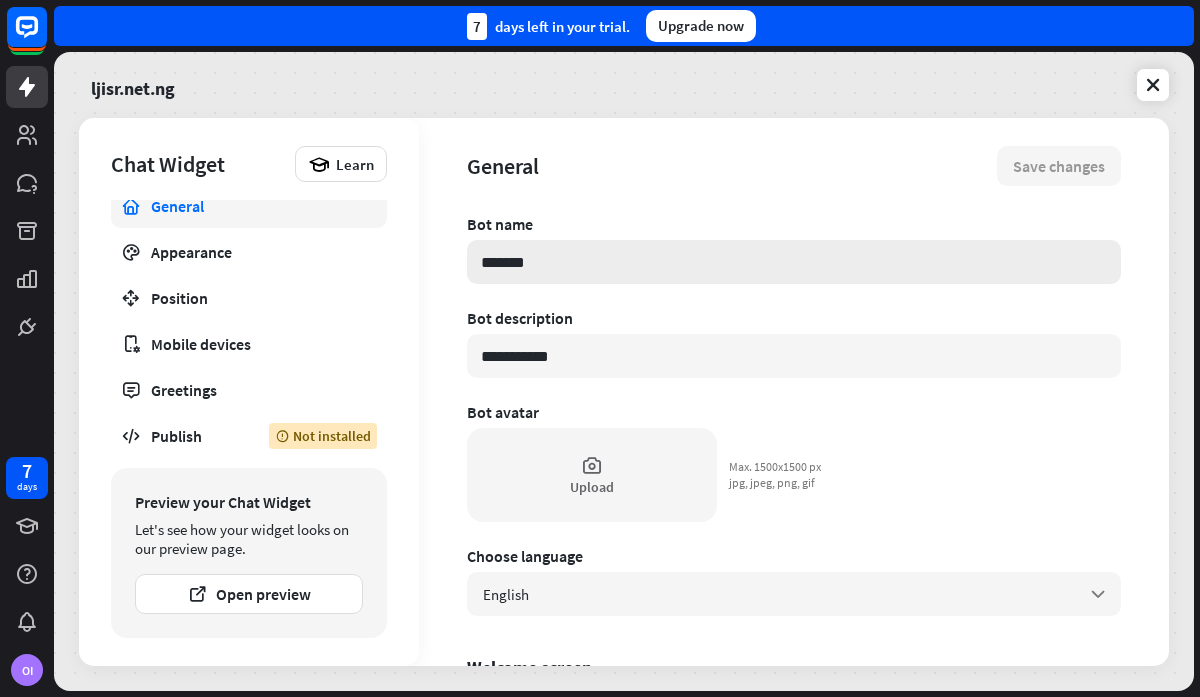 click on "*******" at bounding box center (794, 262) 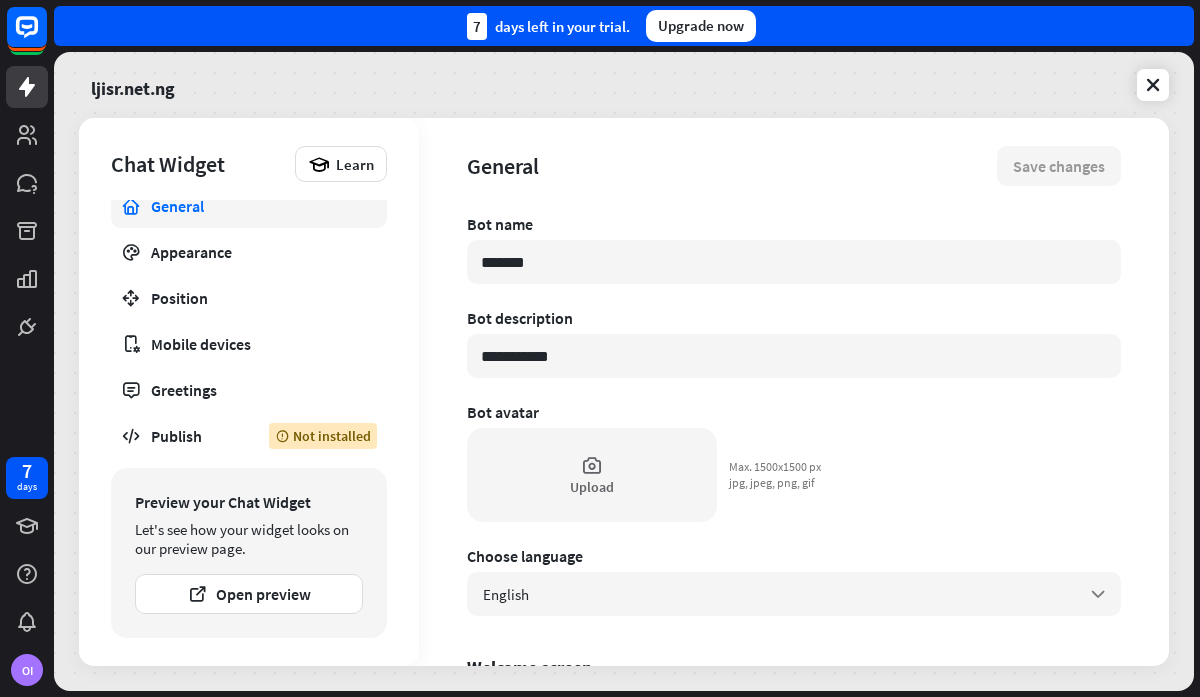 drag, startPoint x: 559, startPoint y: 253, endPoint x: 463, endPoint y: 262, distance: 96.42095 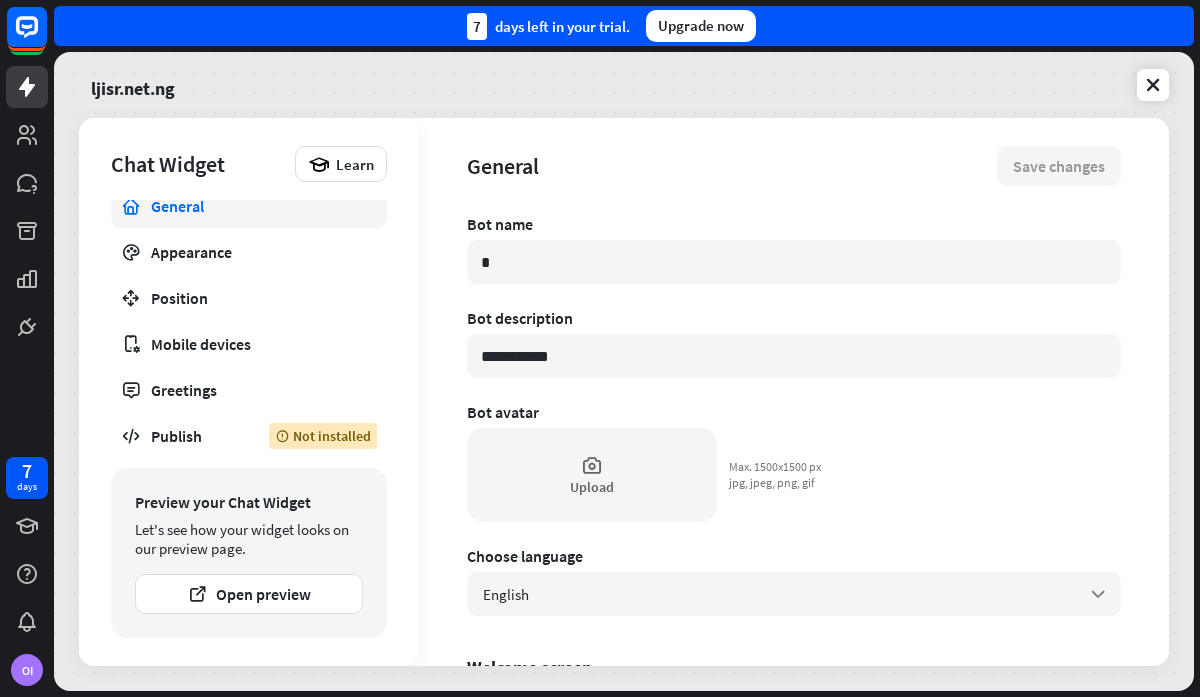 type on "*" 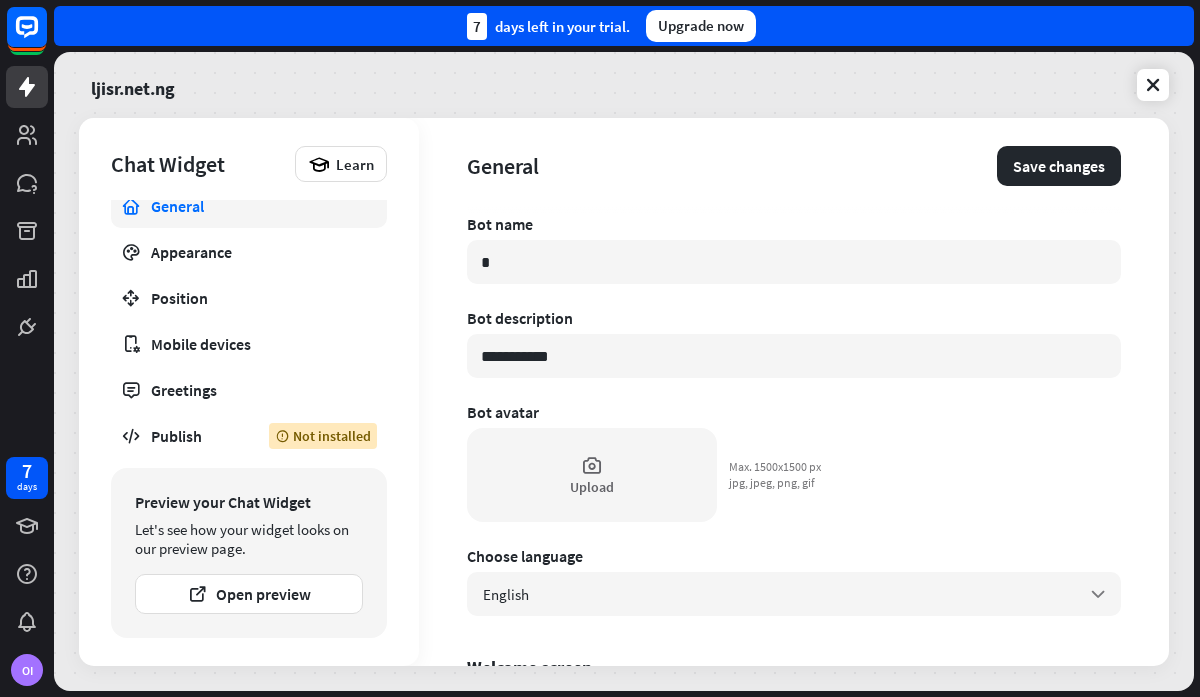 type on "**" 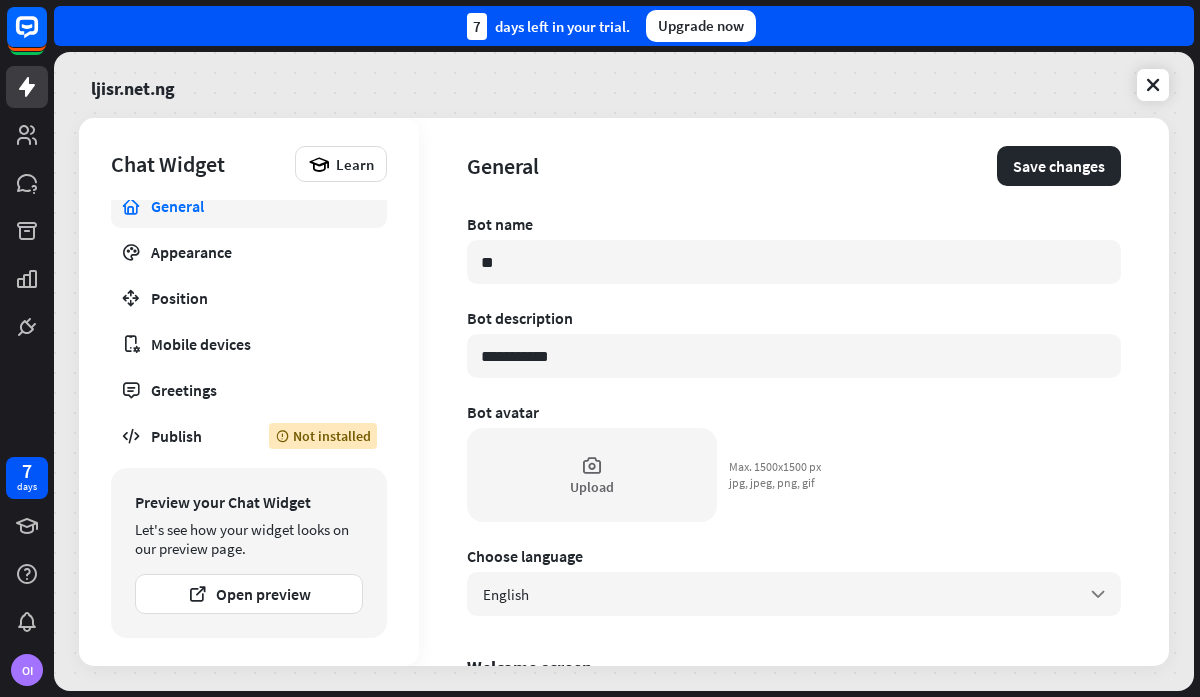 type on "*" 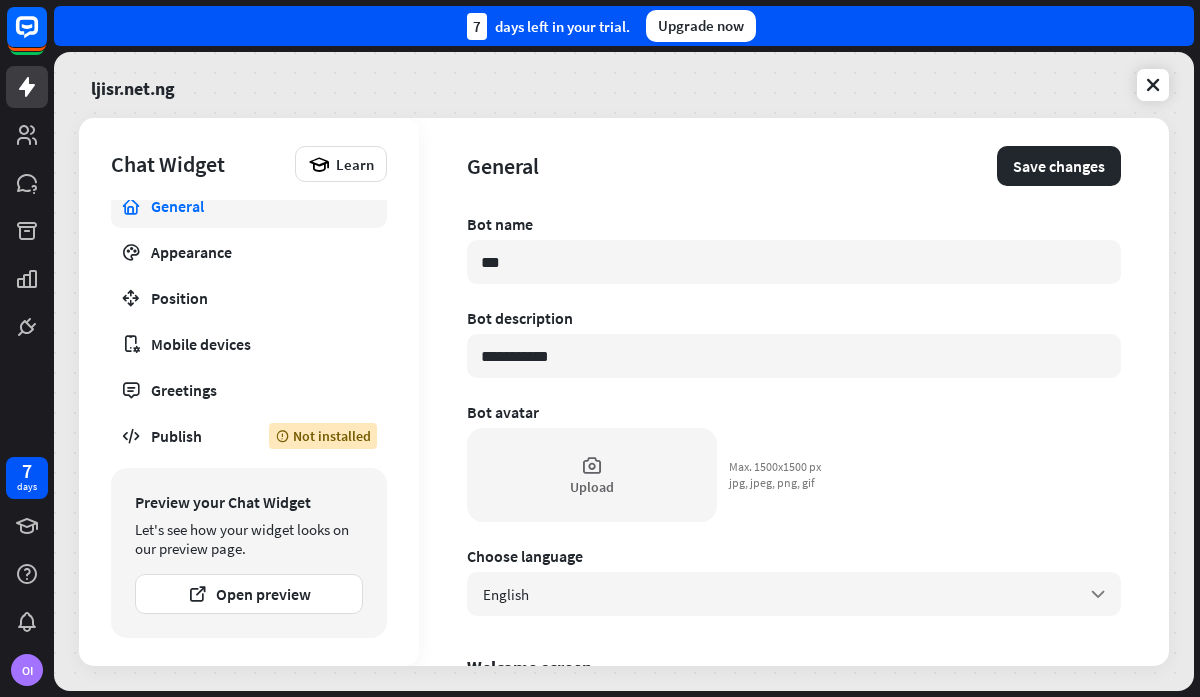 type on "*" 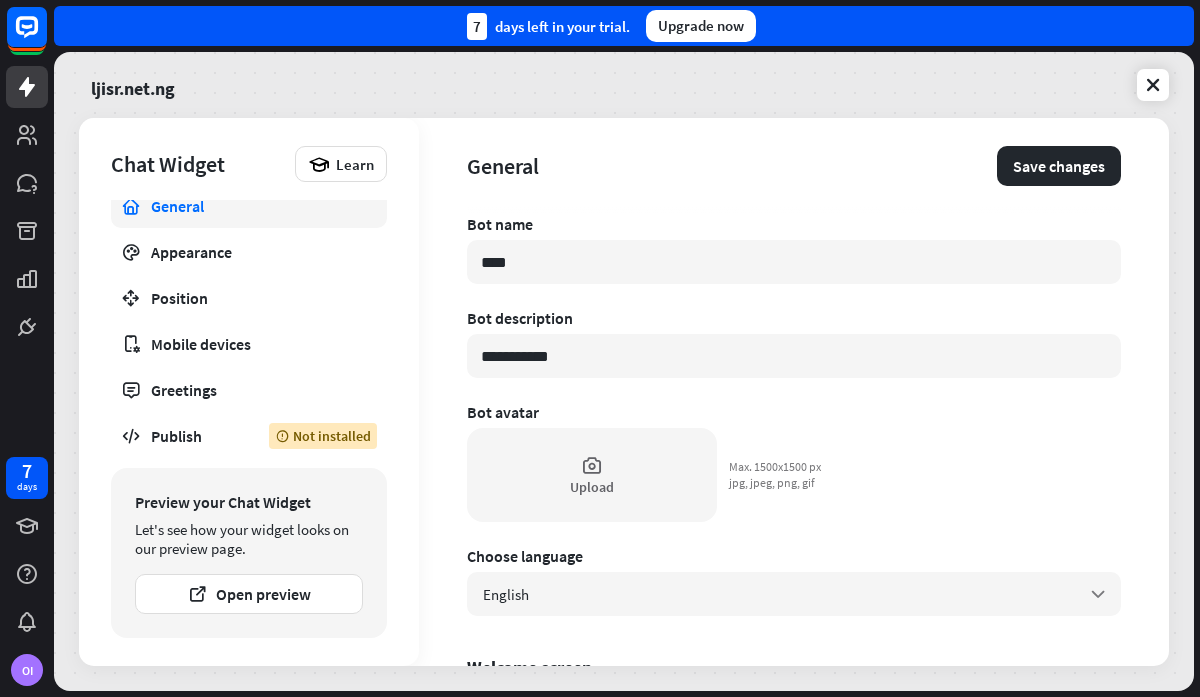 type on "*" 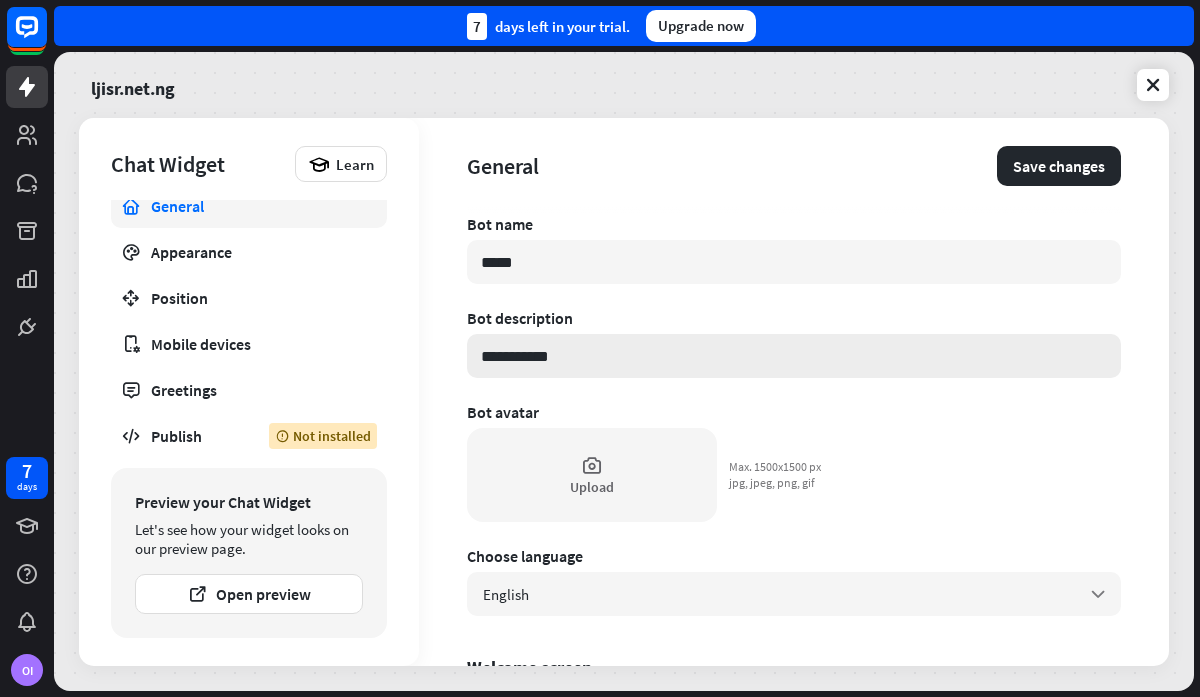 type on "*****" 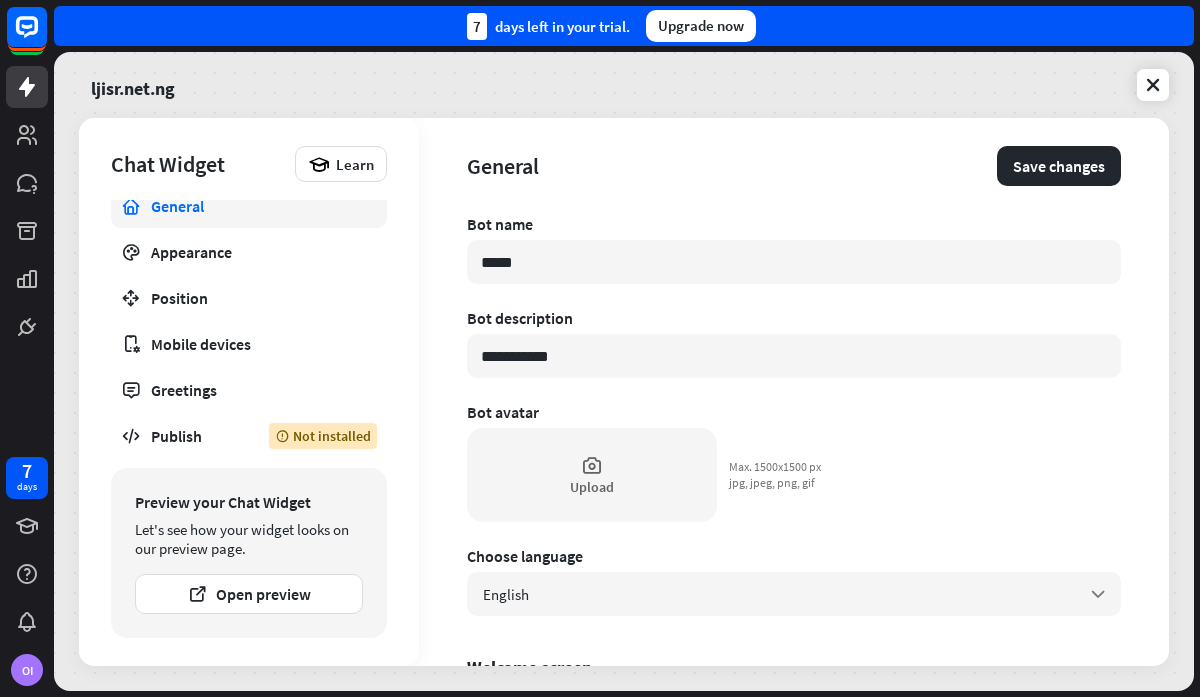 drag, startPoint x: 571, startPoint y: 358, endPoint x: 450, endPoint y: 369, distance: 121.49897 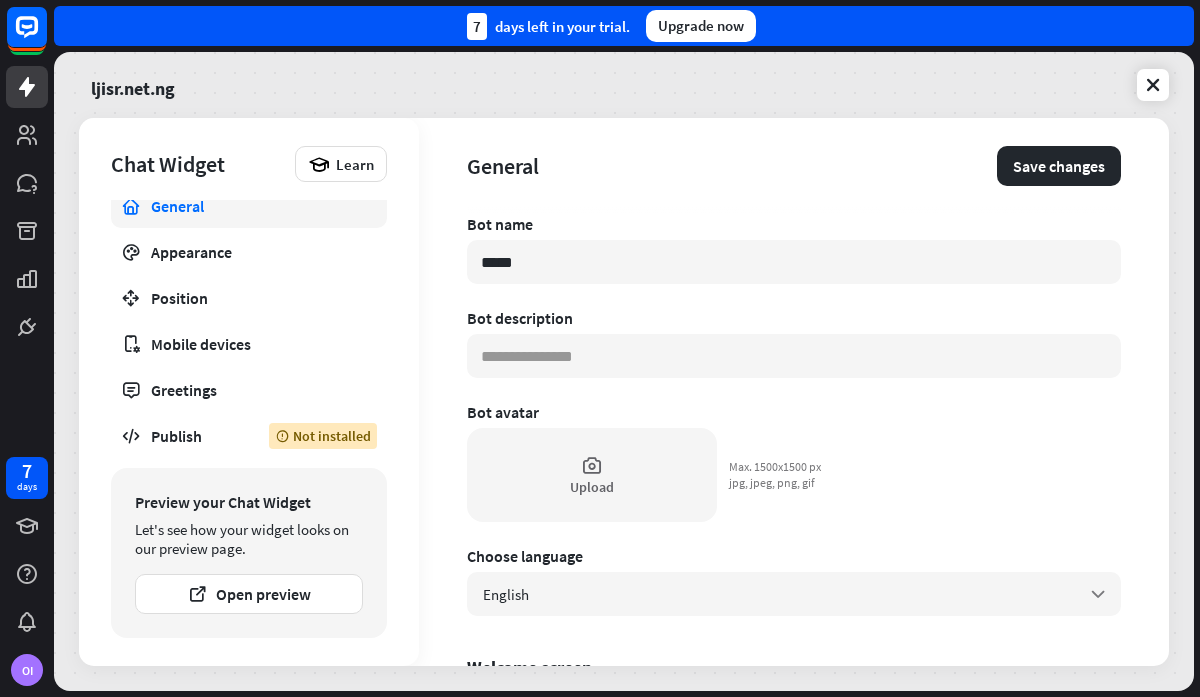type on "*" 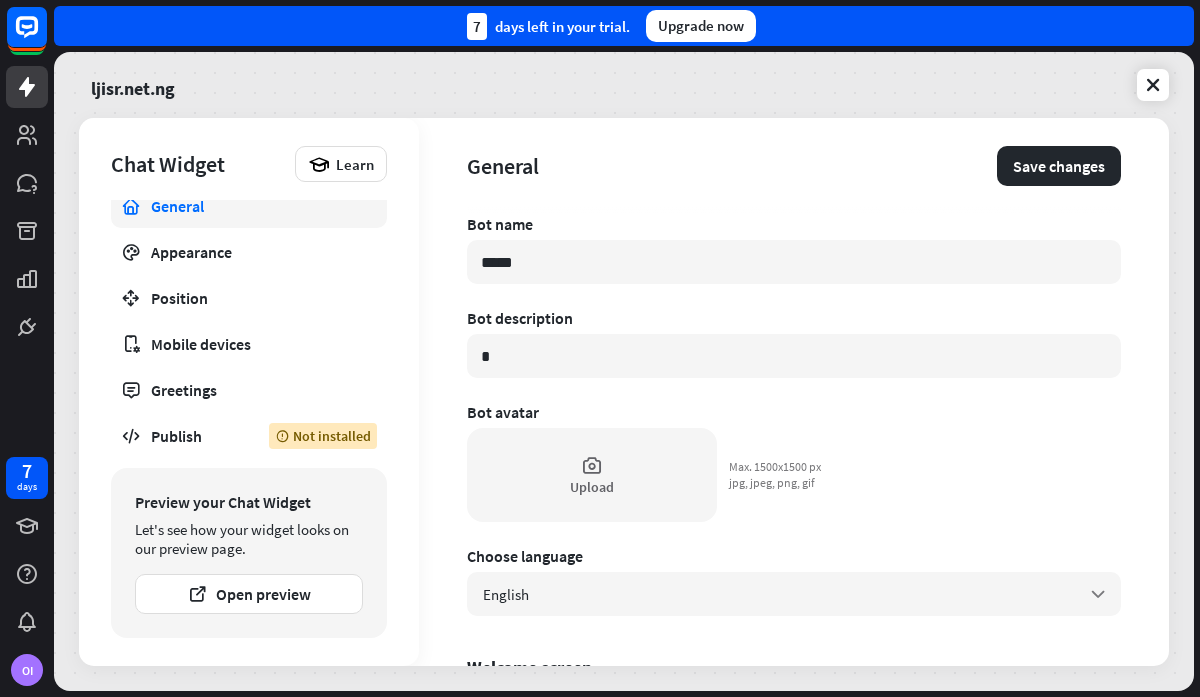 type on "*" 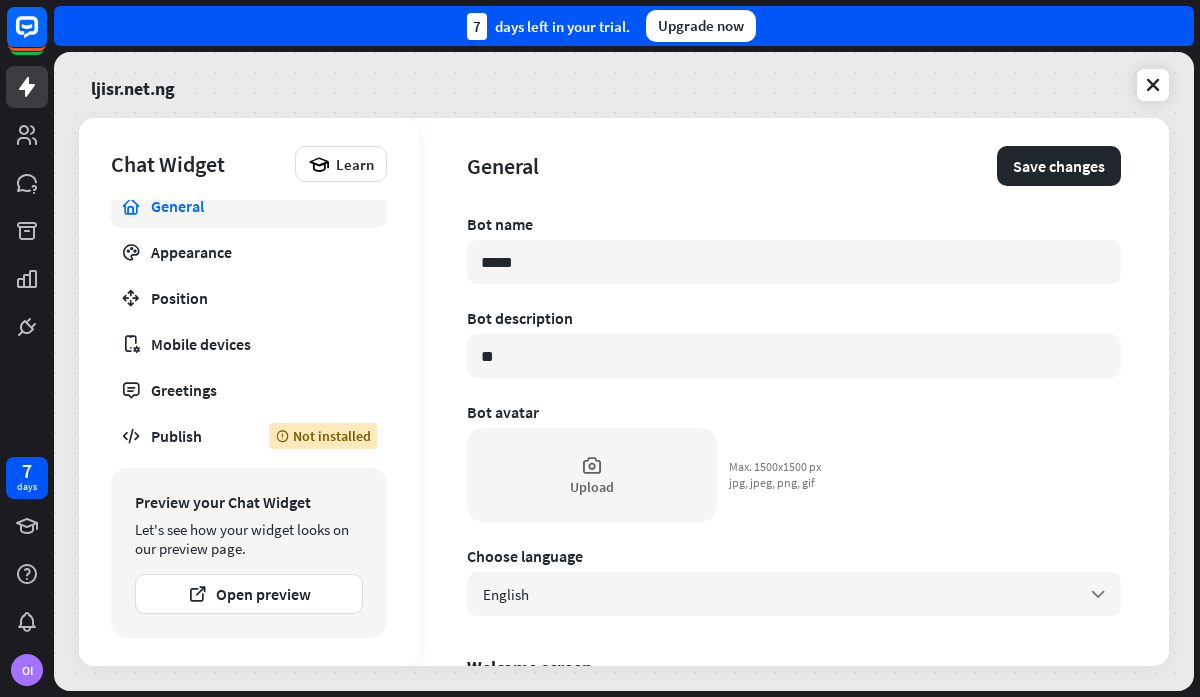type on "*" 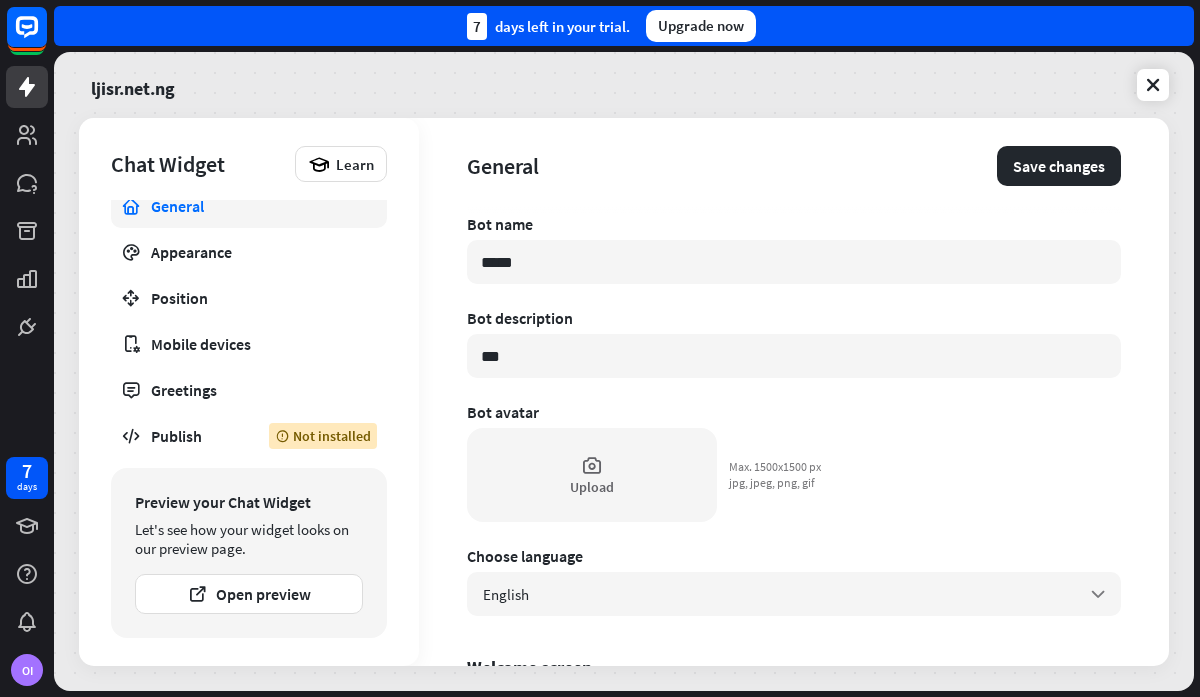 type on "*" 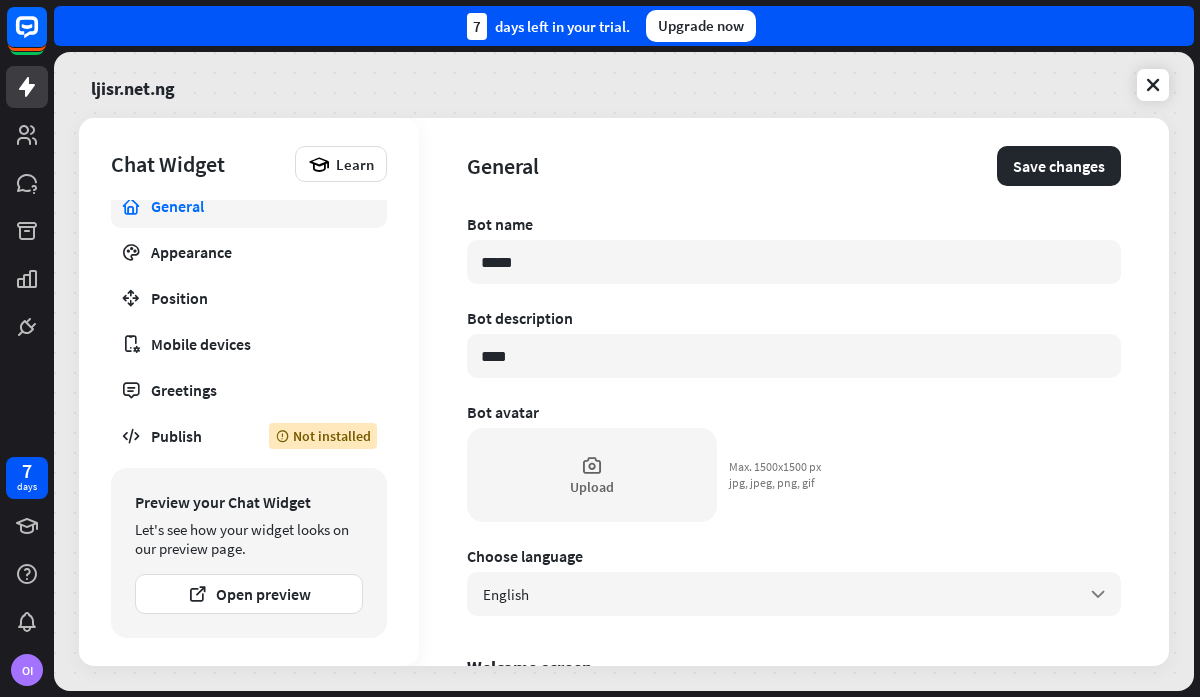 type on "*" 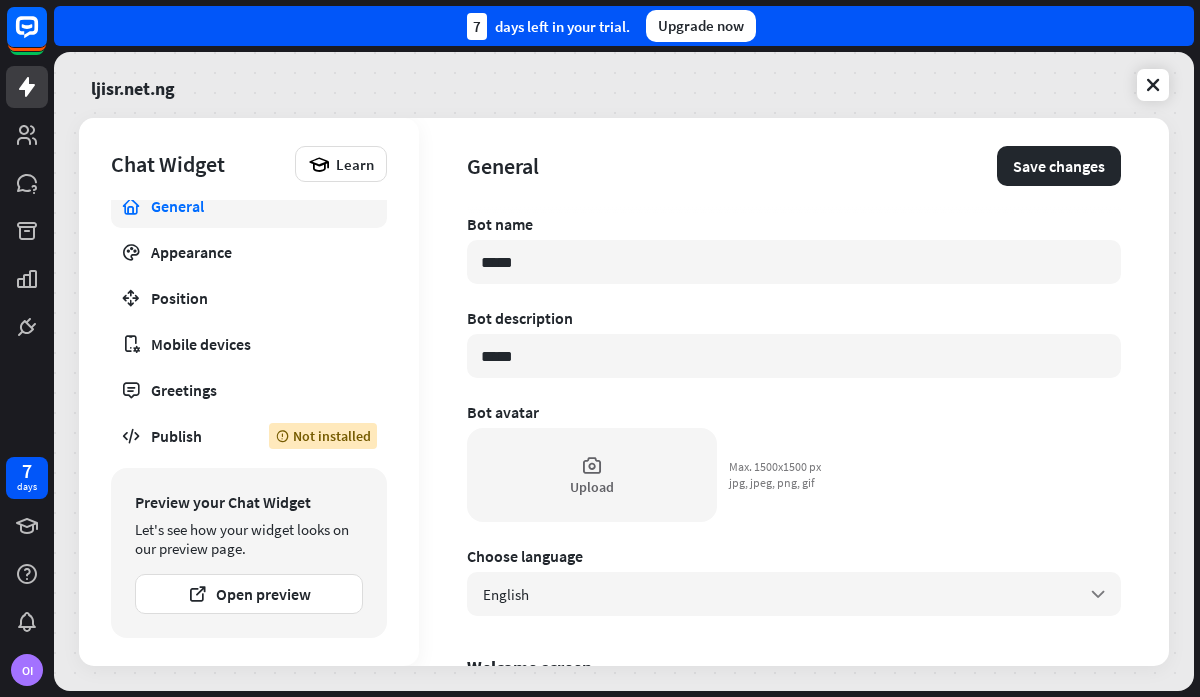 type on "****" 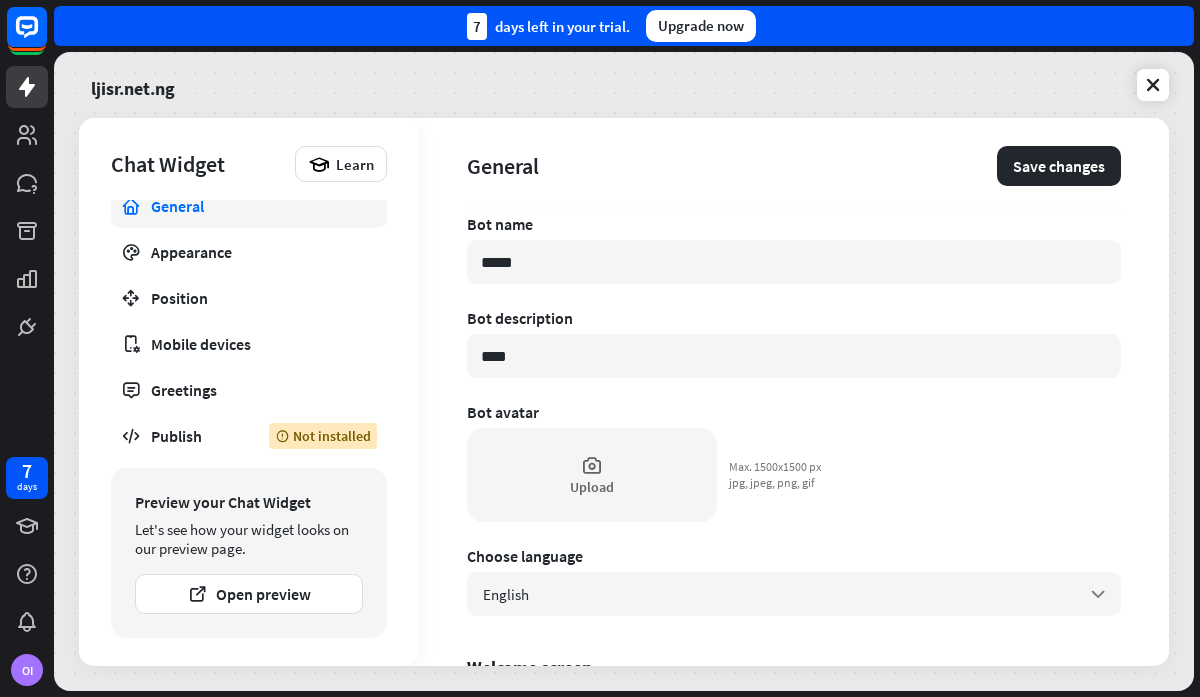 type on "*" 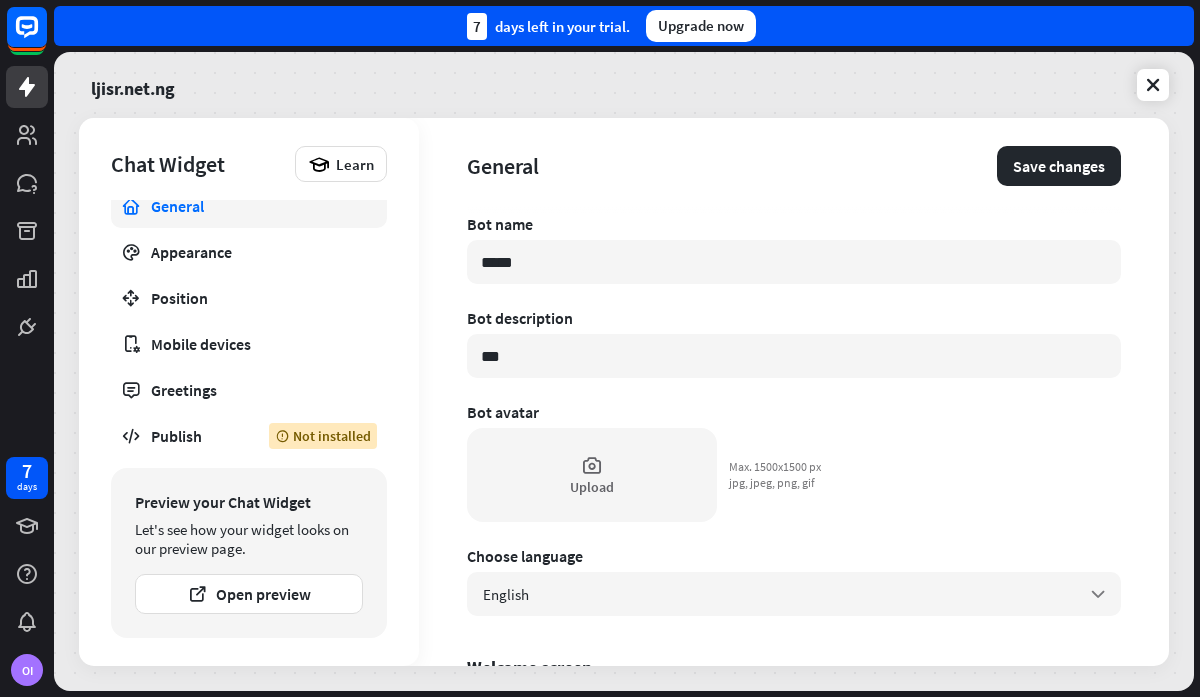 type on "*" 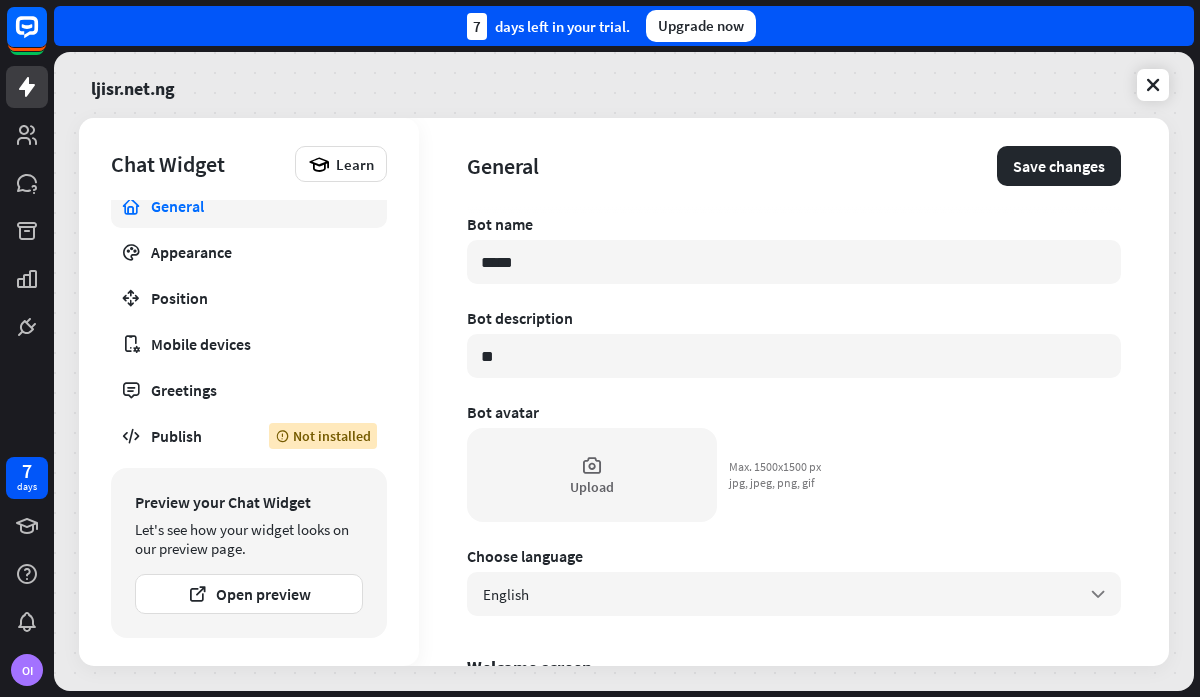 type on "*" 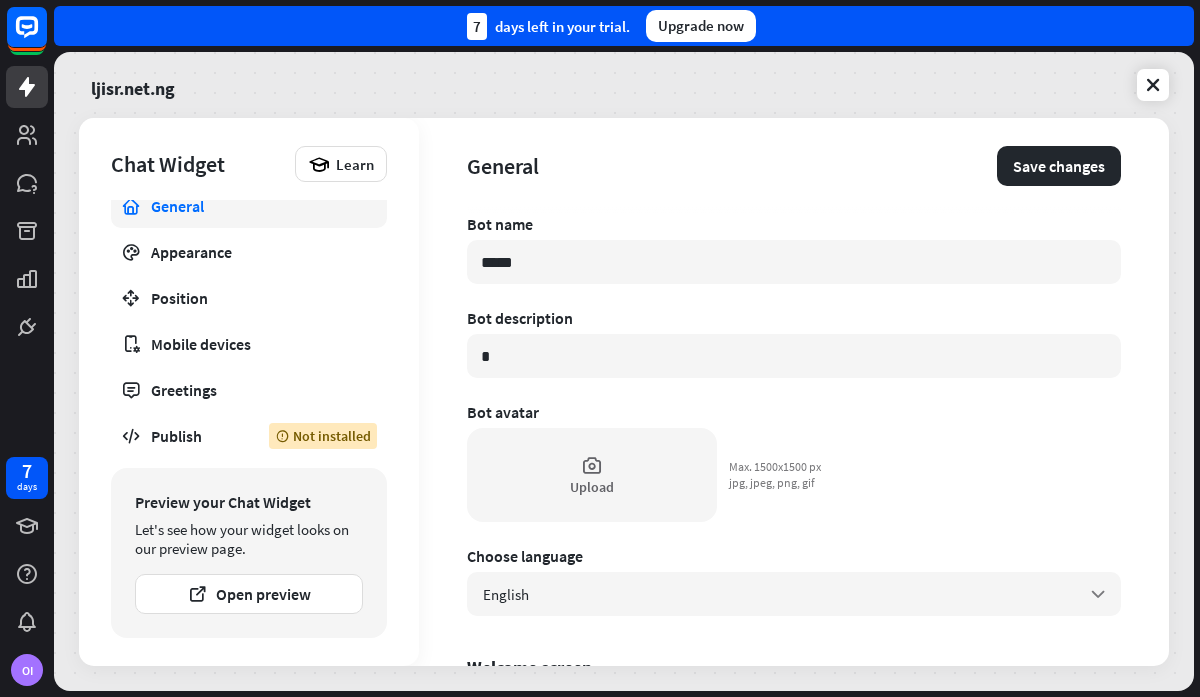 type on "*" 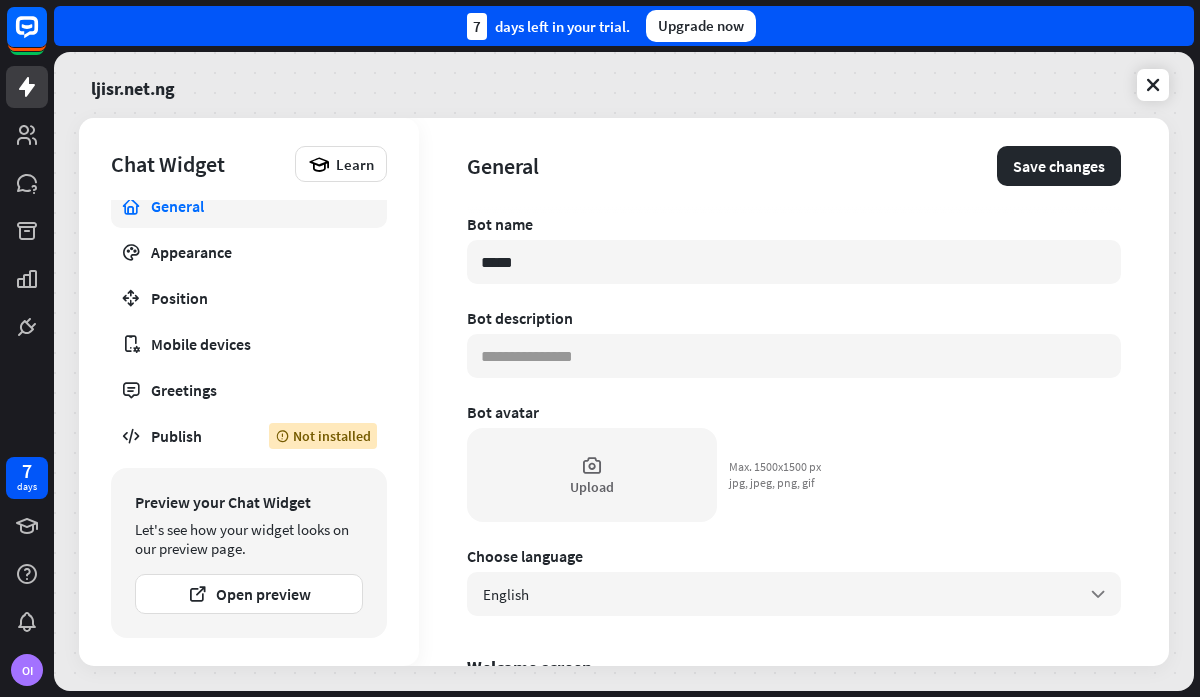 type on "*" 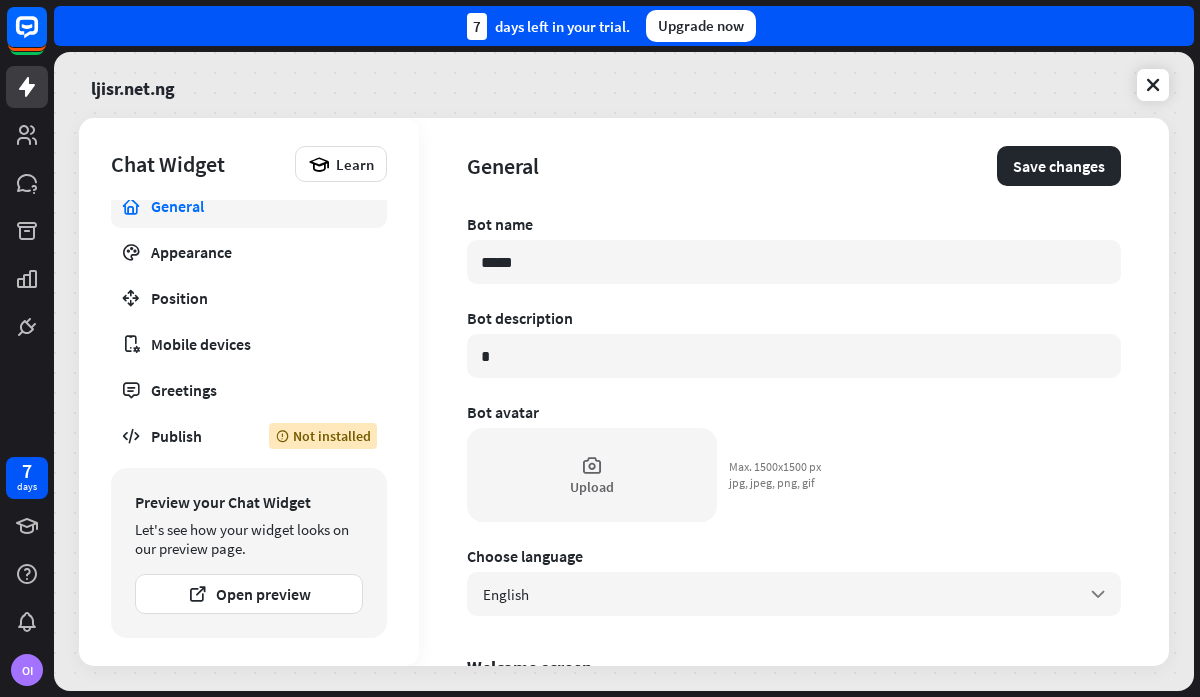 type on "*" 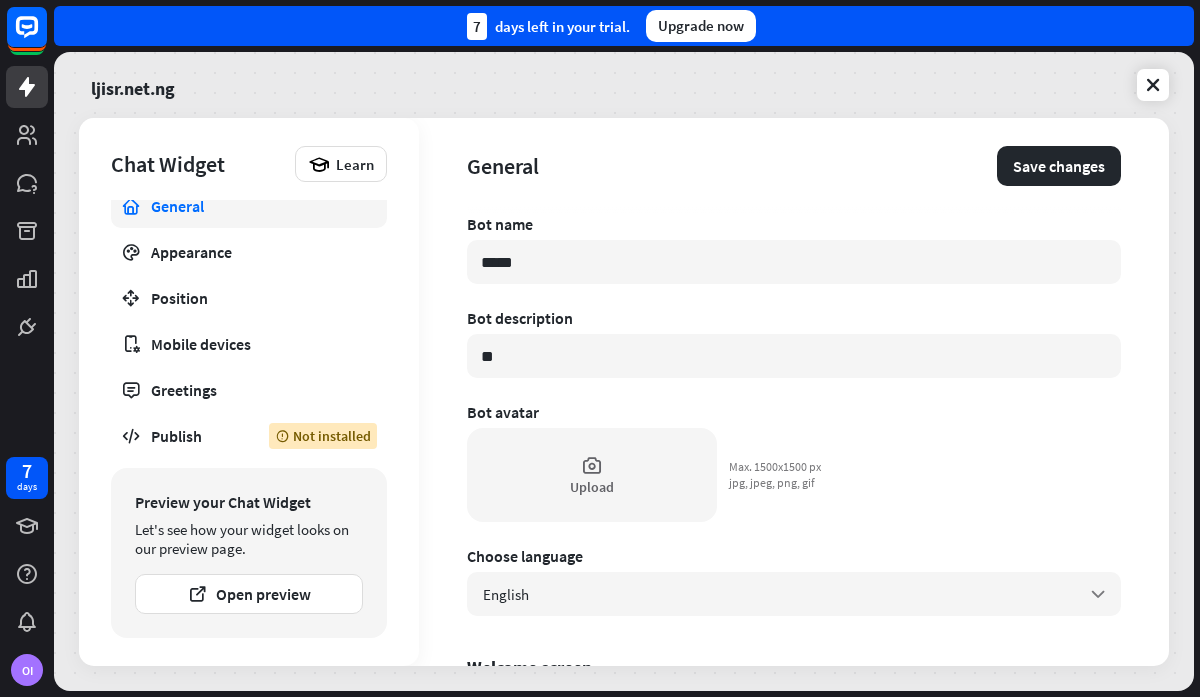 type on "*" 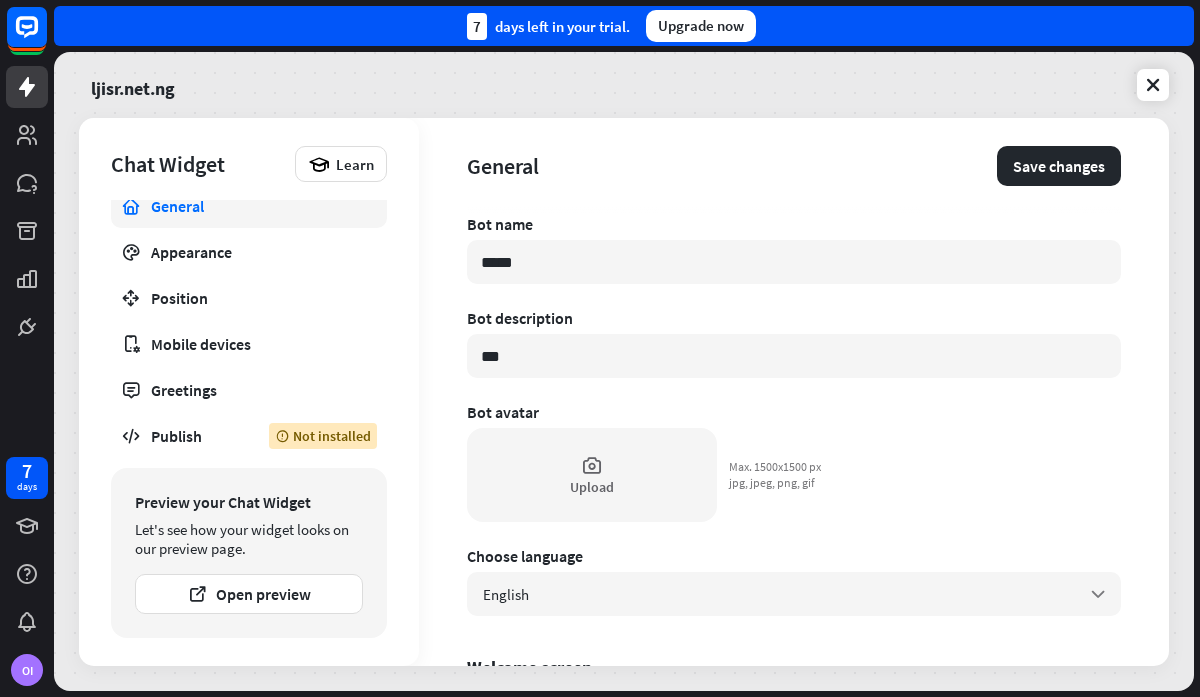 type on "*" 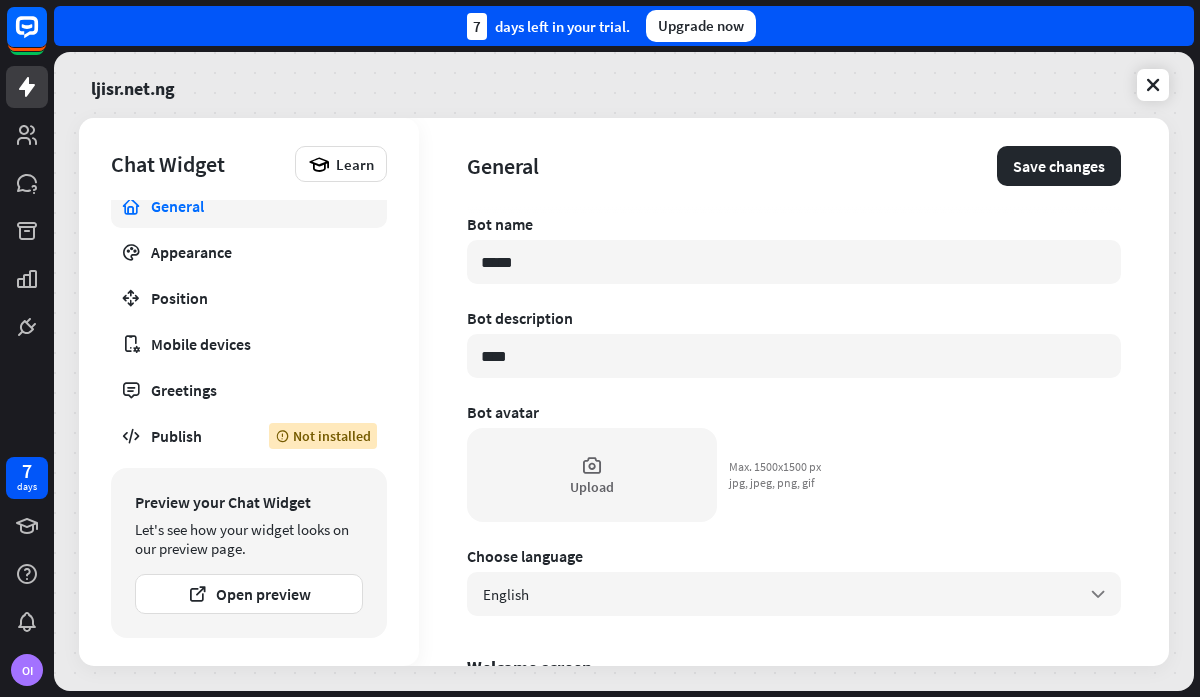 type on "*" 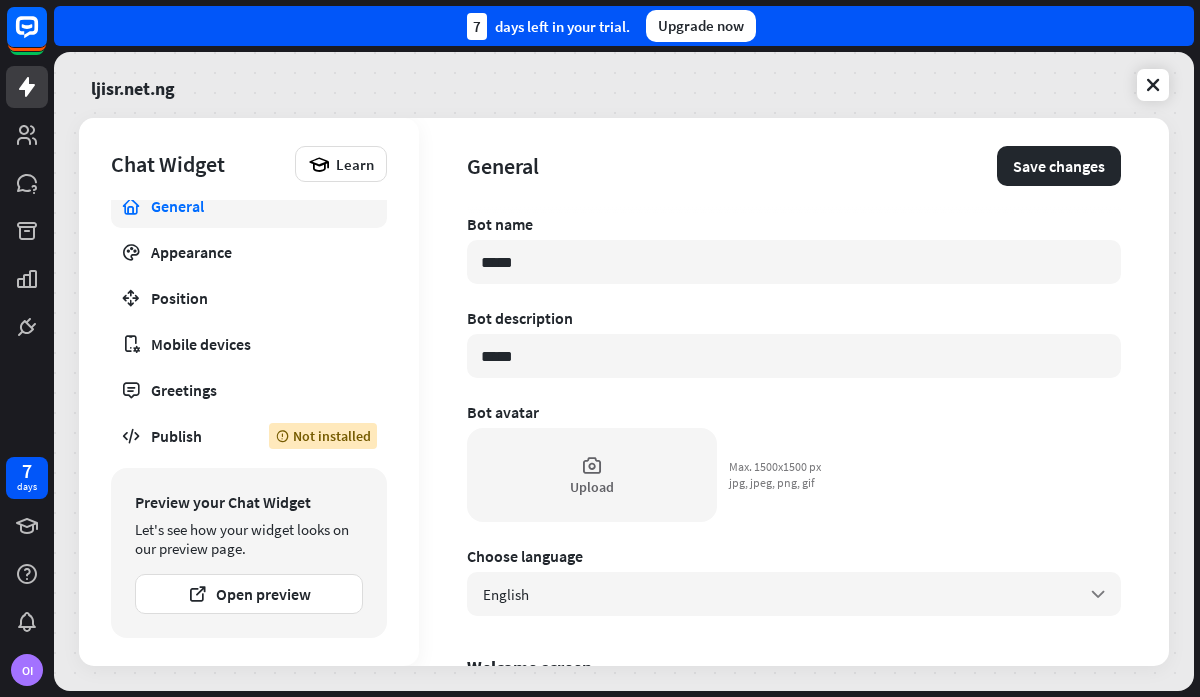 type on "*" 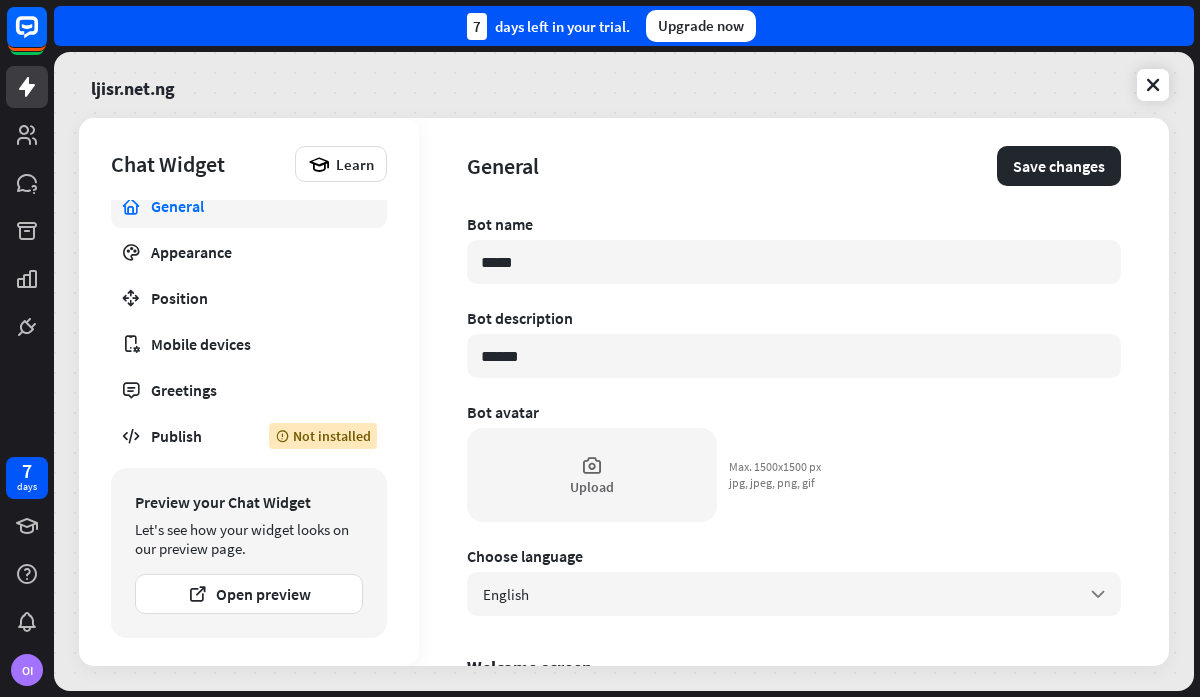 type on "*" 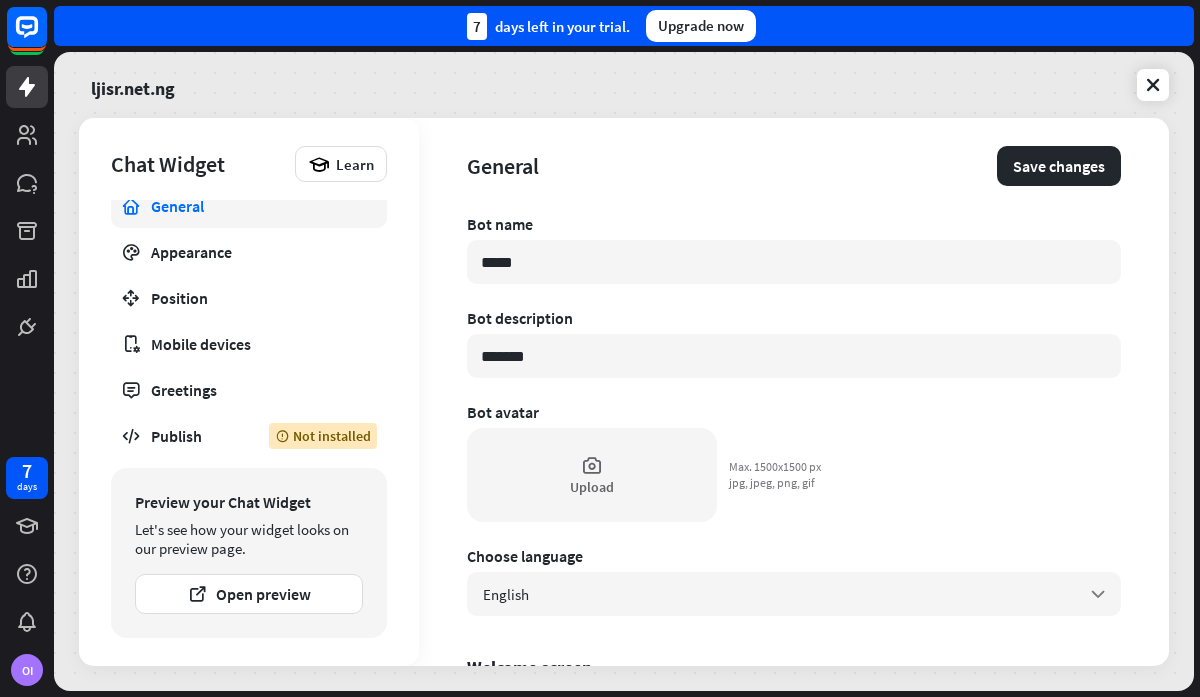 type on "********" 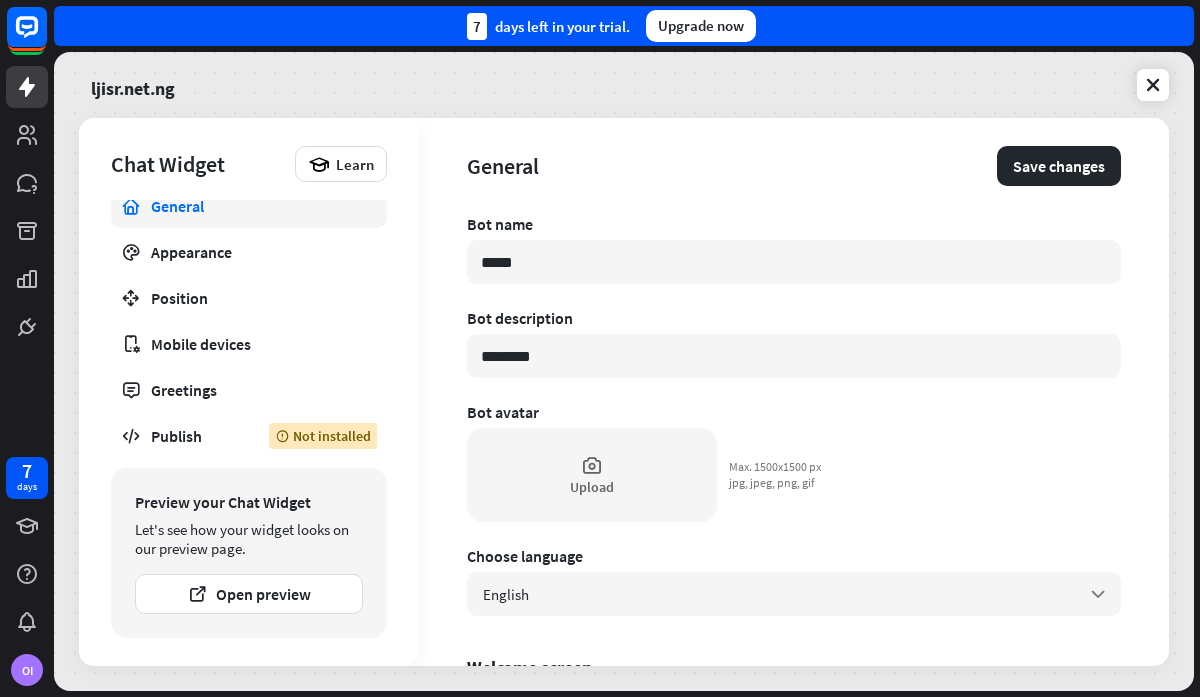 type on "*" 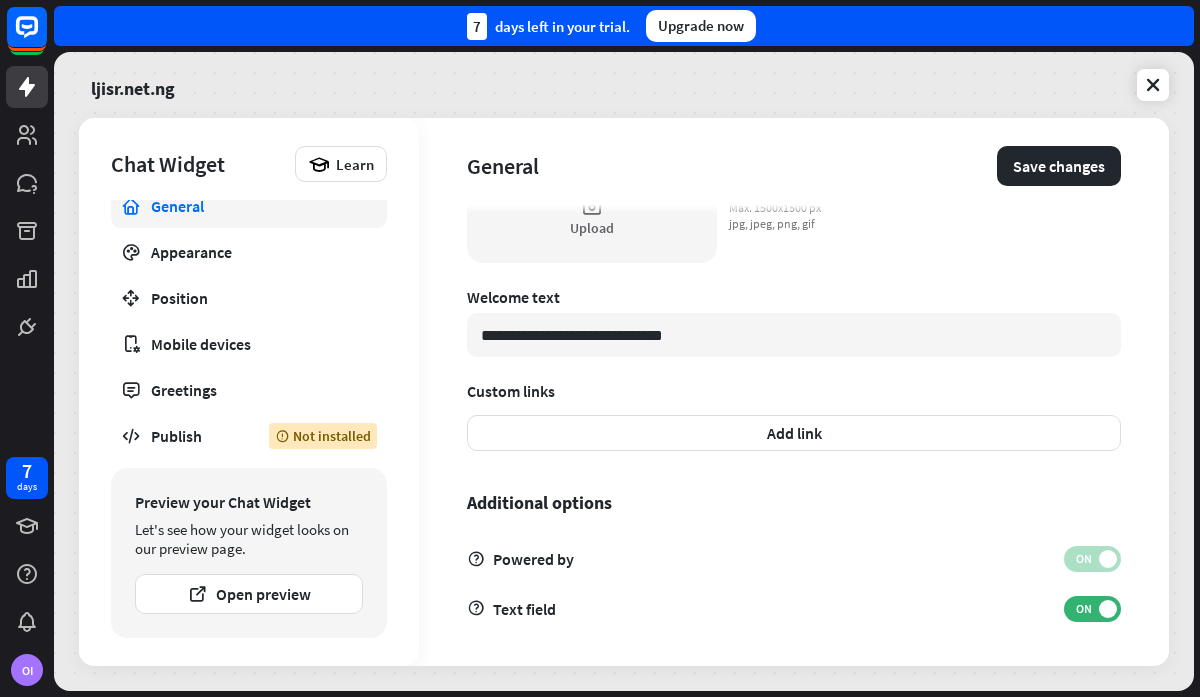 scroll, scrollTop: 619, scrollLeft: 0, axis: vertical 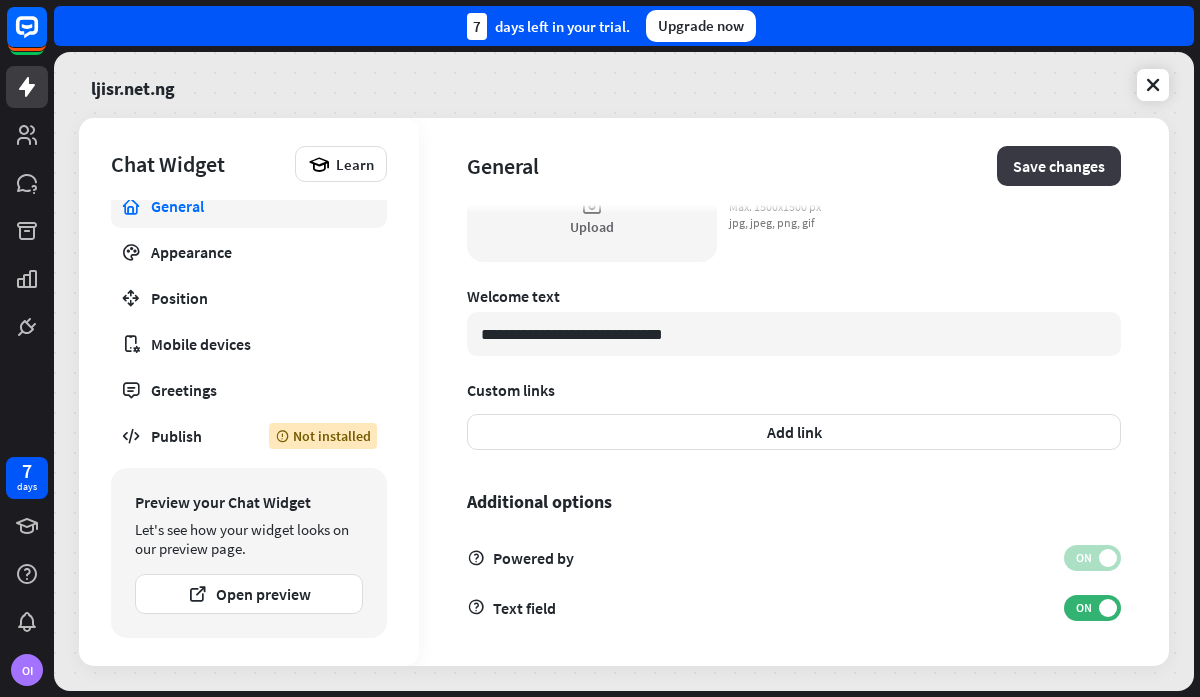 type on "*********" 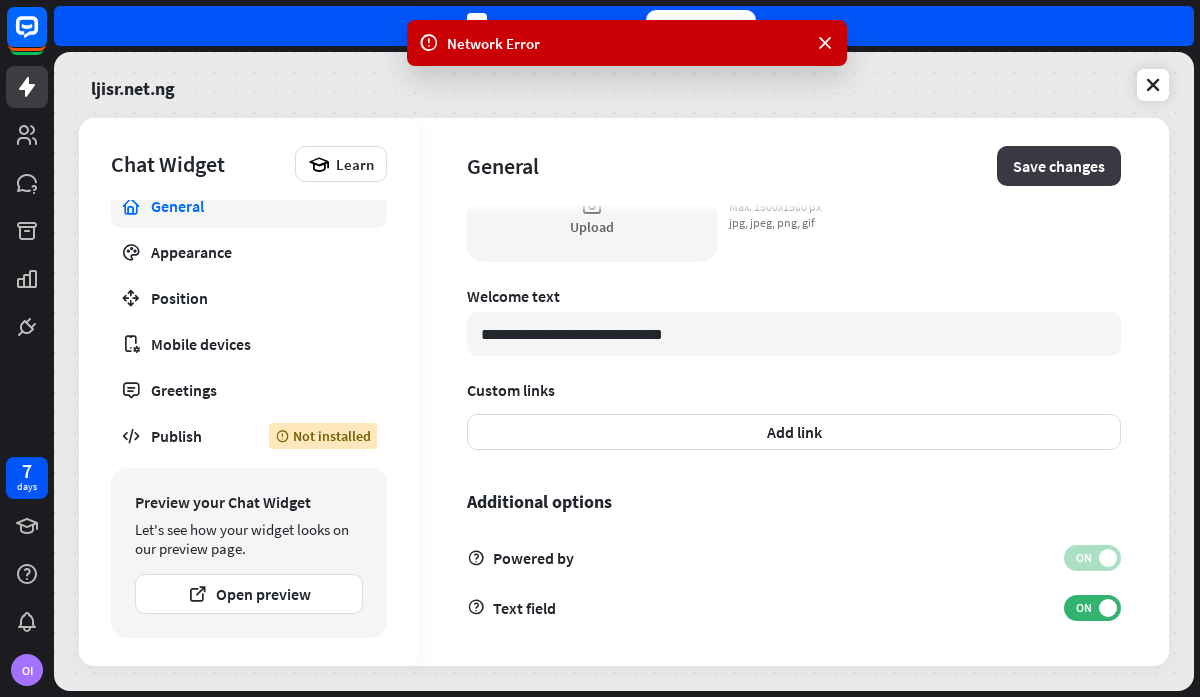 click on "Save changes" at bounding box center [1059, 166] 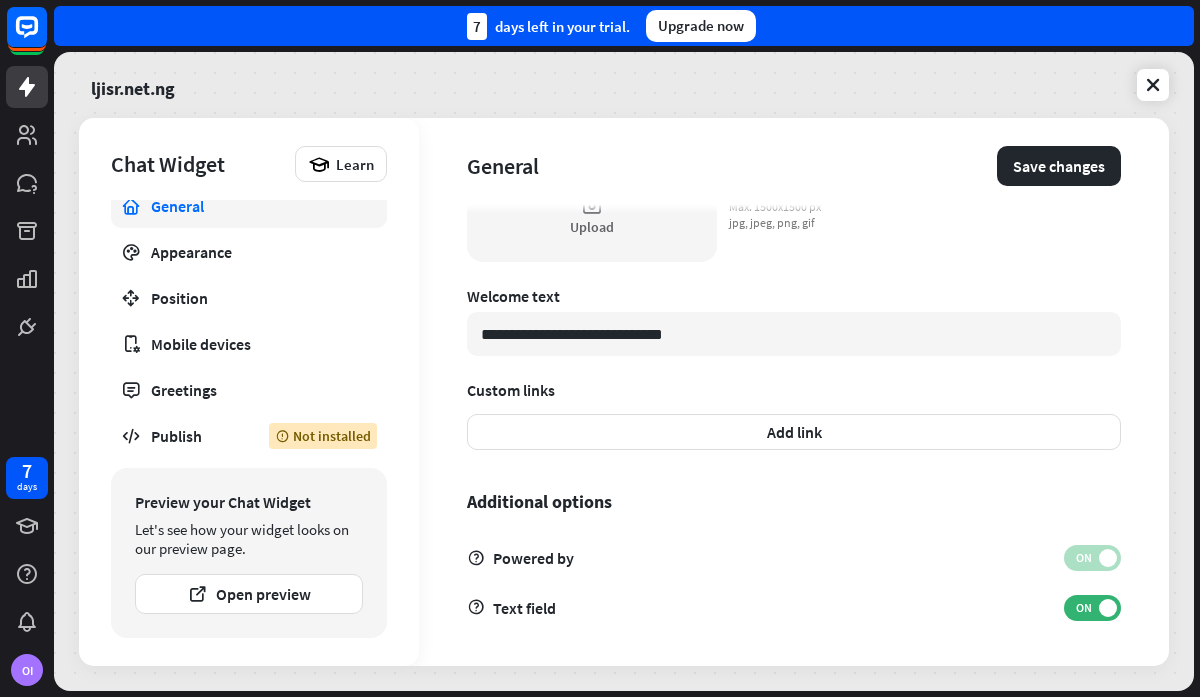 click on "Chat Widget     Learn       General     Appearance     Position     Mobile devices     Greetings     Publish
Not installed
Preview your Chat Widget
Let's see how your widget looks on our preview page.
Open preview" at bounding box center [249, 392] 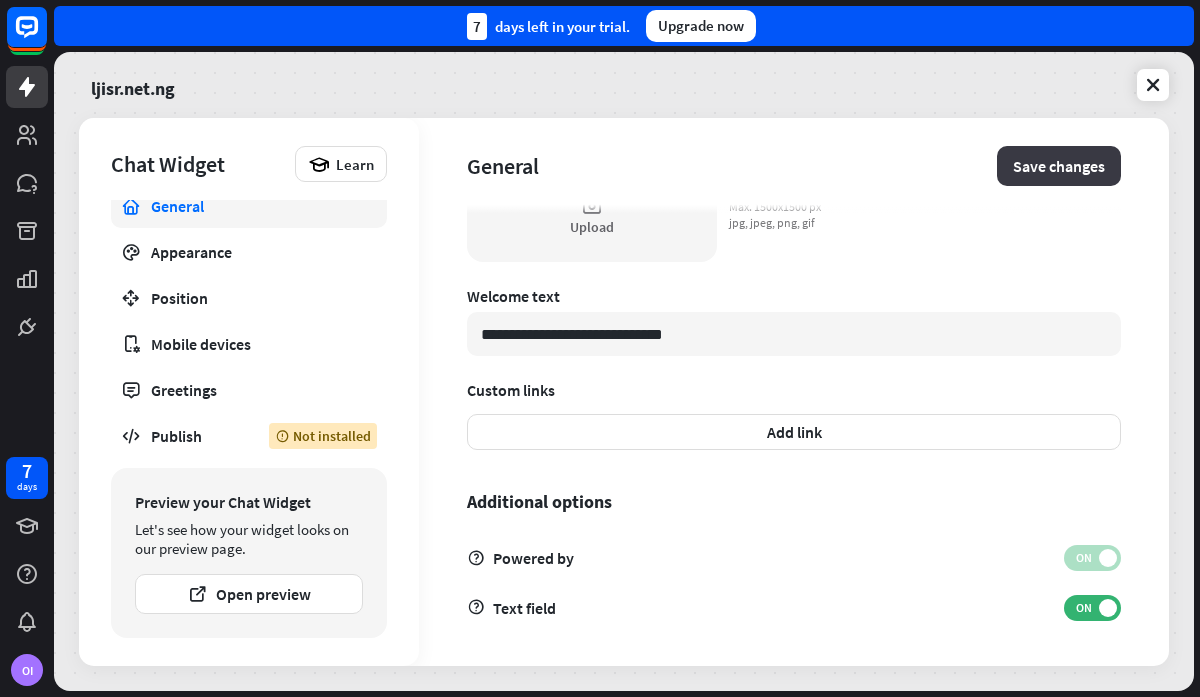 click on "Save changes" at bounding box center (1059, 166) 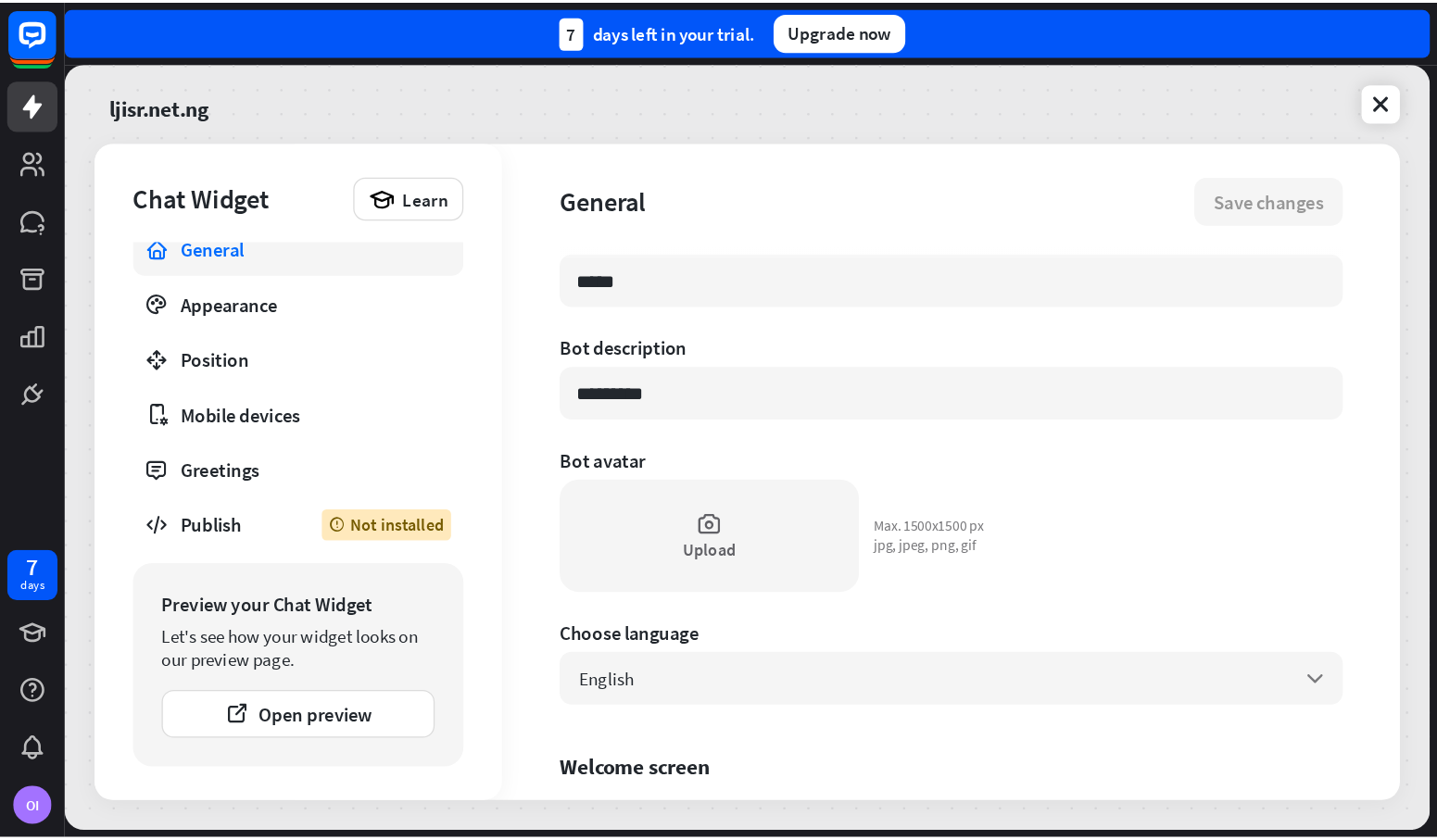 scroll, scrollTop: 0, scrollLeft: 0, axis: both 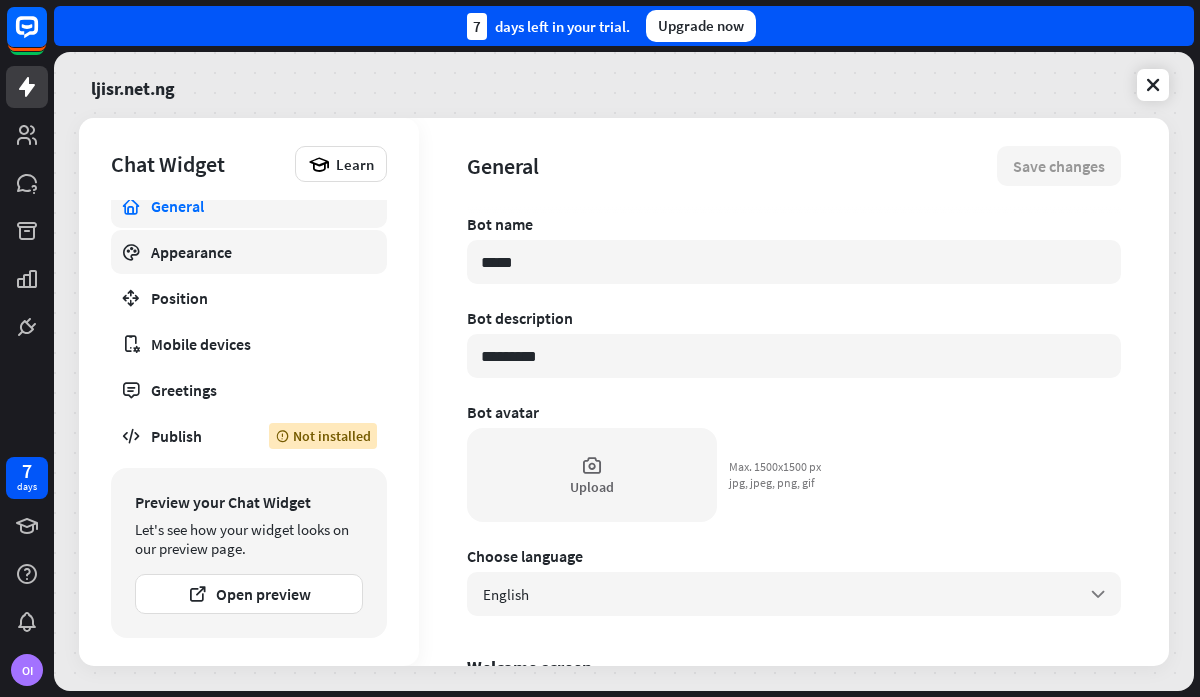 click on "Appearance" at bounding box center [249, 252] 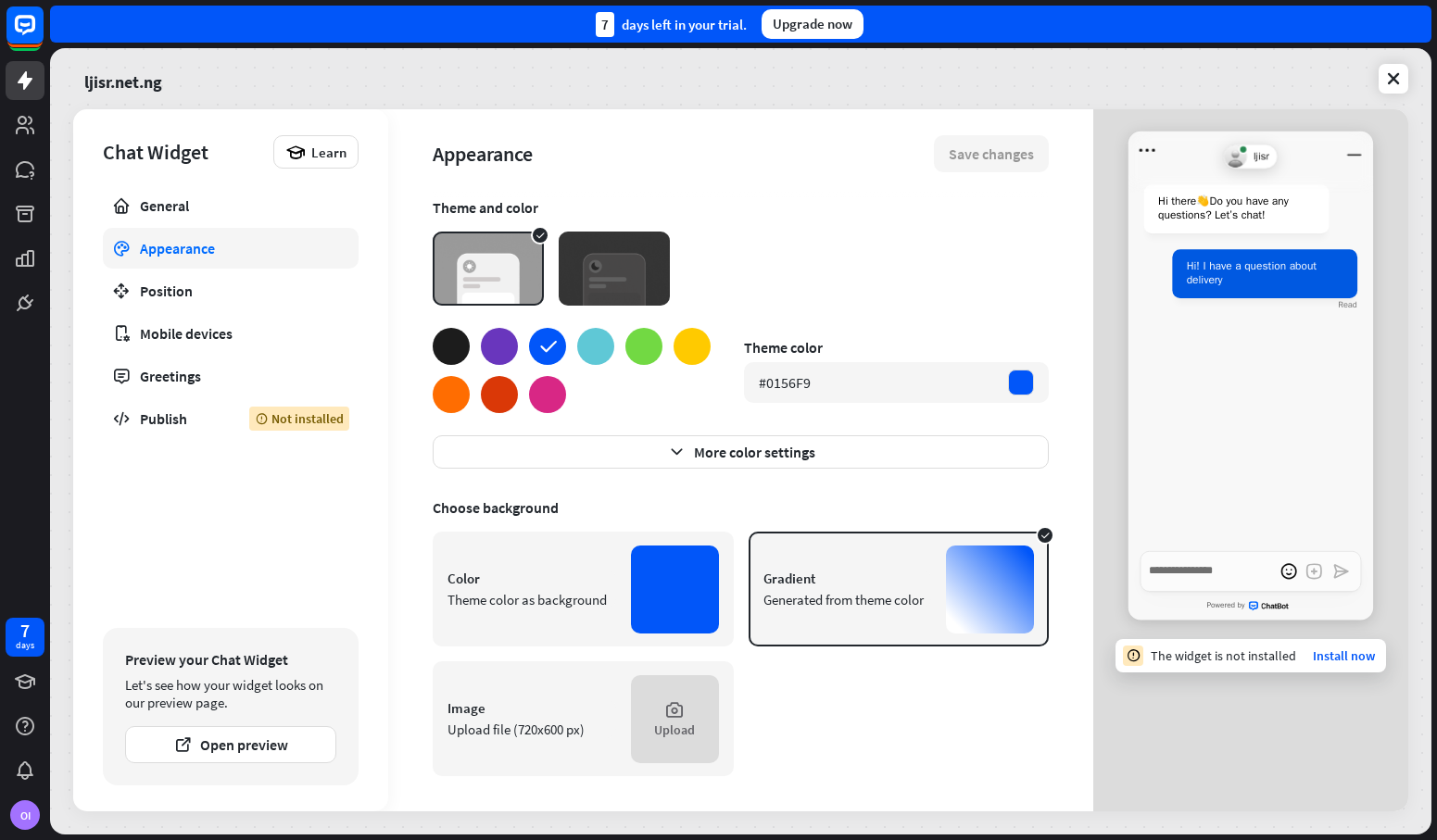 scroll, scrollTop: 0, scrollLeft: 0, axis: both 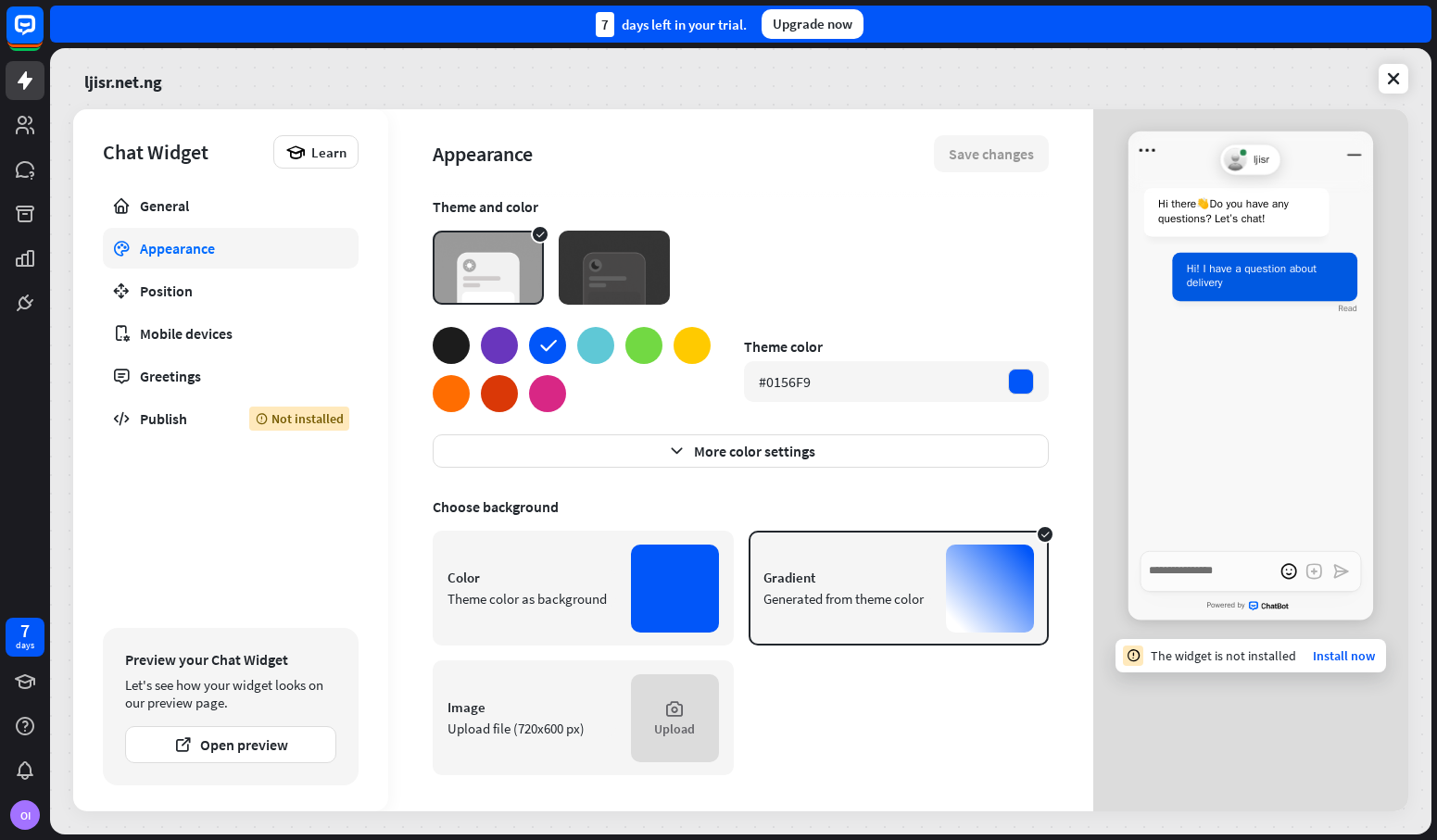 type on "*" 